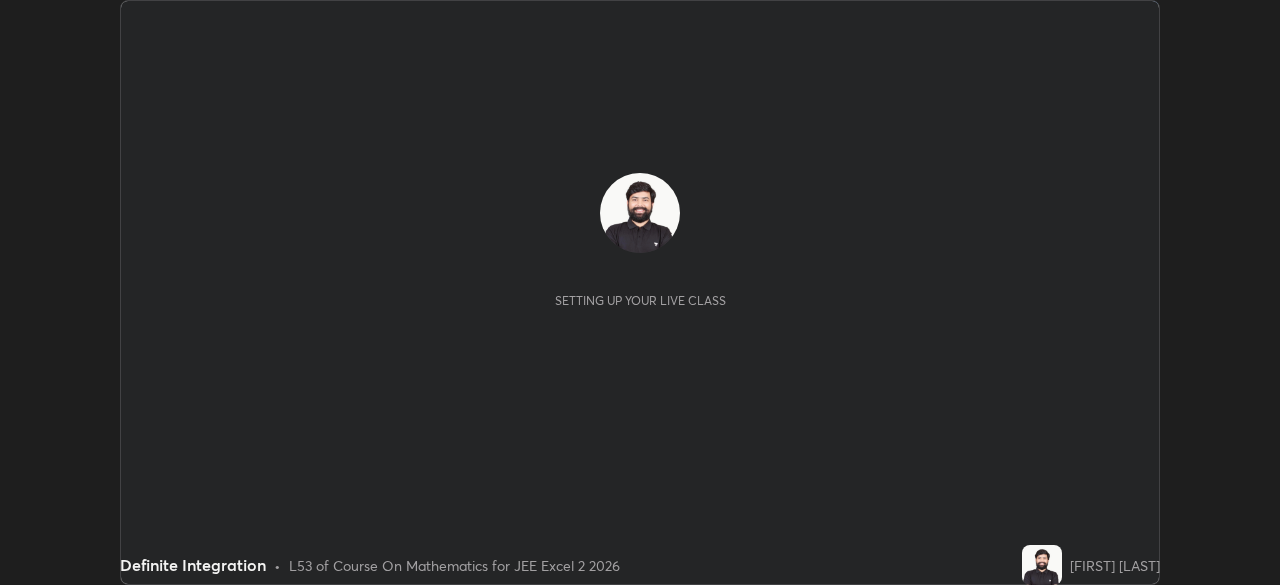 scroll, scrollTop: 0, scrollLeft: 0, axis: both 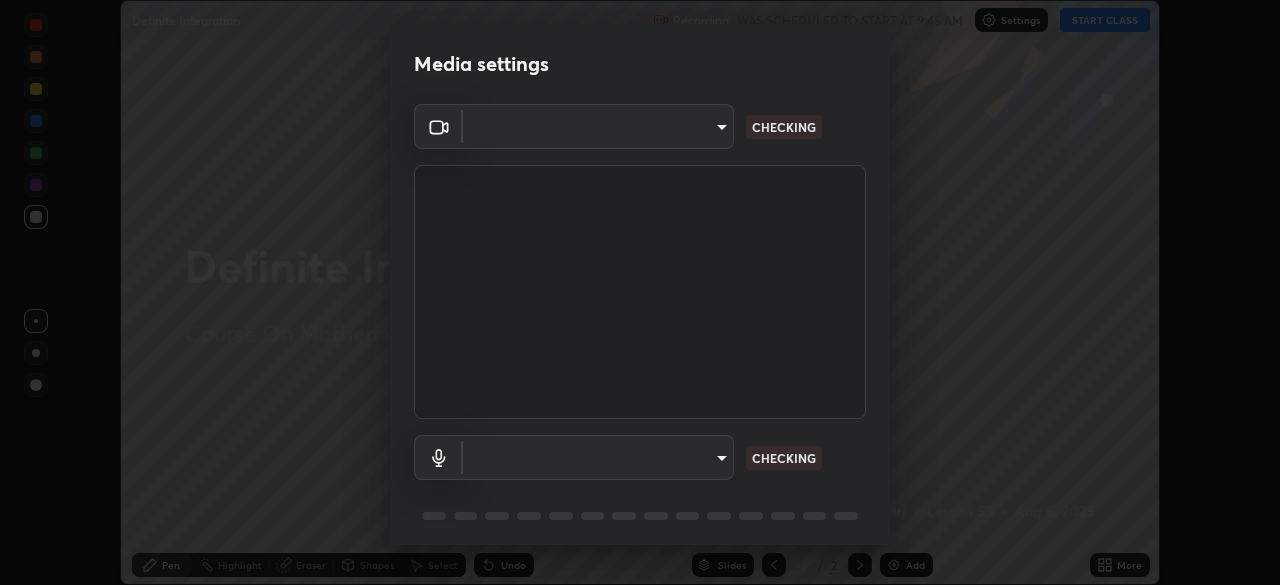 click on "Erase all Definite Integration Recording WAS SCHEDULED TO START AT  9:45 AM Settings START CLASS Setting up your live class Definite Integration • L53 of Course On Mathematics for JEE Excel 2 2026 [FIRST] [LAST] Pen Highlight Eraser Shapes Select Undo Slides 2 / 2 Add More No doubts shared Encourage your learners to ask a doubt for better clarity Report an issue Reason for reporting Buffering Chat not working Audio - Video sync issue Educator video quality low ​ Attach an image Report Media settings ​ CHECKING ​ CHECKING 1 / 5 Next" at bounding box center [640, 292] 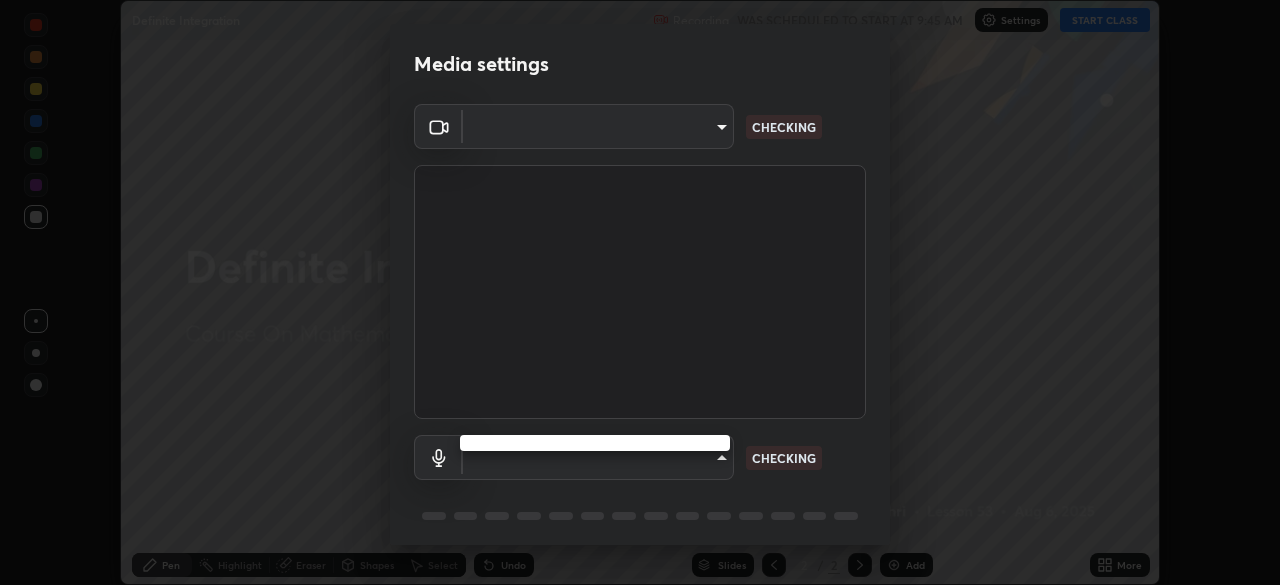type on "b0dbb3b92abe51c0a200421dabcc31d5eeb9cbda50854e8bbcee9f88c8f391b2" 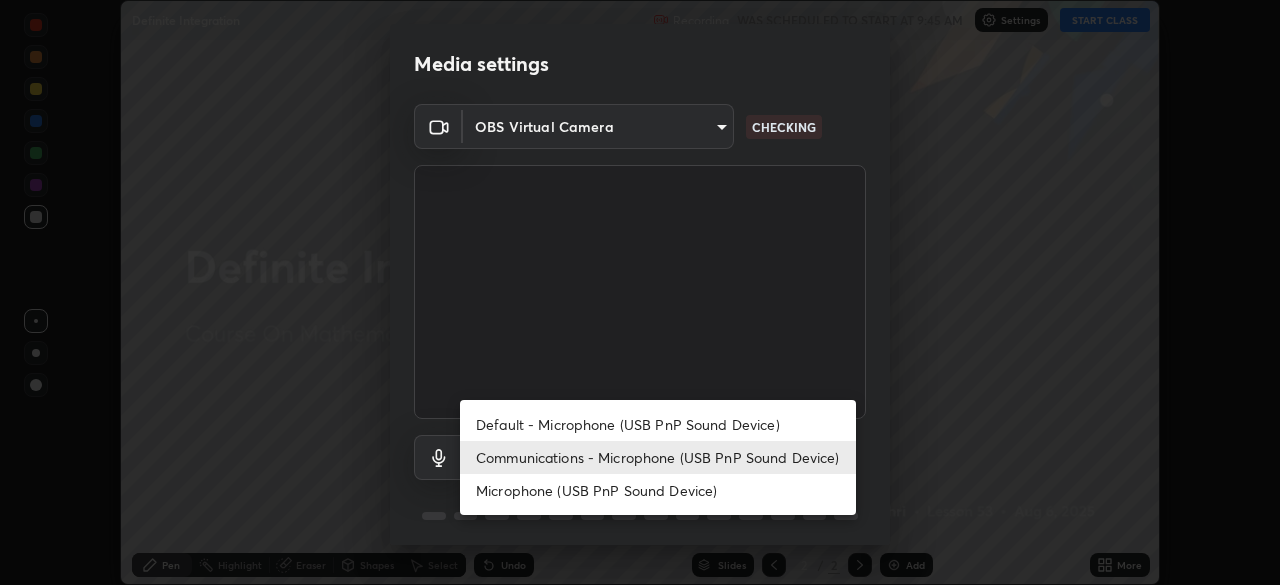 click on "Default - Microphone (USB PnP Sound Device)" at bounding box center [658, 424] 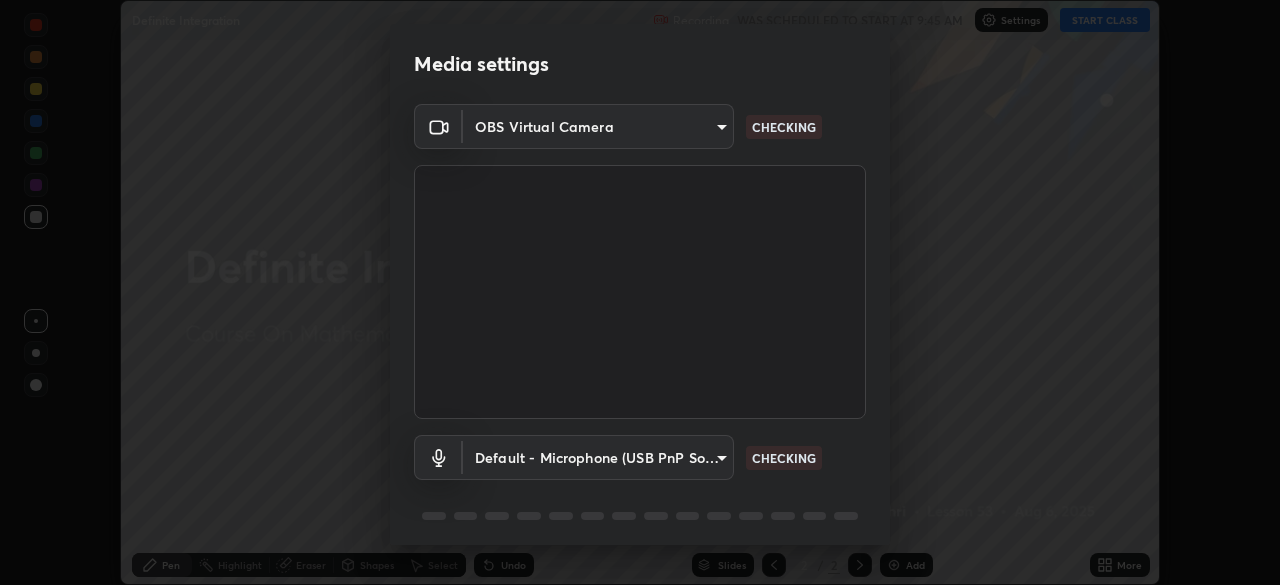 click on "Erase all Definite Integration Recording WAS SCHEDULED TO START AT  9:45 AM Settings START CLASS Setting up your live class Definite Integration • L53 of Course On Mathematics for JEE Excel 2 2026 [FIRST] [LAST] Pen Highlight Eraser Shapes Select Undo Slides 2 / 2 Add More No doubts shared Encourage your learners to ask a doubt for better clarity Report an issue Reason for reporting Buffering Chat not working Audio - Video sync issue Educator video quality low ​ Attach an image Report Media settings OBS Virtual Camera [HASH] CHECKING Default - Microphone (USB PnP Sound Device) default CHECKING 1 / 5 Next" at bounding box center [640, 292] 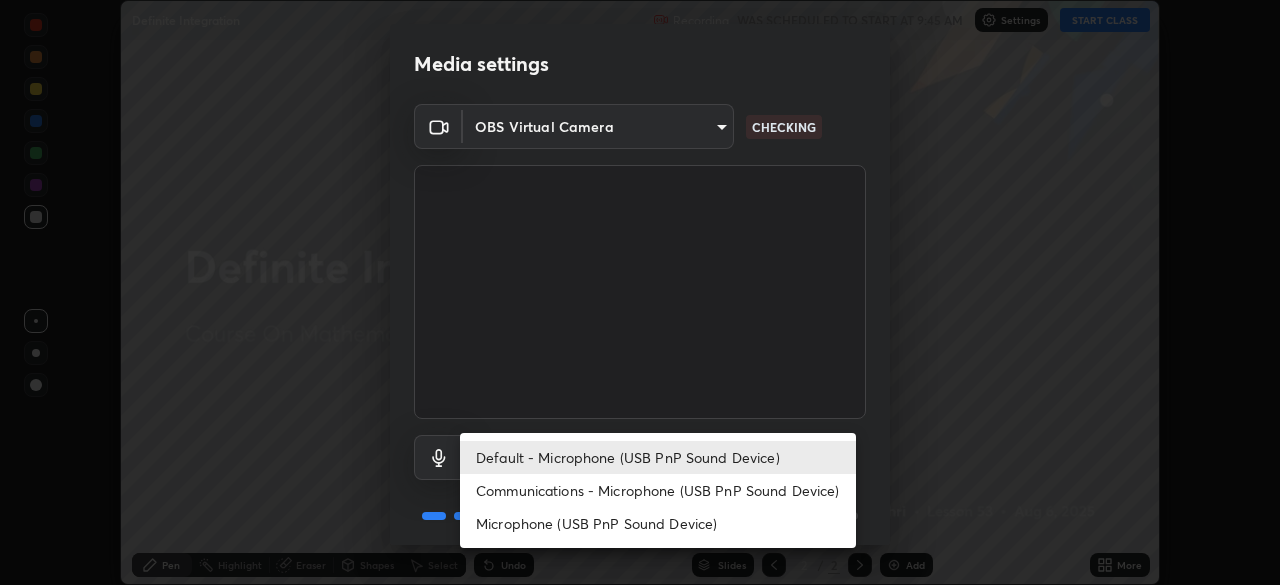 click on "Communications - Microphone (USB PnP Sound Device)" at bounding box center [658, 490] 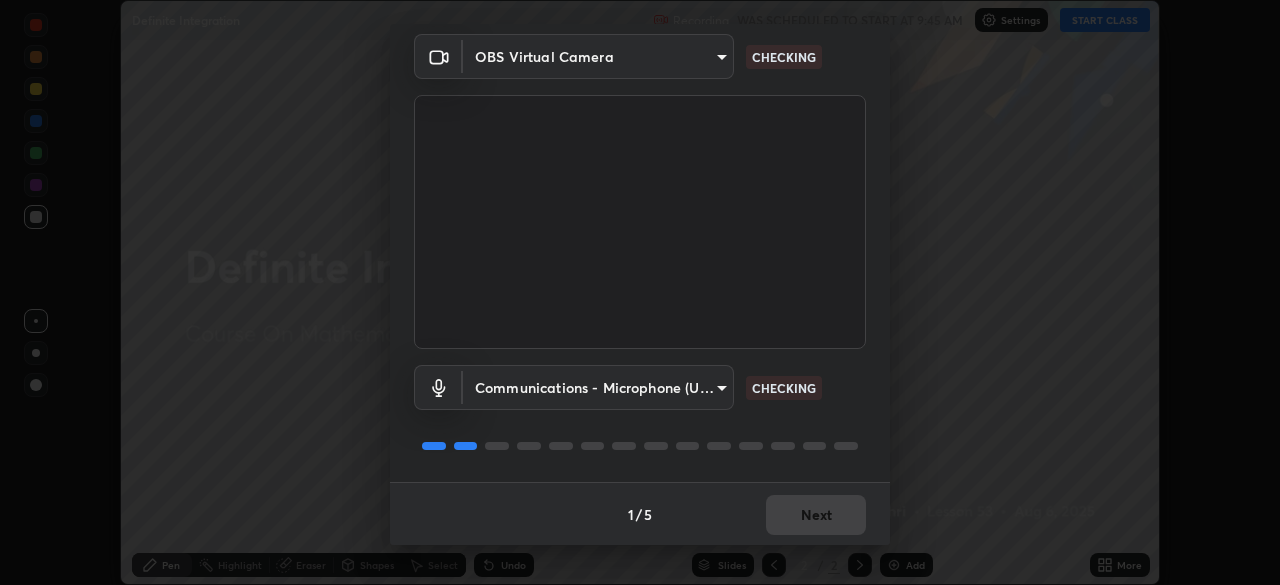 scroll, scrollTop: 71, scrollLeft: 0, axis: vertical 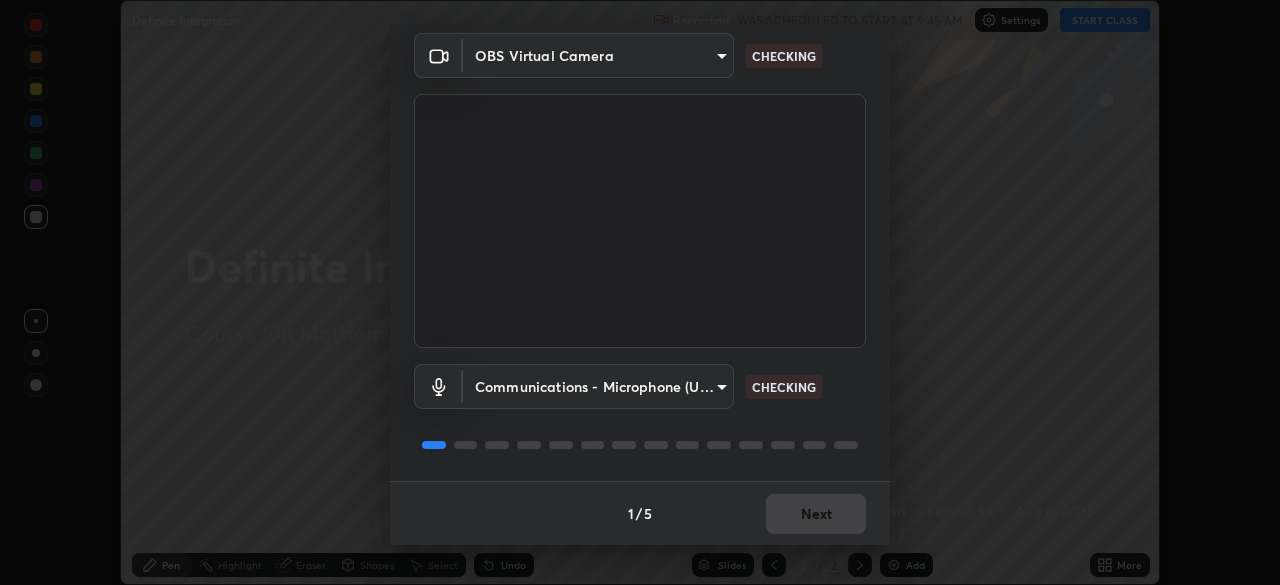click on "1 / 5 Next" at bounding box center (640, 513) 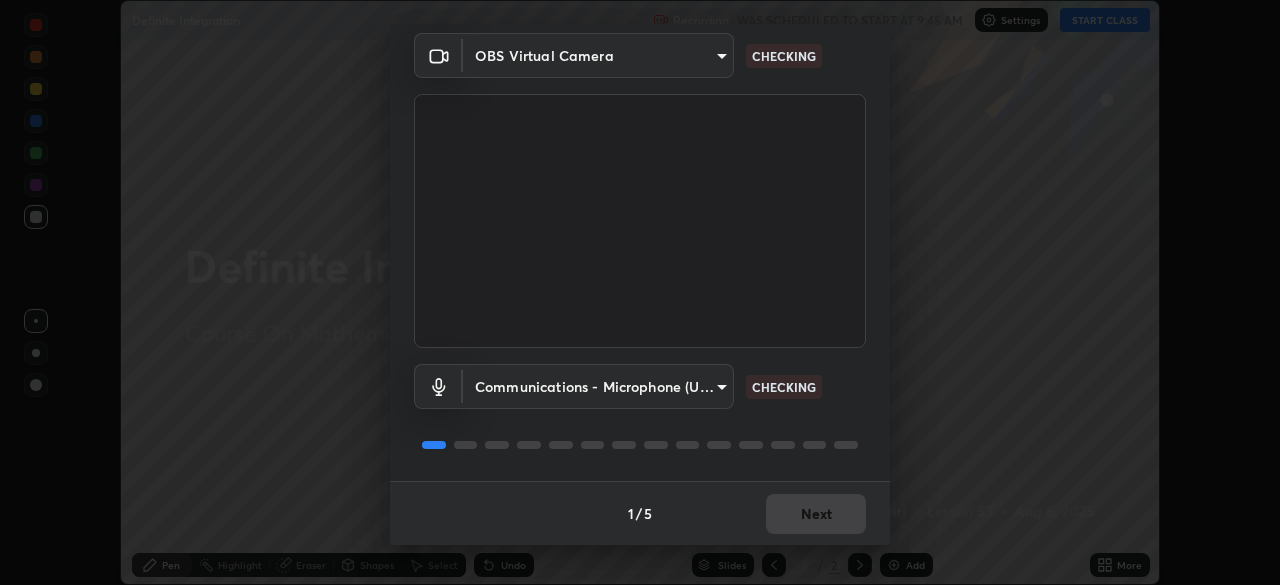 click on "1 / 5 Next" at bounding box center [640, 513] 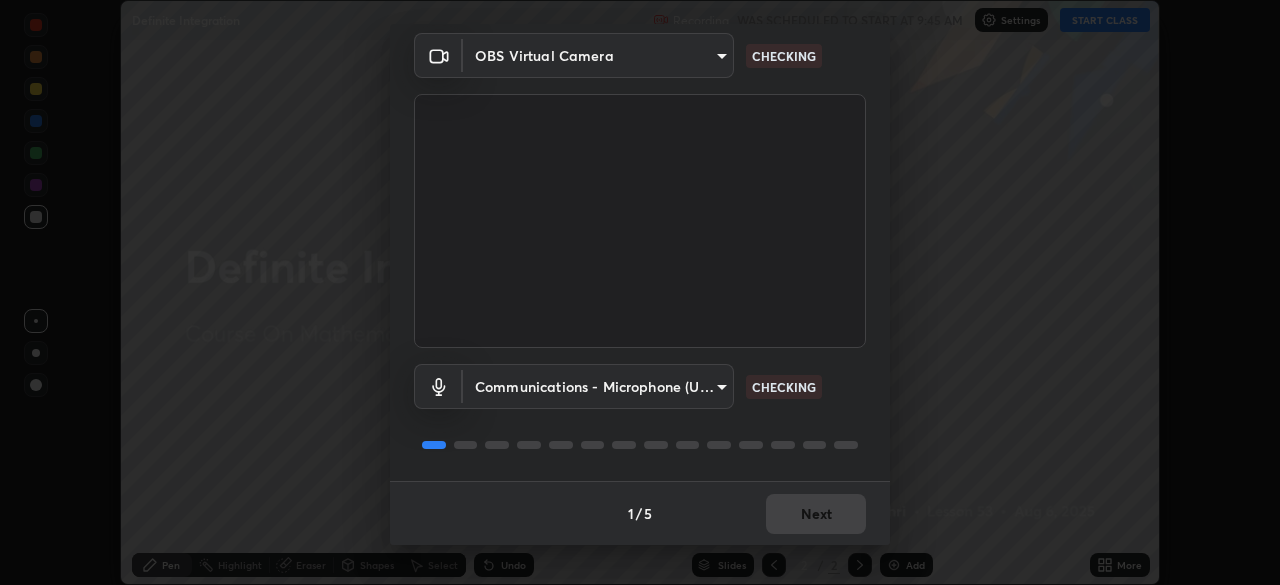 click on "1 / 5 Next" at bounding box center [640, 513] 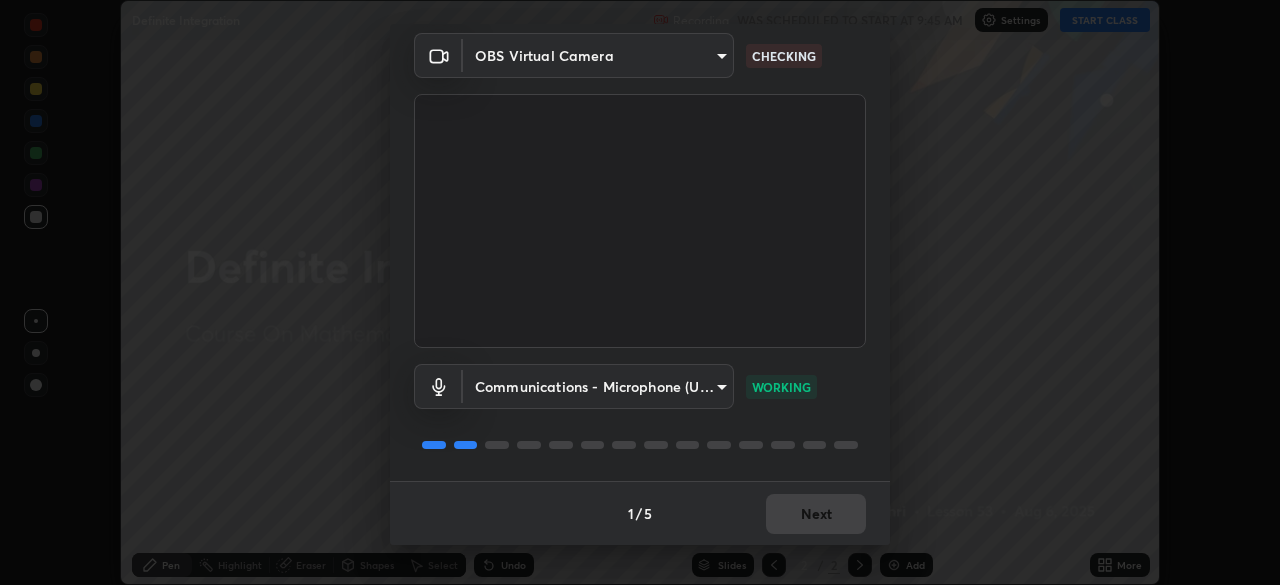click on "1 / 5 Next" at bounding box center [640, 513] 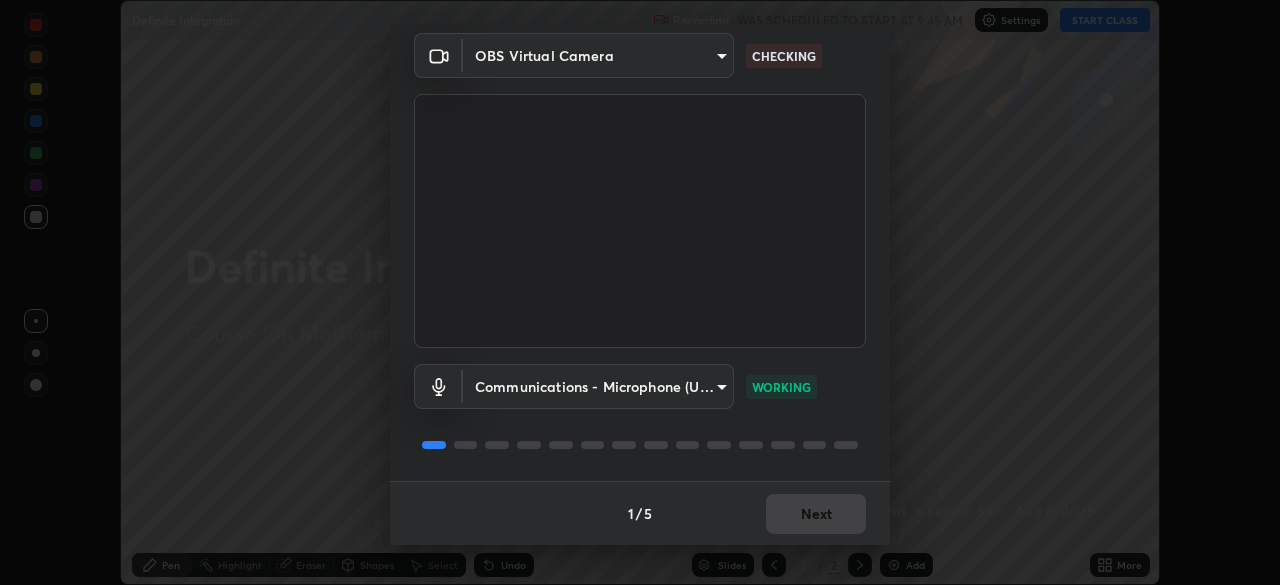 click on "1 / 5 Next" at bounding box center (640, 513) 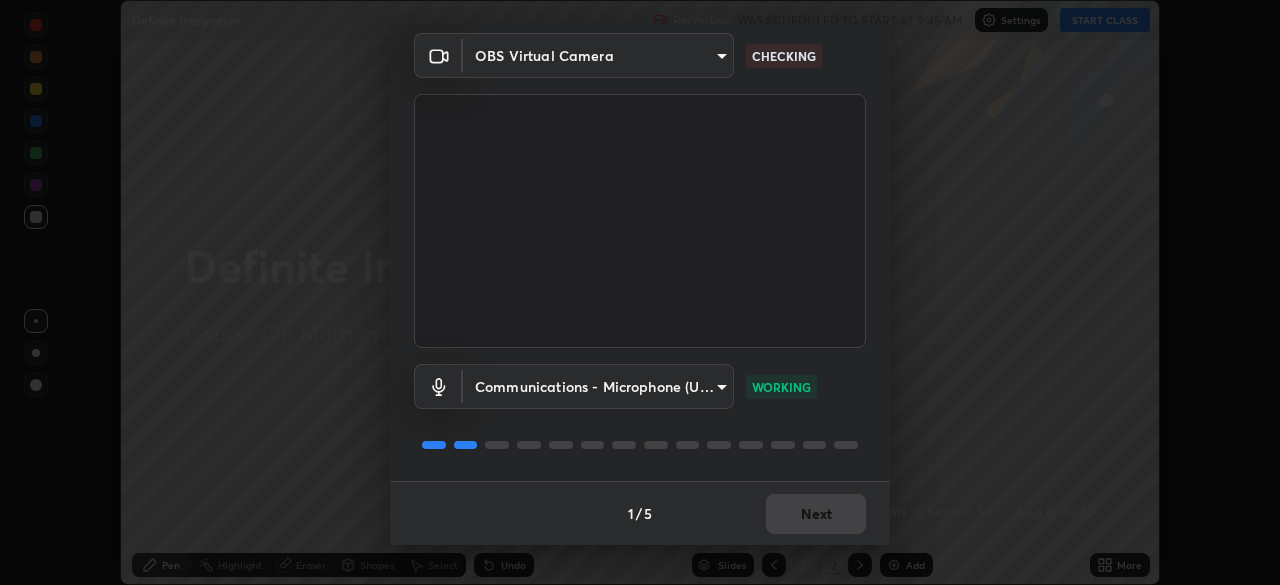 click on "1 / 5 Next" at bounding box center [640, 513] 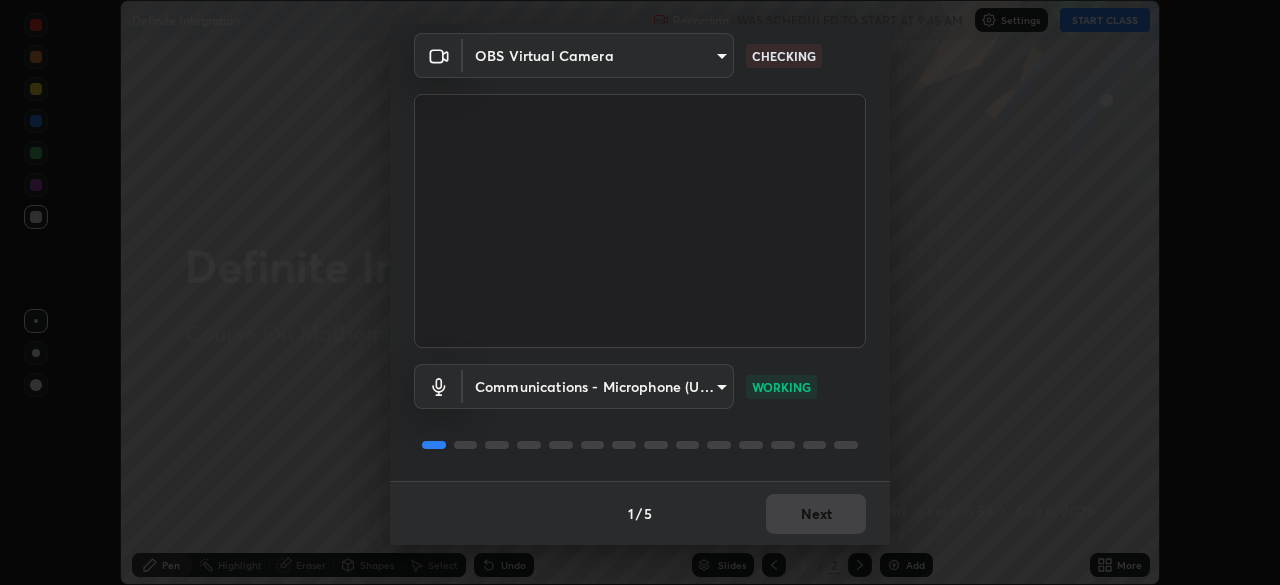 click on "Next" at bounding box center [816, 514] 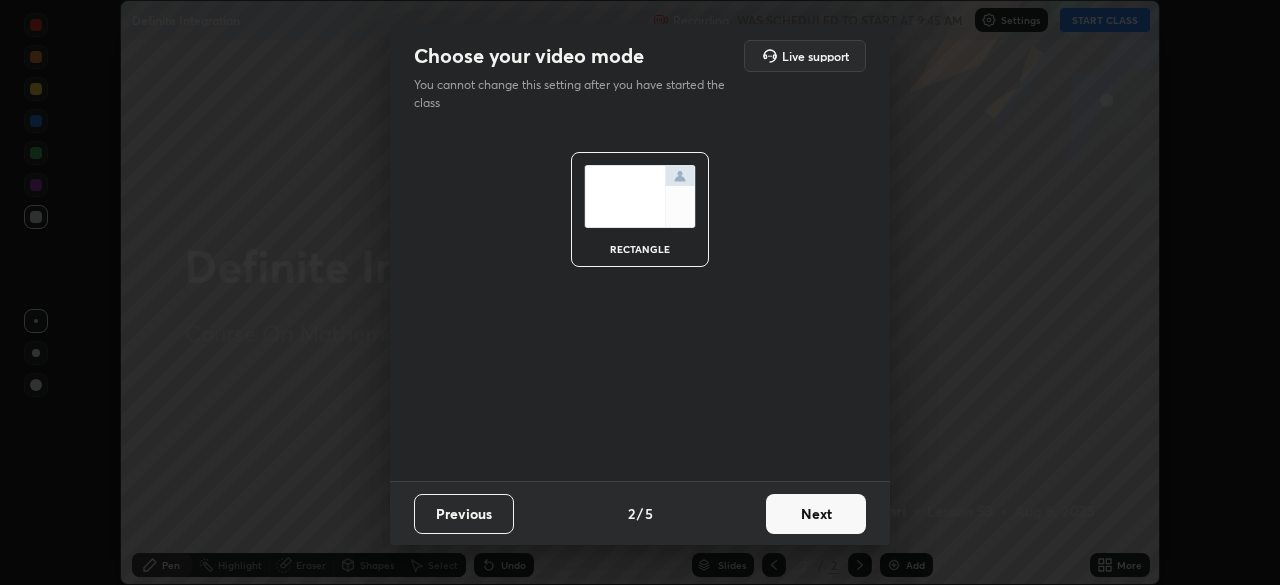 scroll, scrollTop: 0, scrollLeft: 0, axis: both 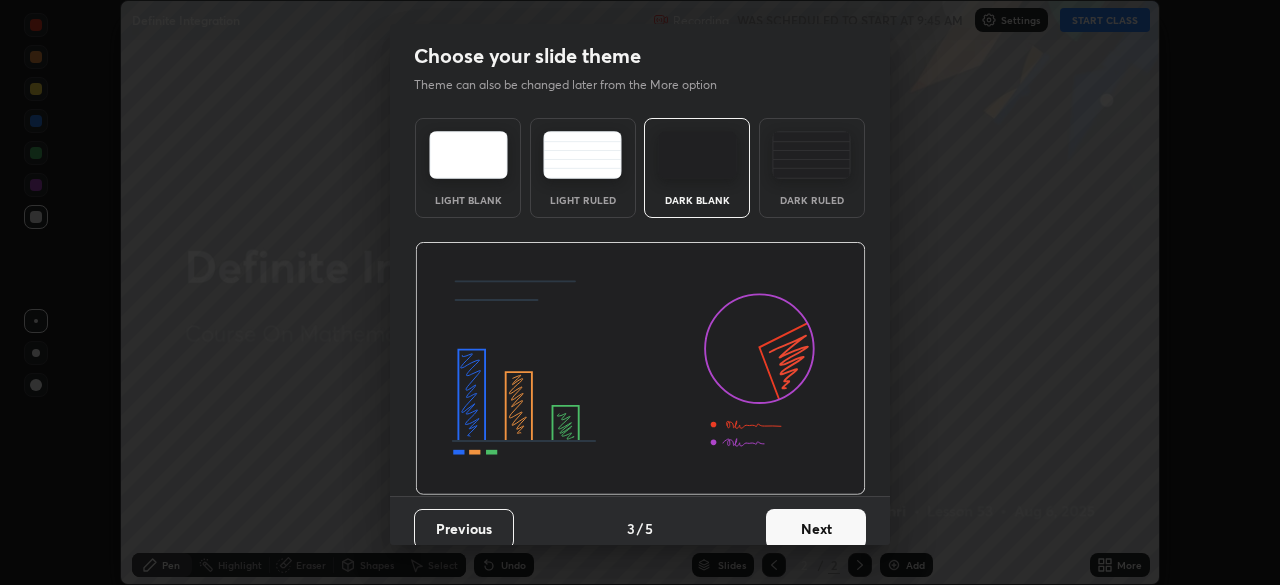 click on "Next" at bounding box center [816, 529] 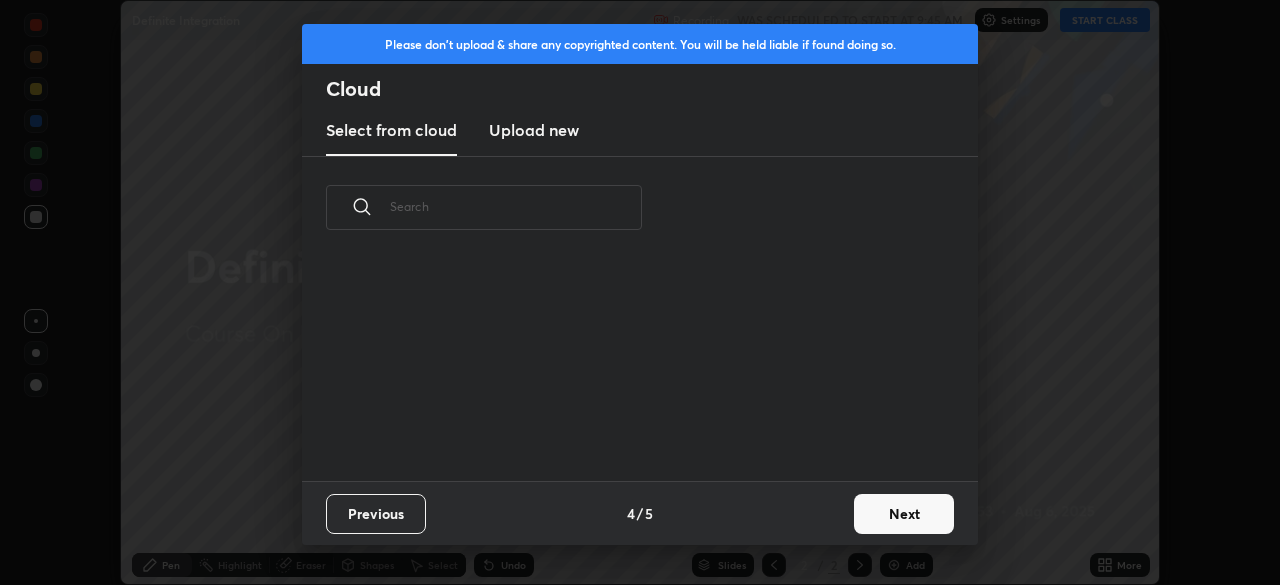 click on "Previous 4 / 5 Next" at bounding box center [640, 513] 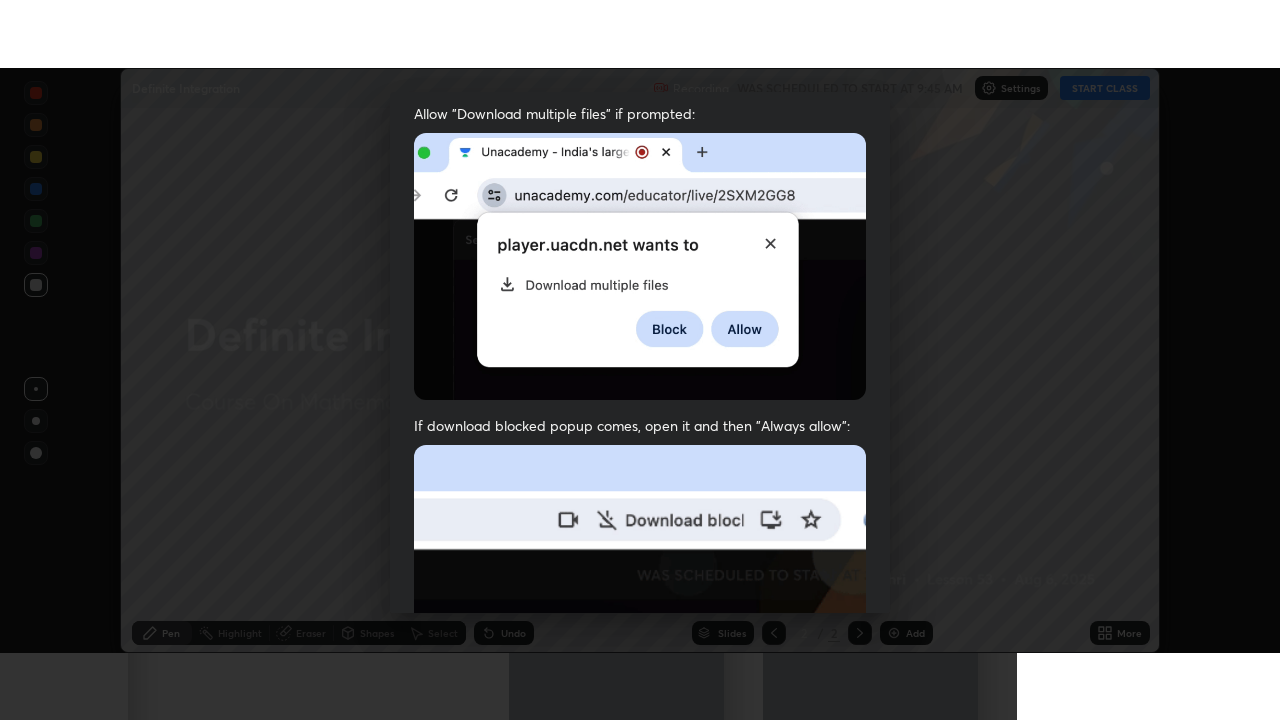scroll, scrollTop: 479, scrollLeft: 0, axis: vertical 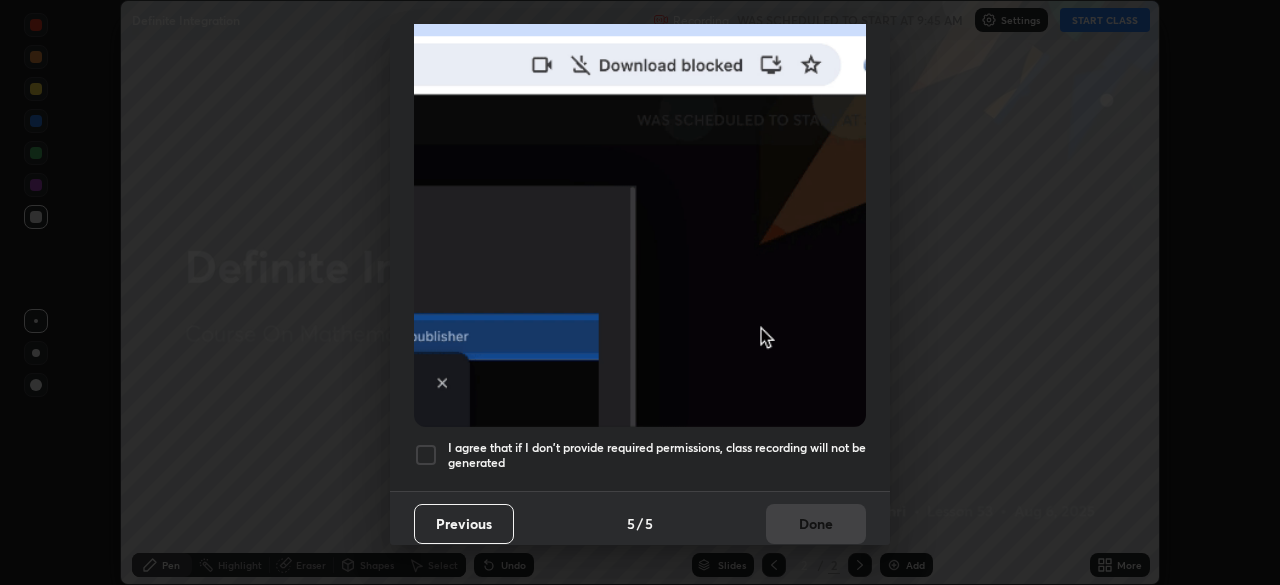 click at bounding box center [426, 455] 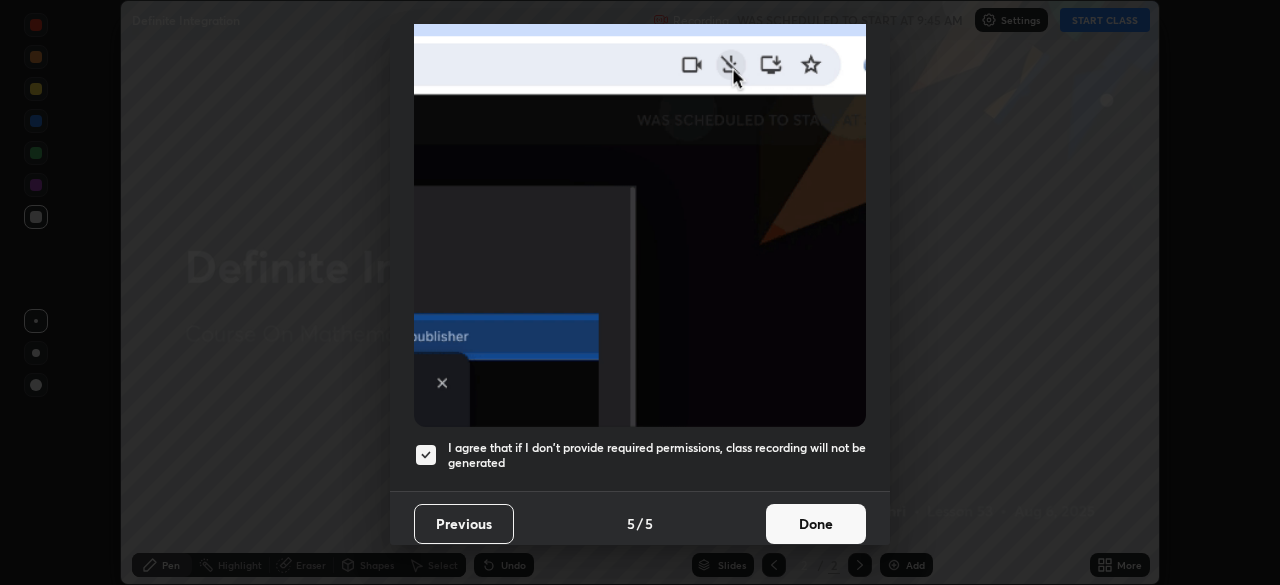 click on "Done" at bounding box center [816, 524] 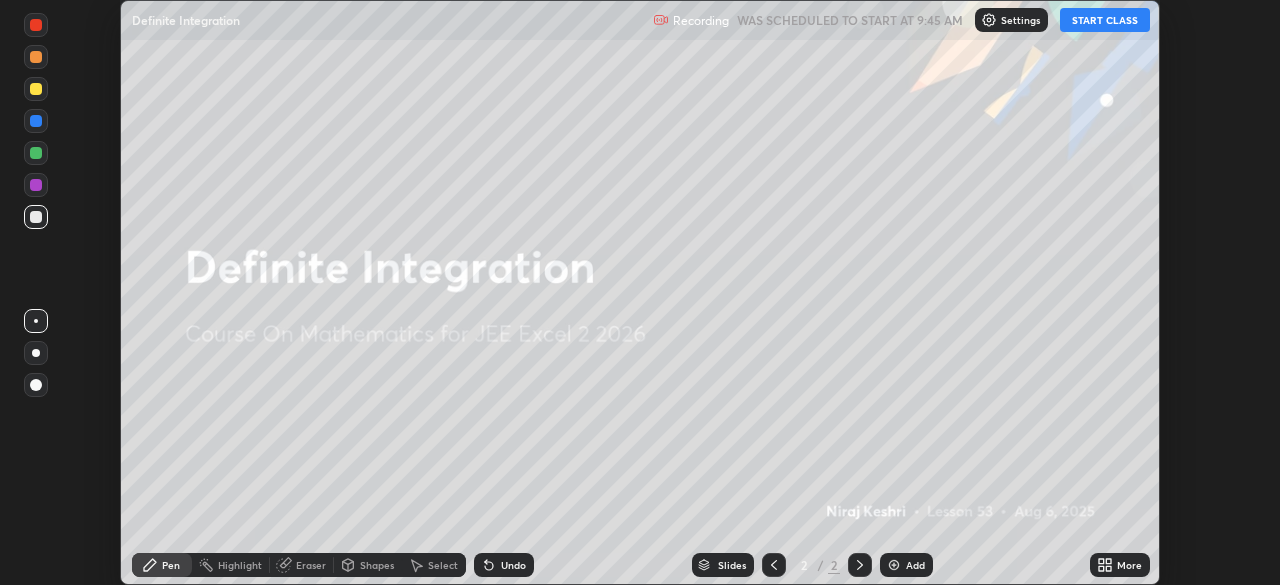 click on "START CLASS" at bounding box center (1105, 20) 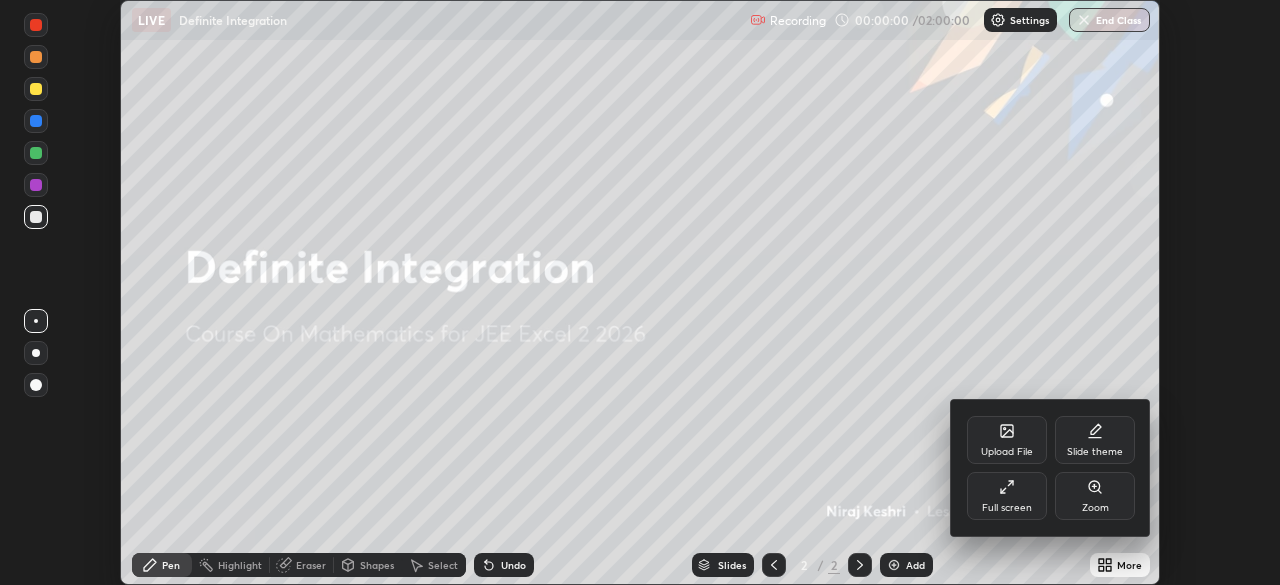 click on "Full screen" at bounding box center [1007, 496] 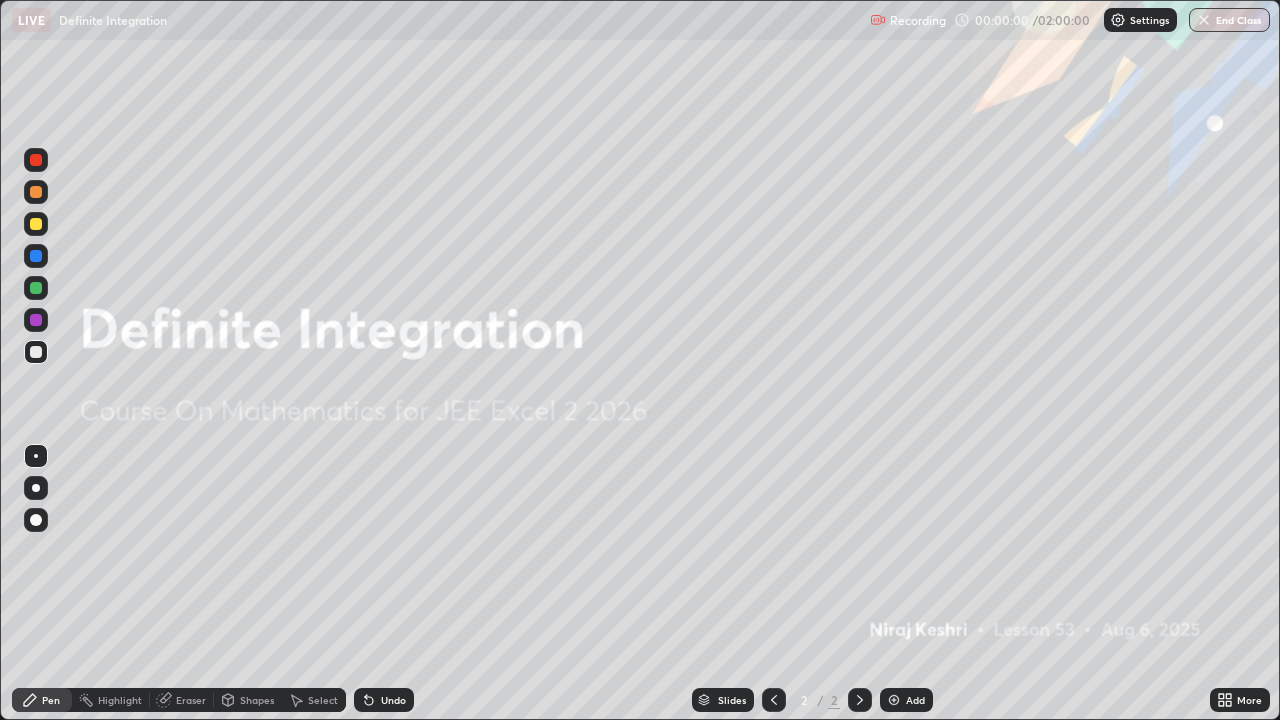 scroll, scrollTop: 99280, scrollLeft: 98720, axis: both 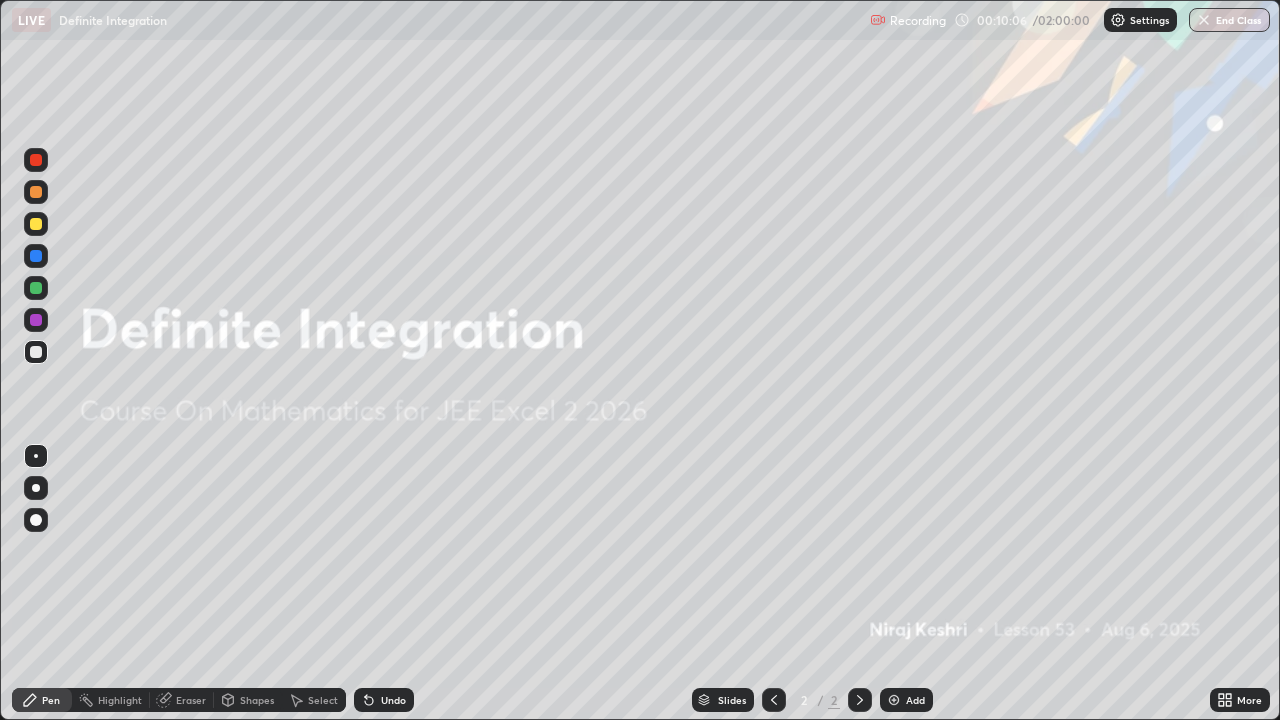 click at bounding box center (894, 700) 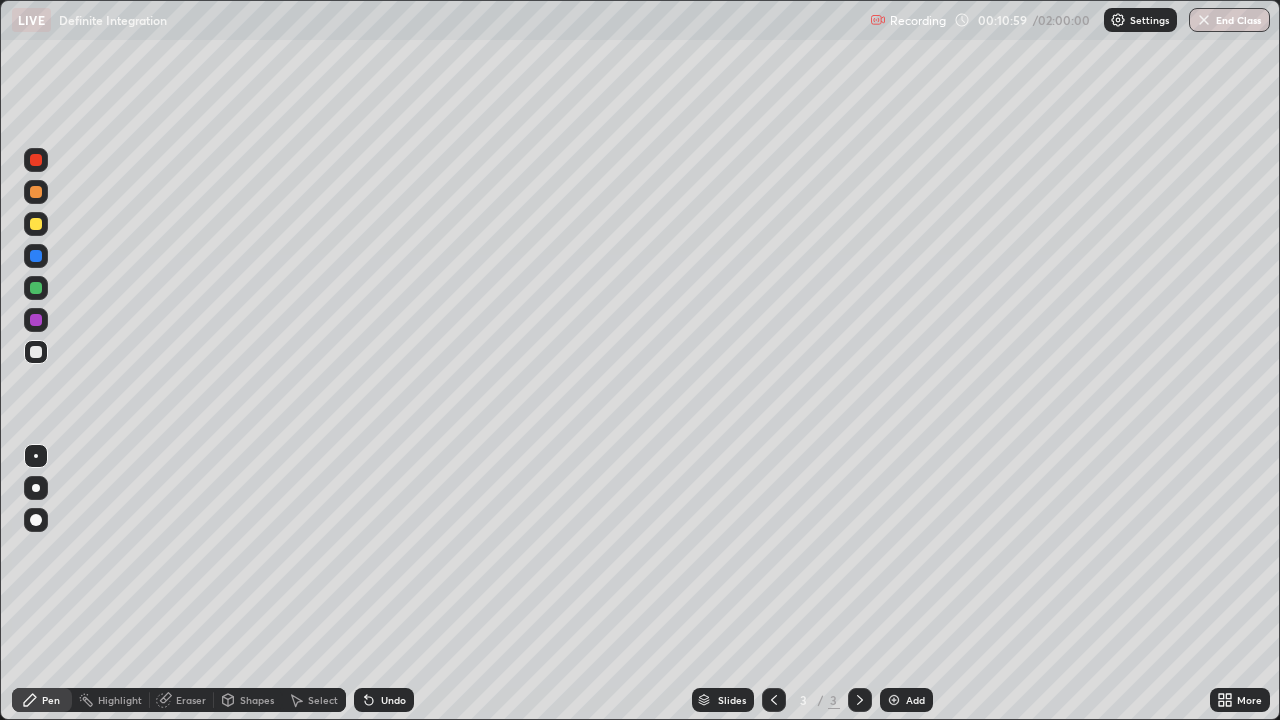 click at bounding box center (36, 192) 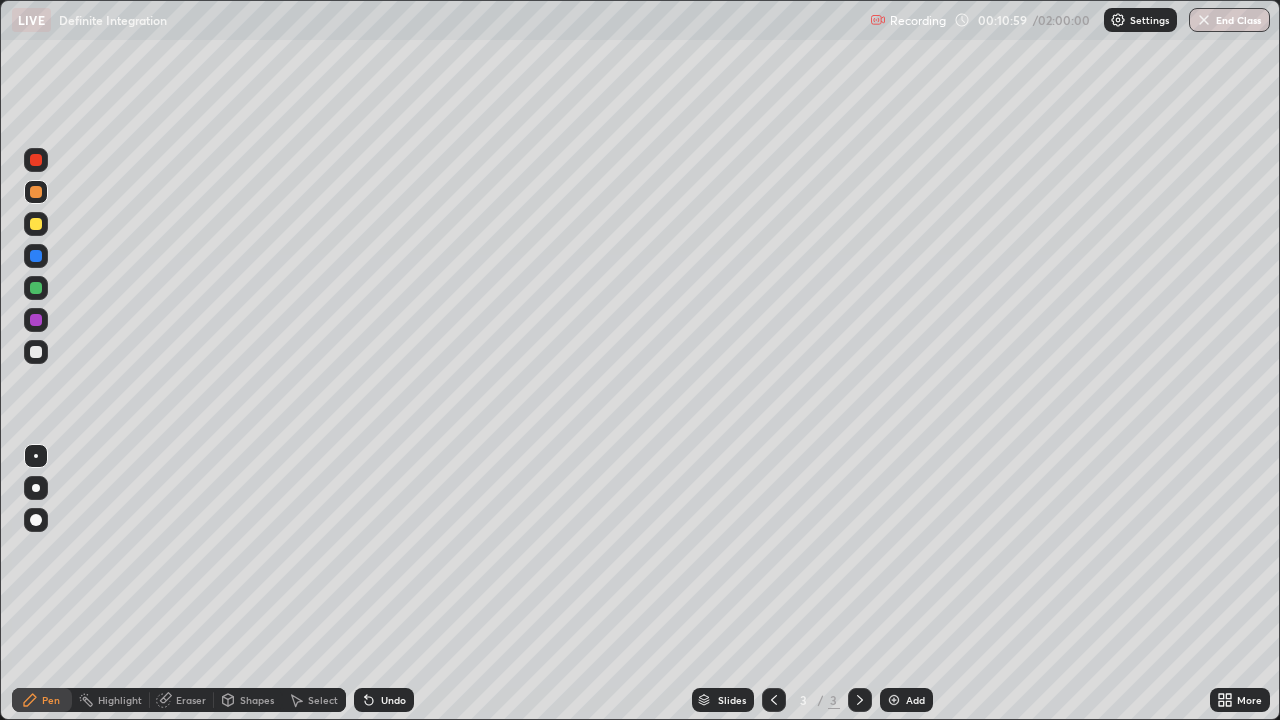 click at bounding box center (36, 192) 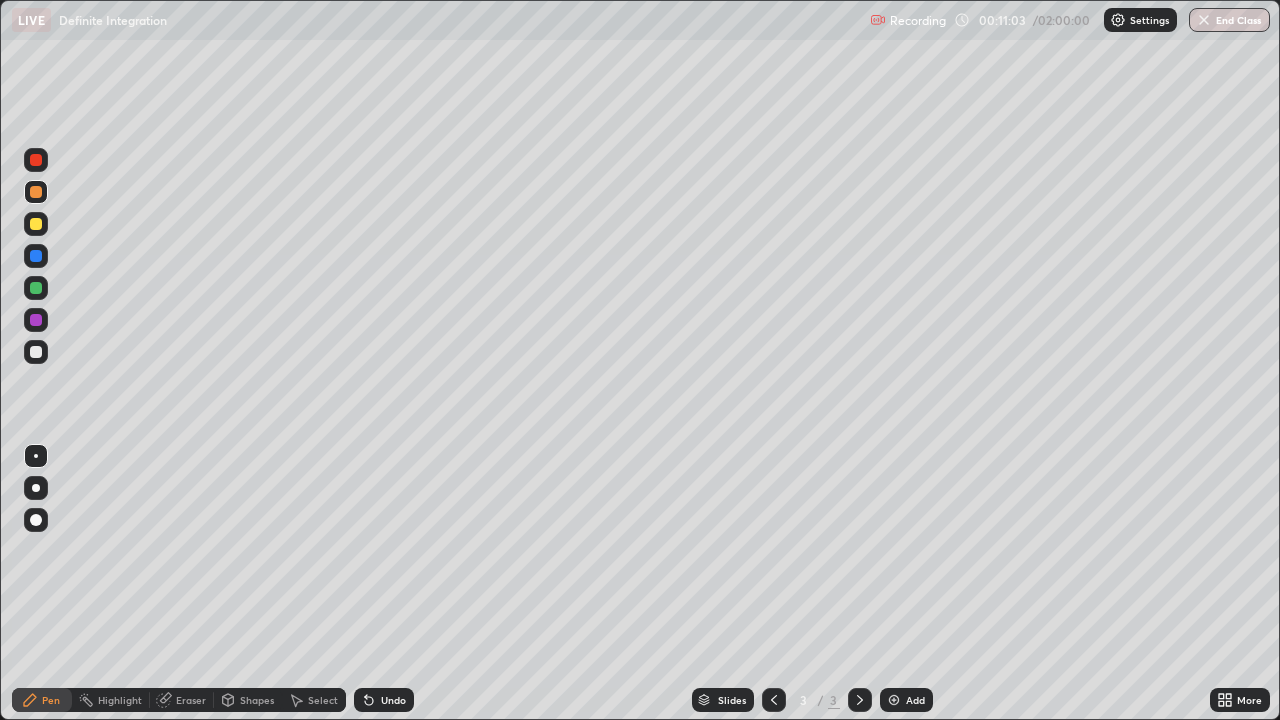 click at bounding box center (36, 224) 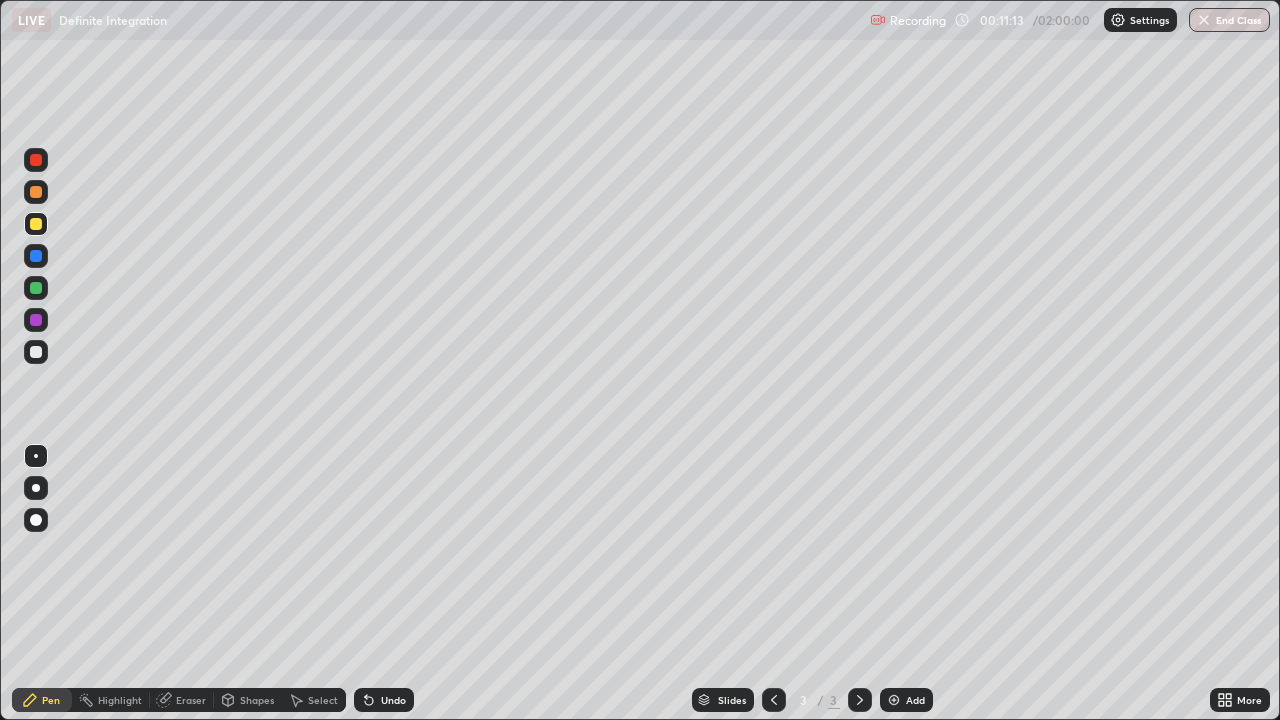 click at bounding box center (36, 288) 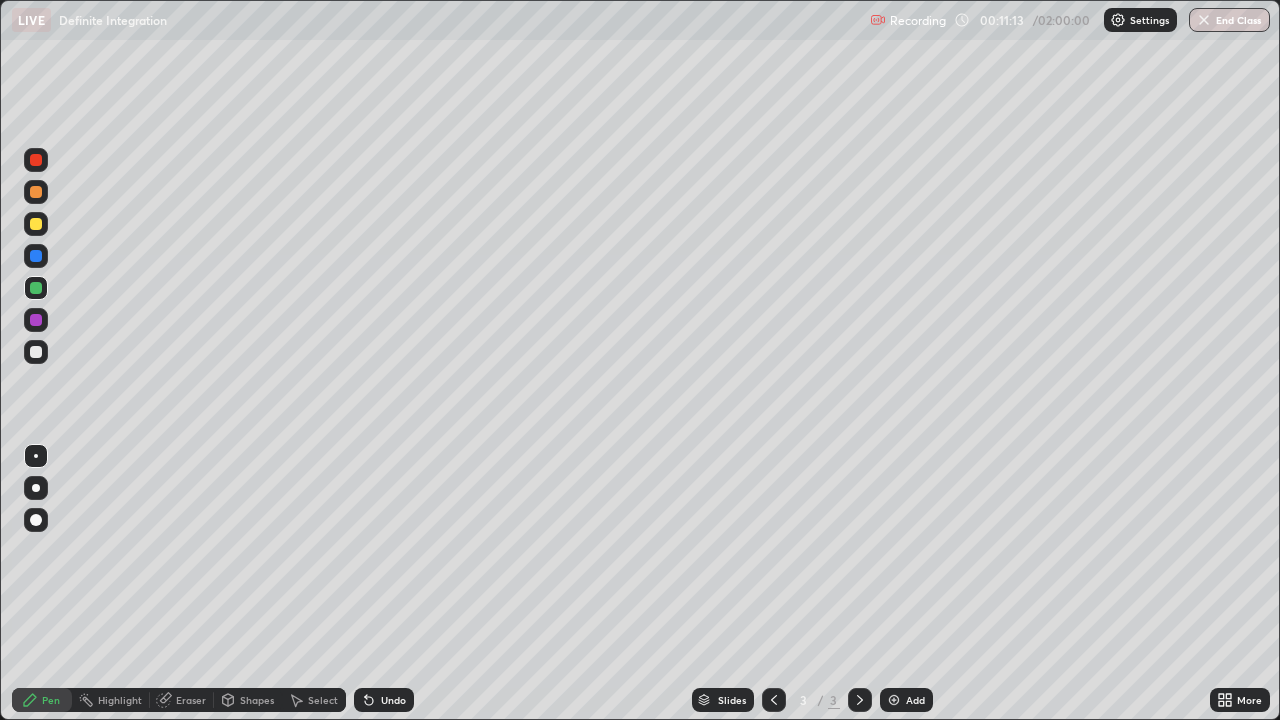 click at bounding box center (36, 224) 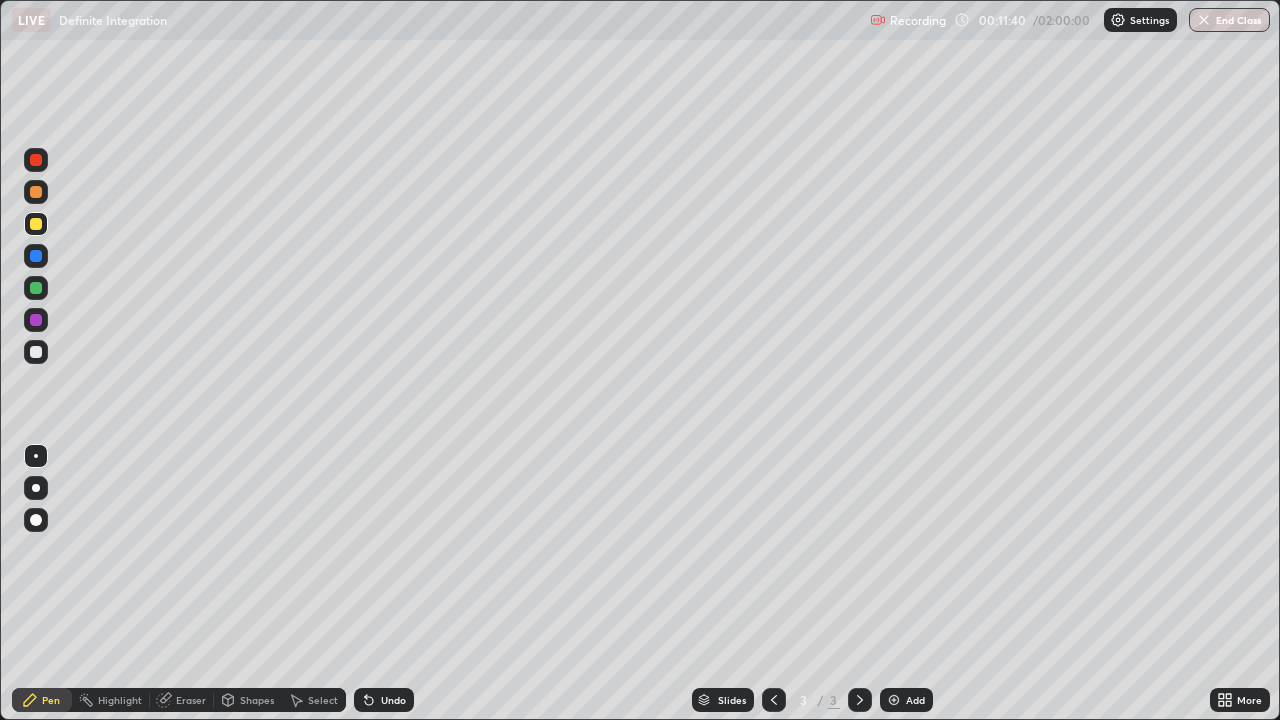 click at bounding box center (36, 288) 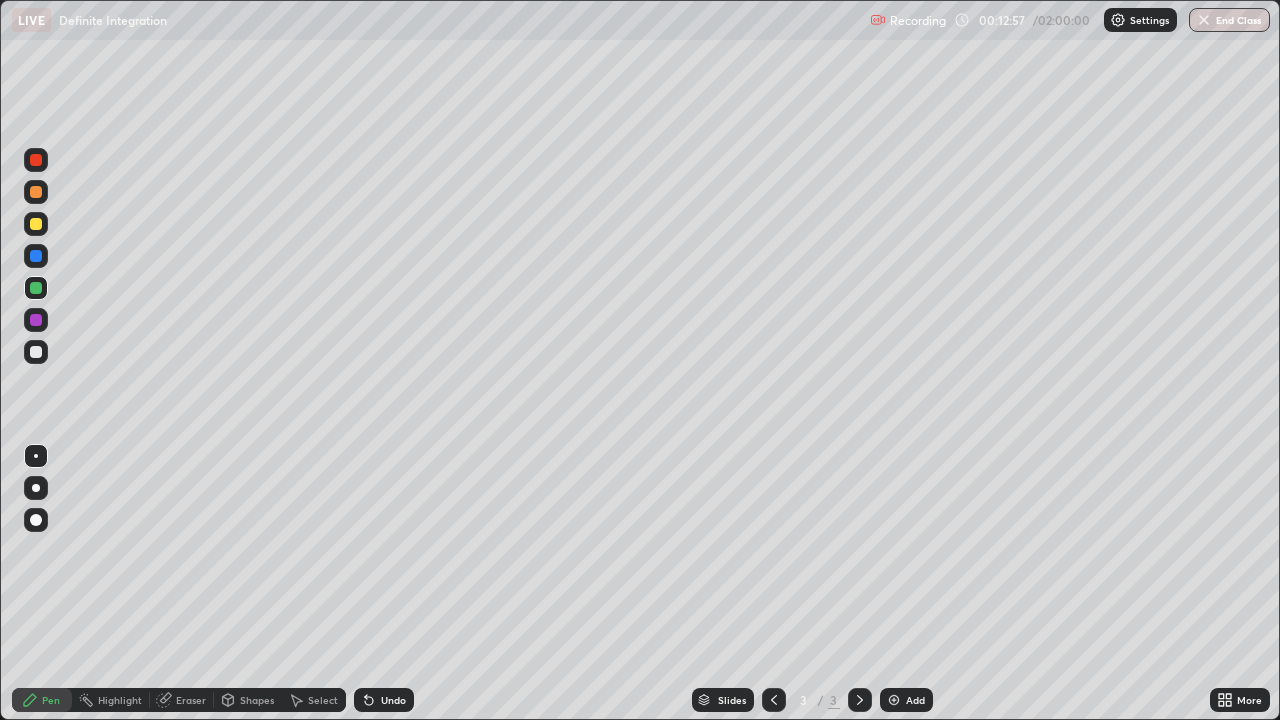 click at bounding box center [36, 352] 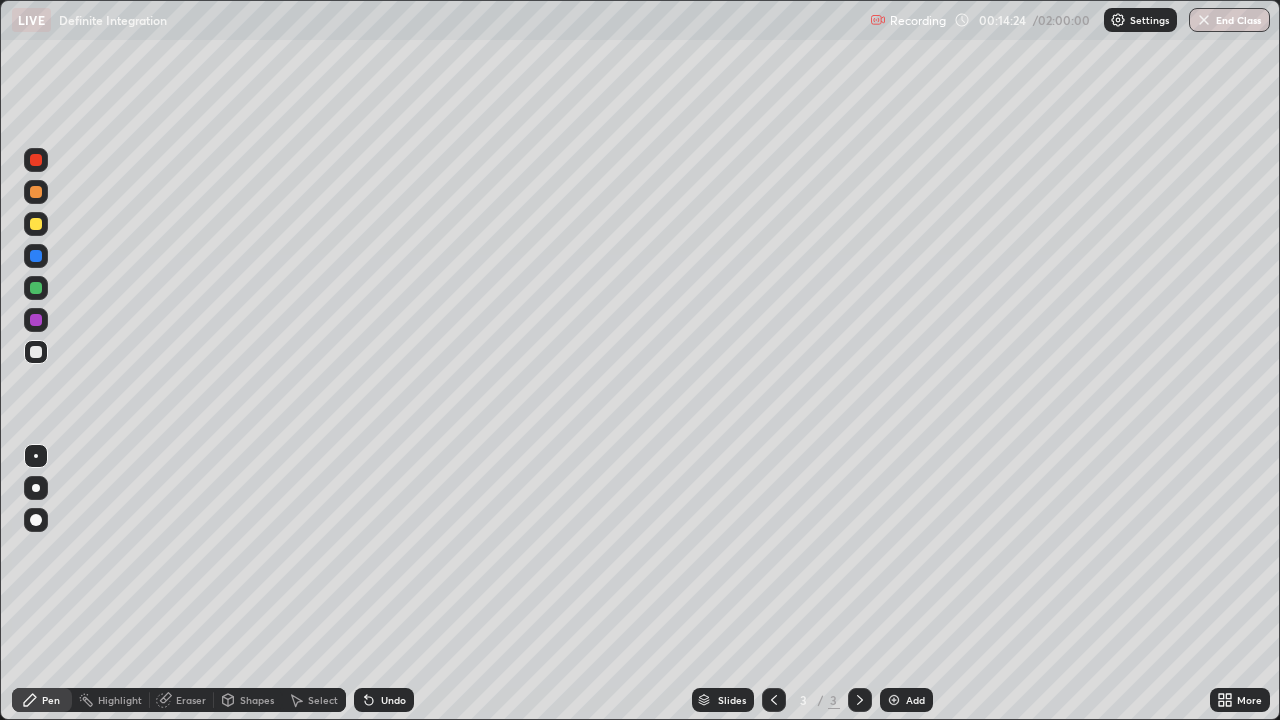 click at bounding box center (36, 224) 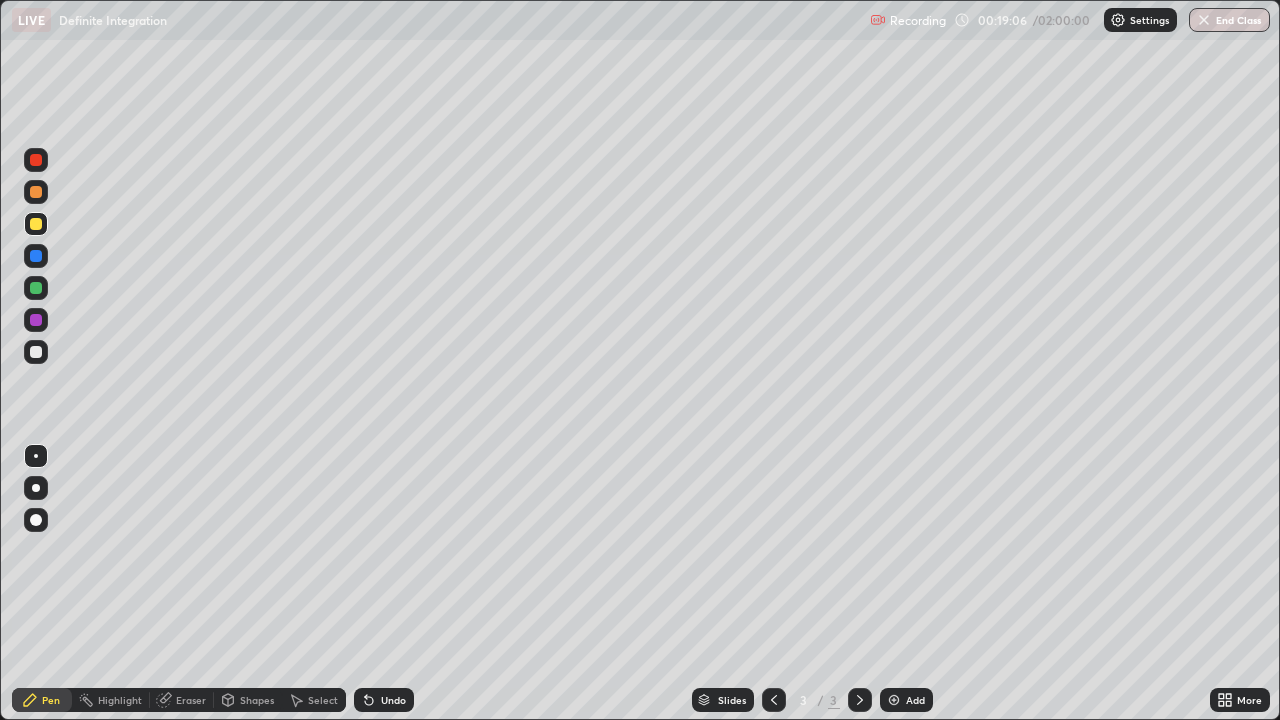 click on "Add" at bounding box center [906, 700] 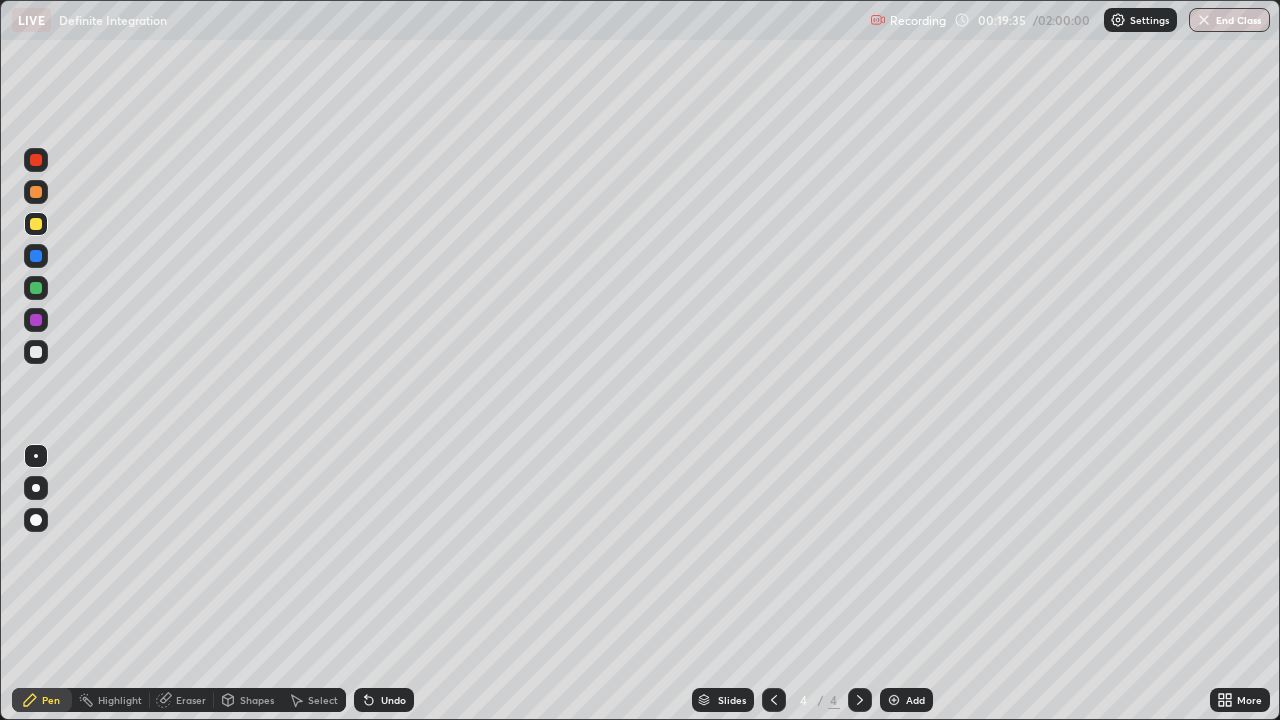 click at bounding box center [36, 352] 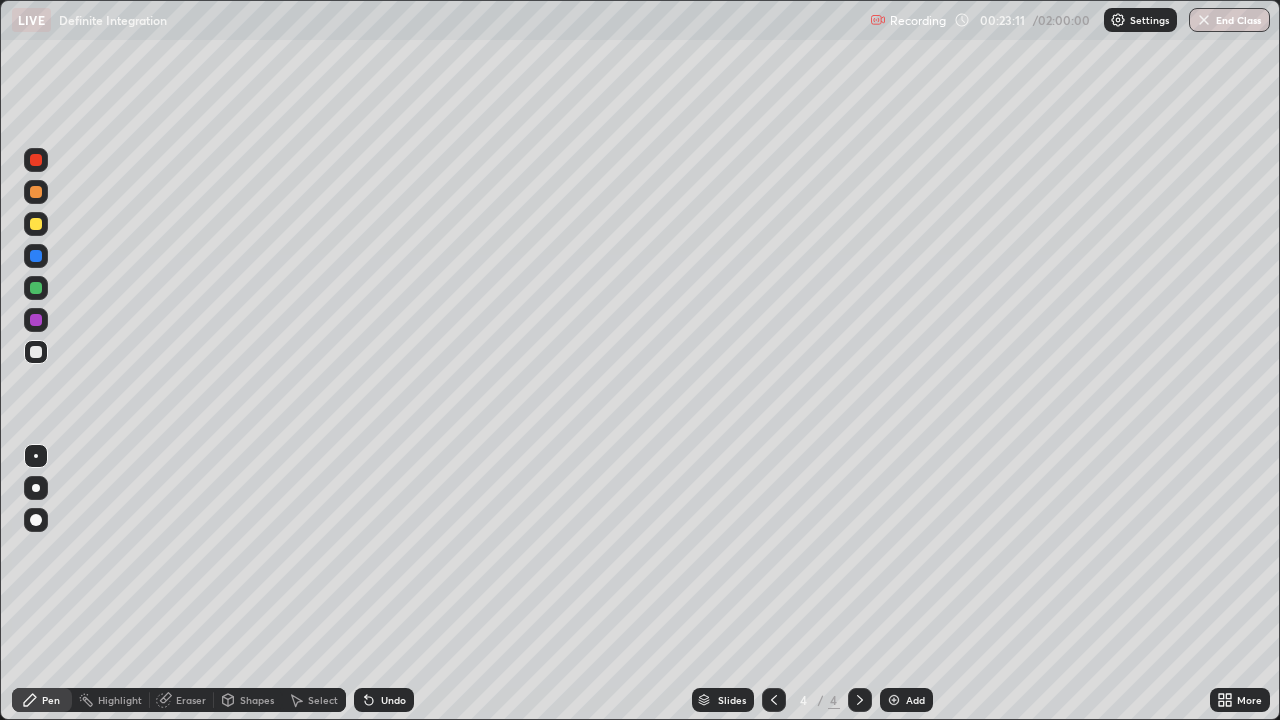 click at bounding box center (36, 224) 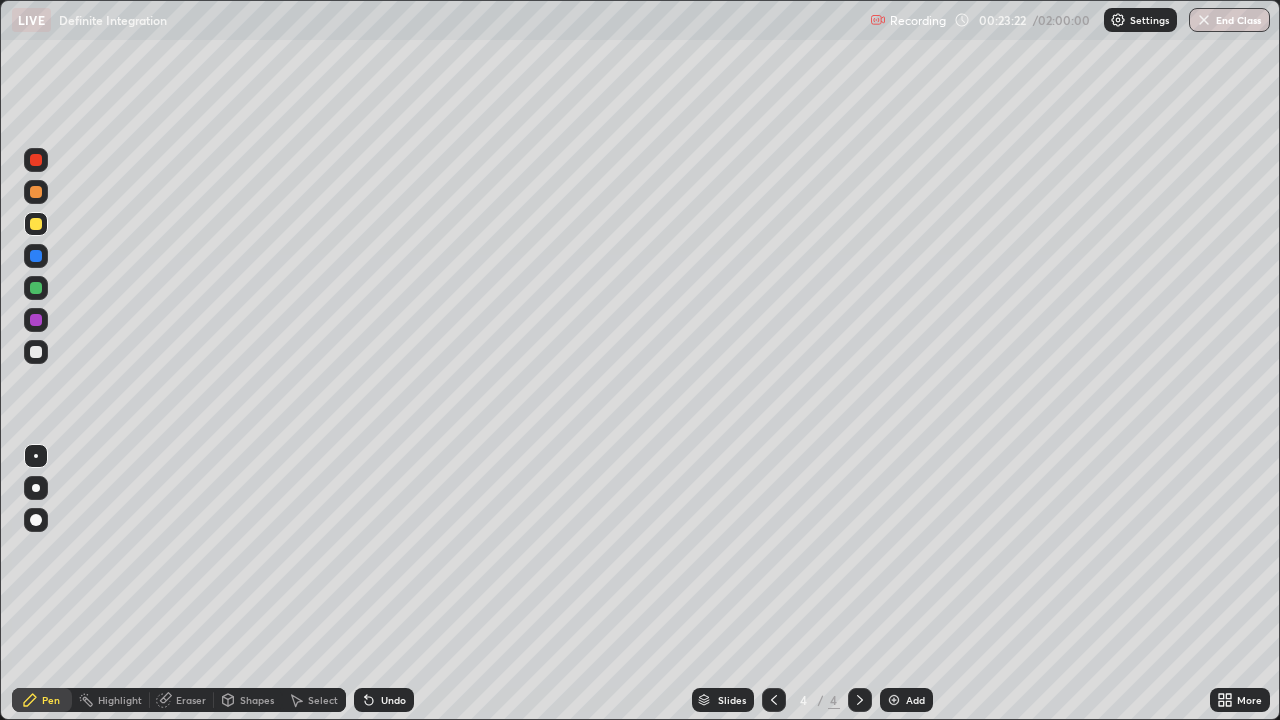 click at bounding box center (36, 352) 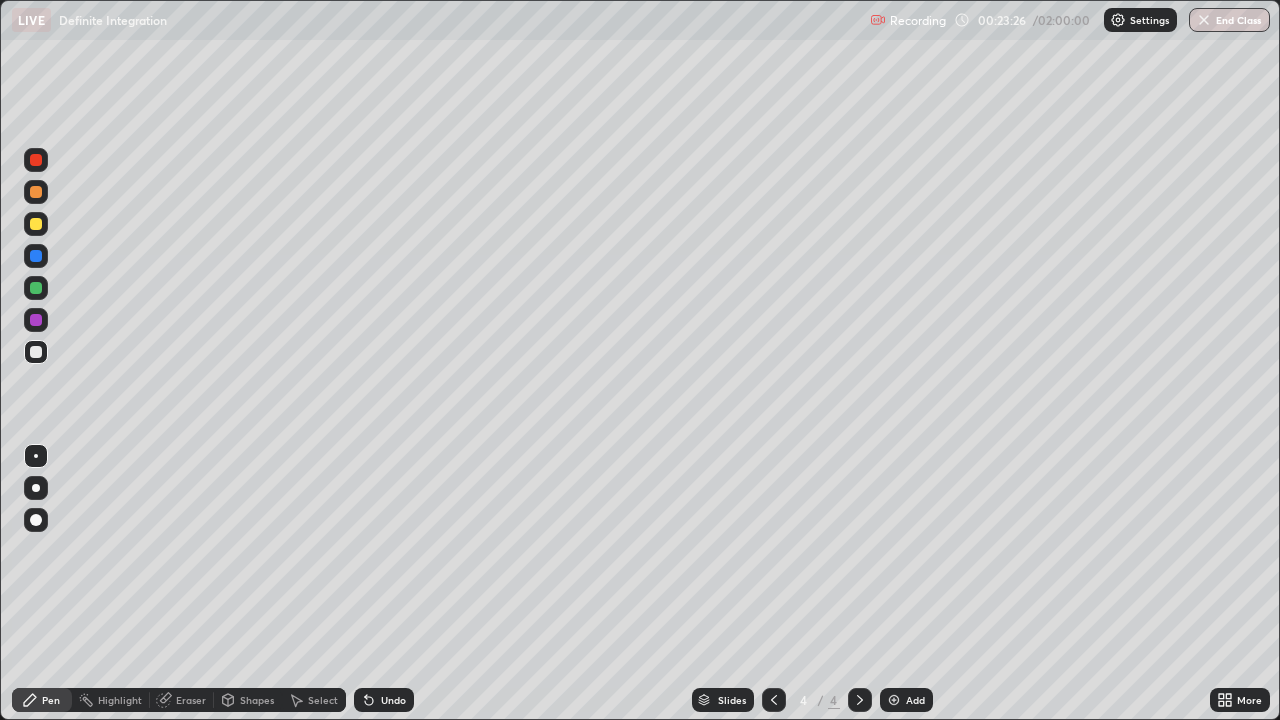 click on "Eraser" at bounding box center [191, 700] 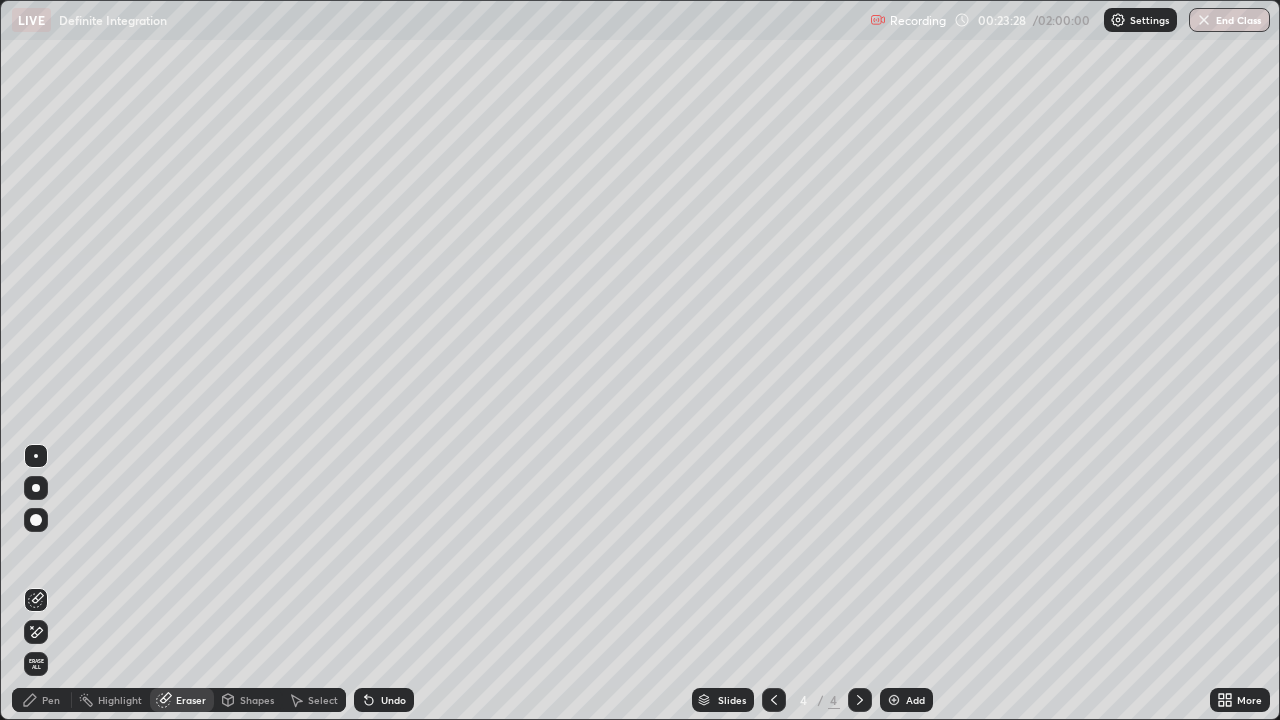 click on "Pen" at bounding box center (51, 700) 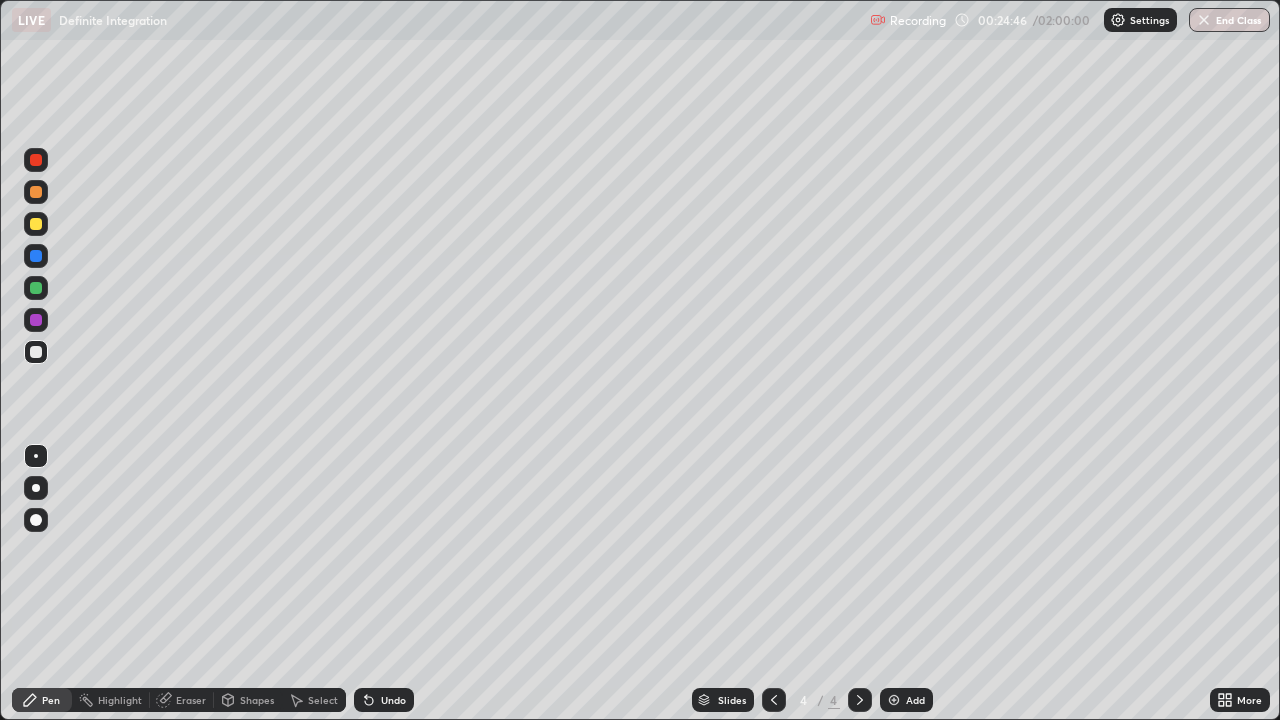 click at bounding box center (36, 224) 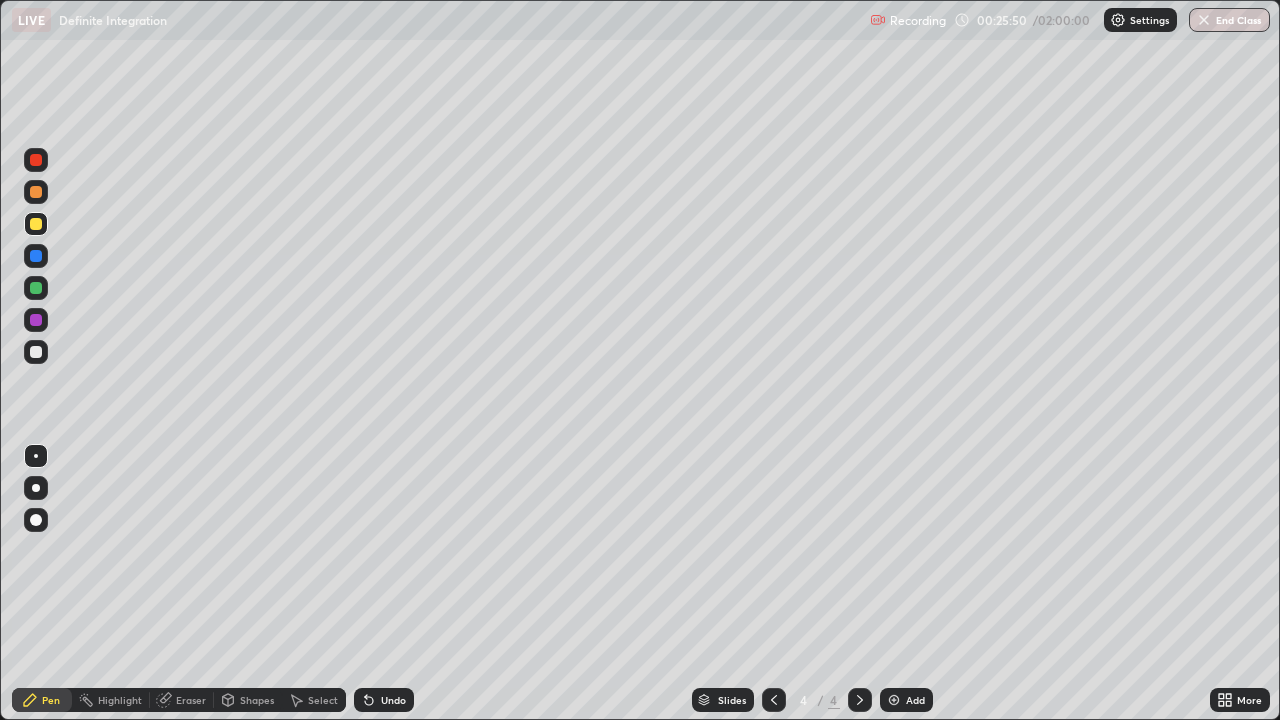 click at bounding box center (36, 288) 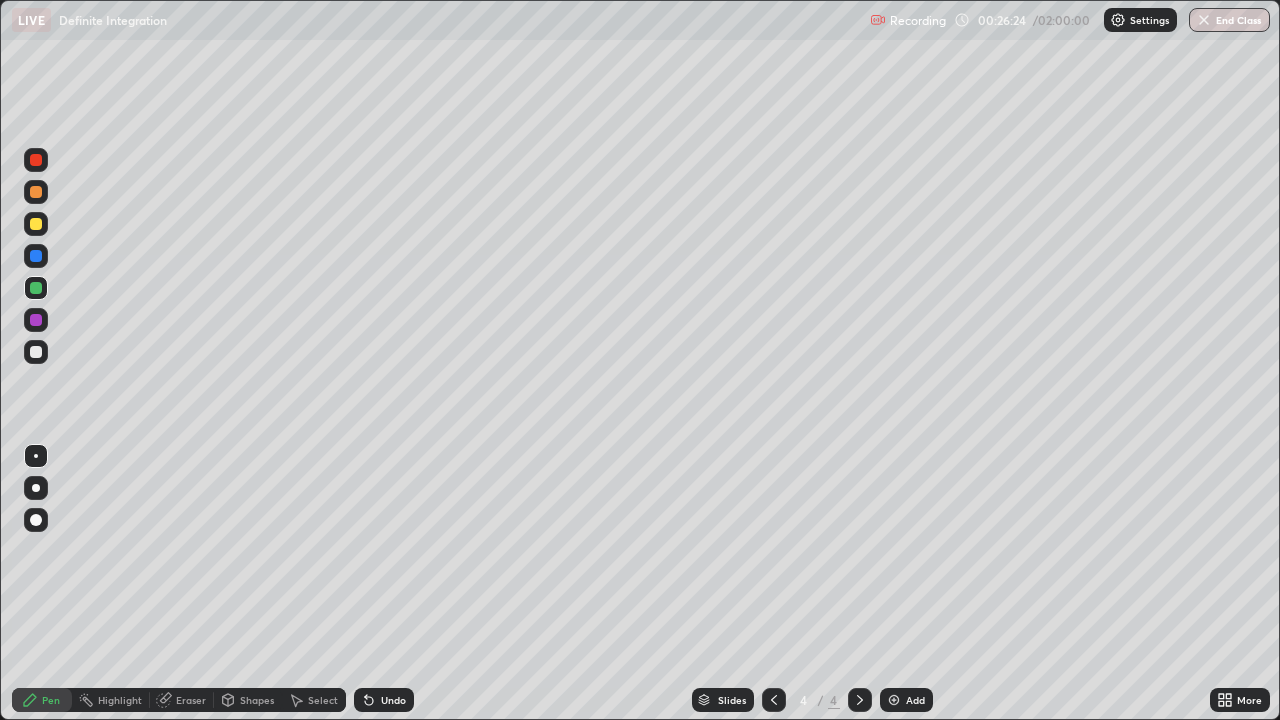 click at bounding box center (36, 352) 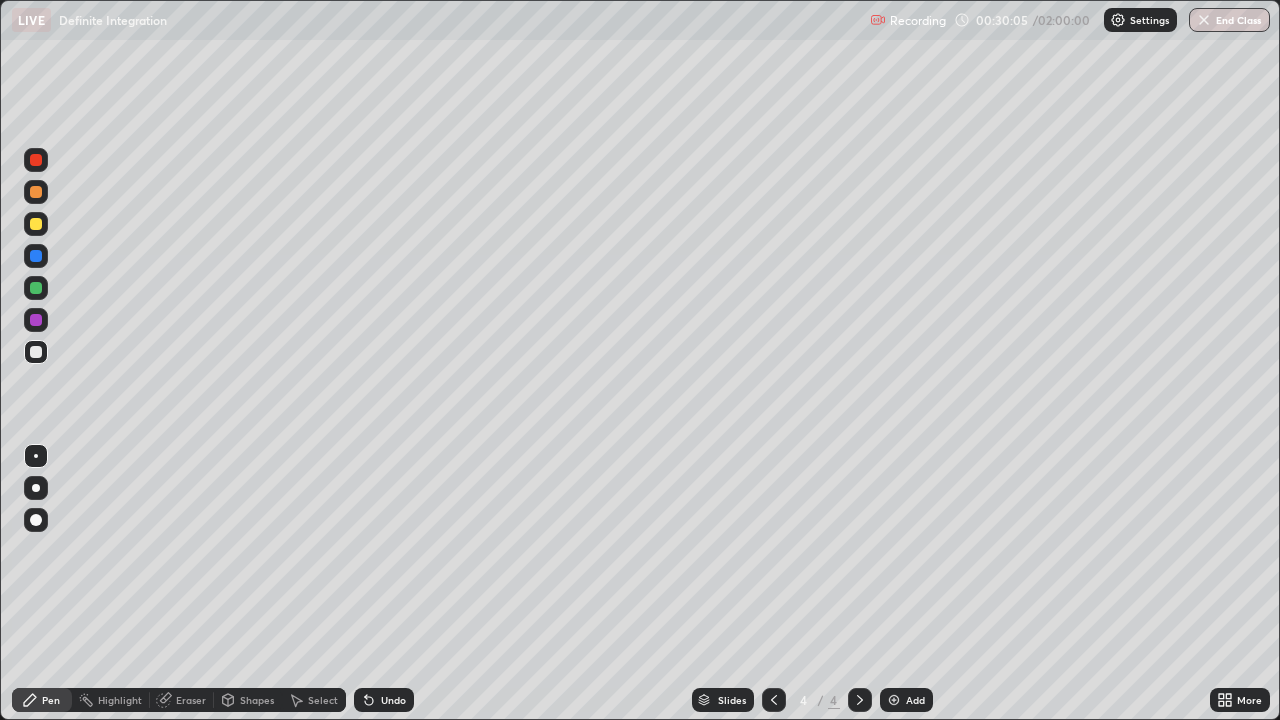 click on "Add" at bounding box center [915, 700] 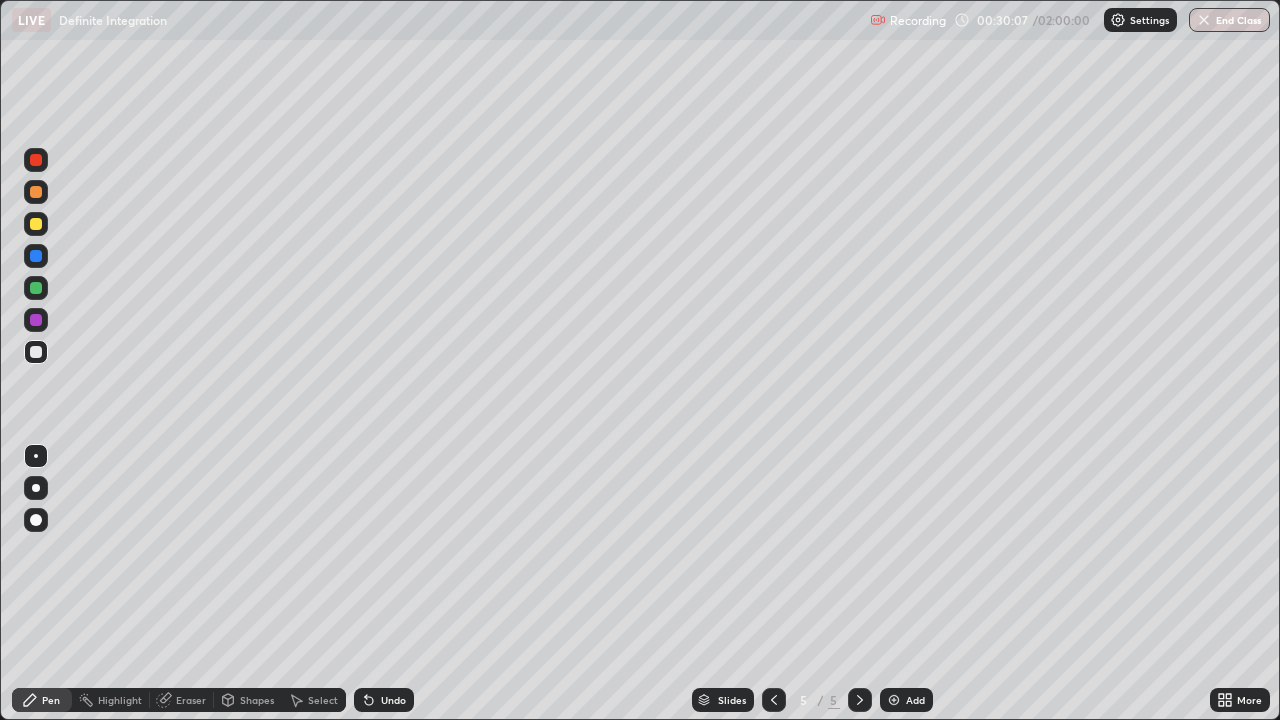 click at bounding box center [36, 192] 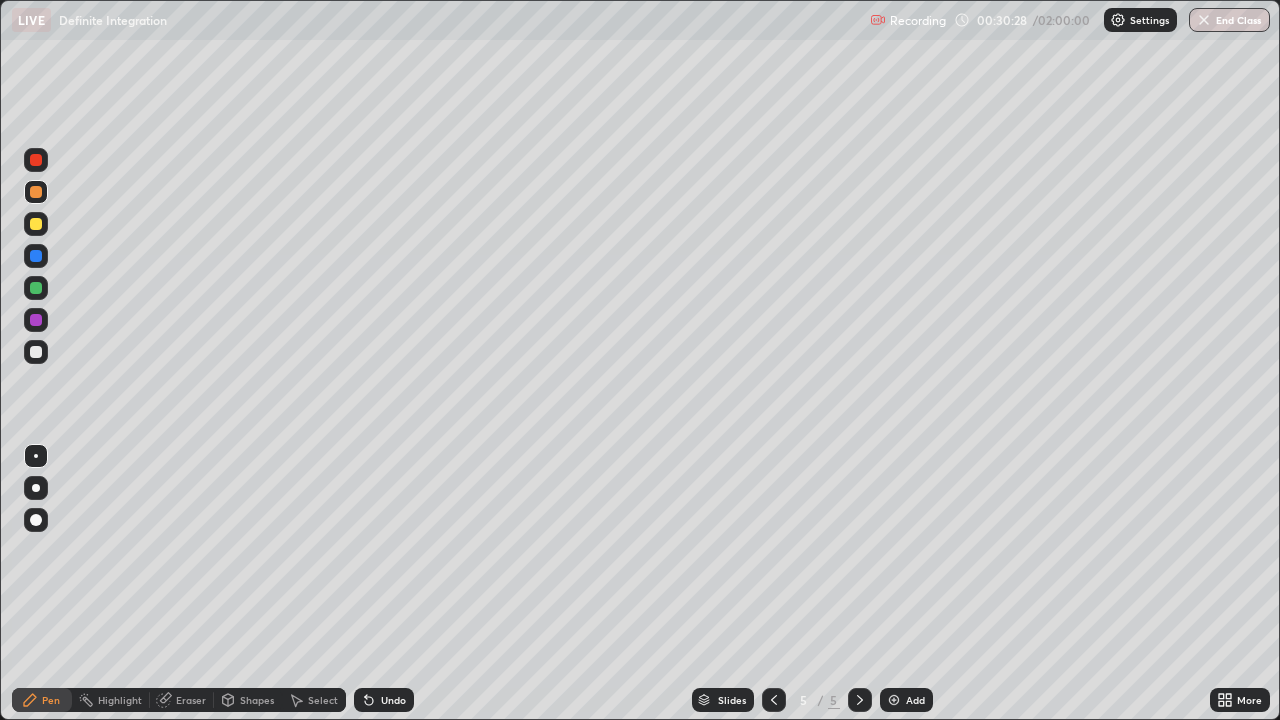 click at bounding box center [36, 352] 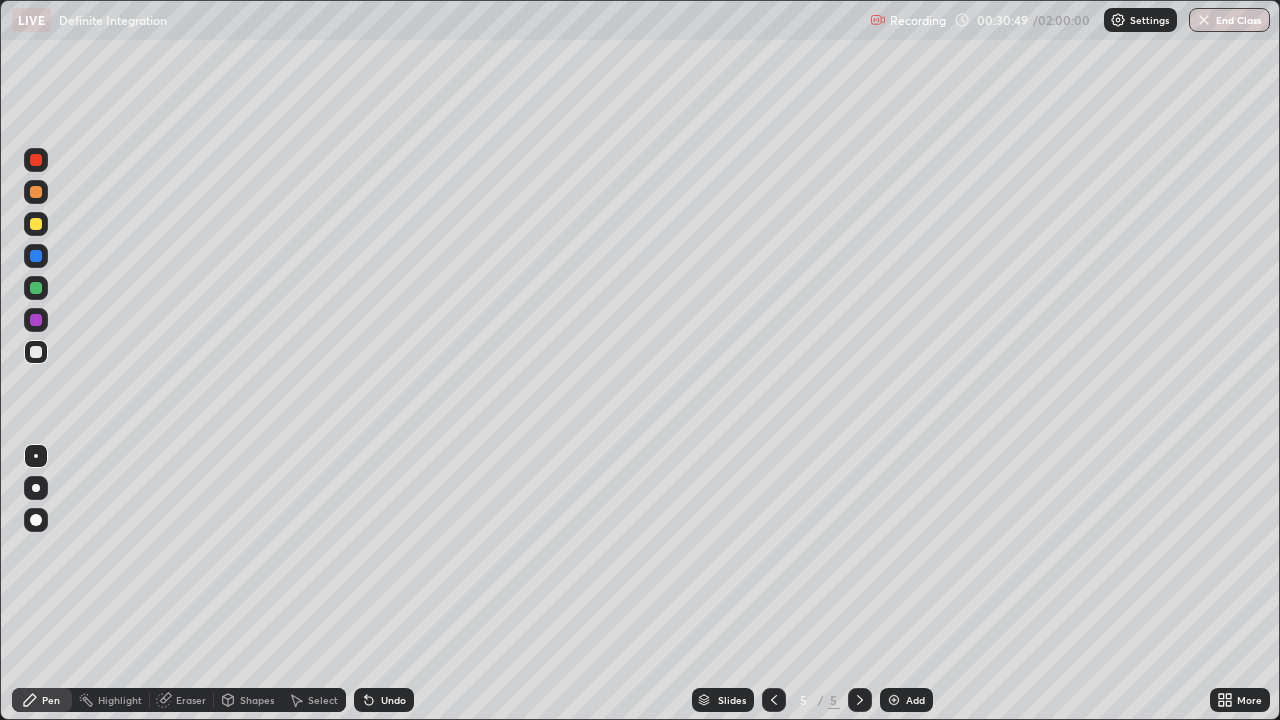 click at bounding box center [774, 700] 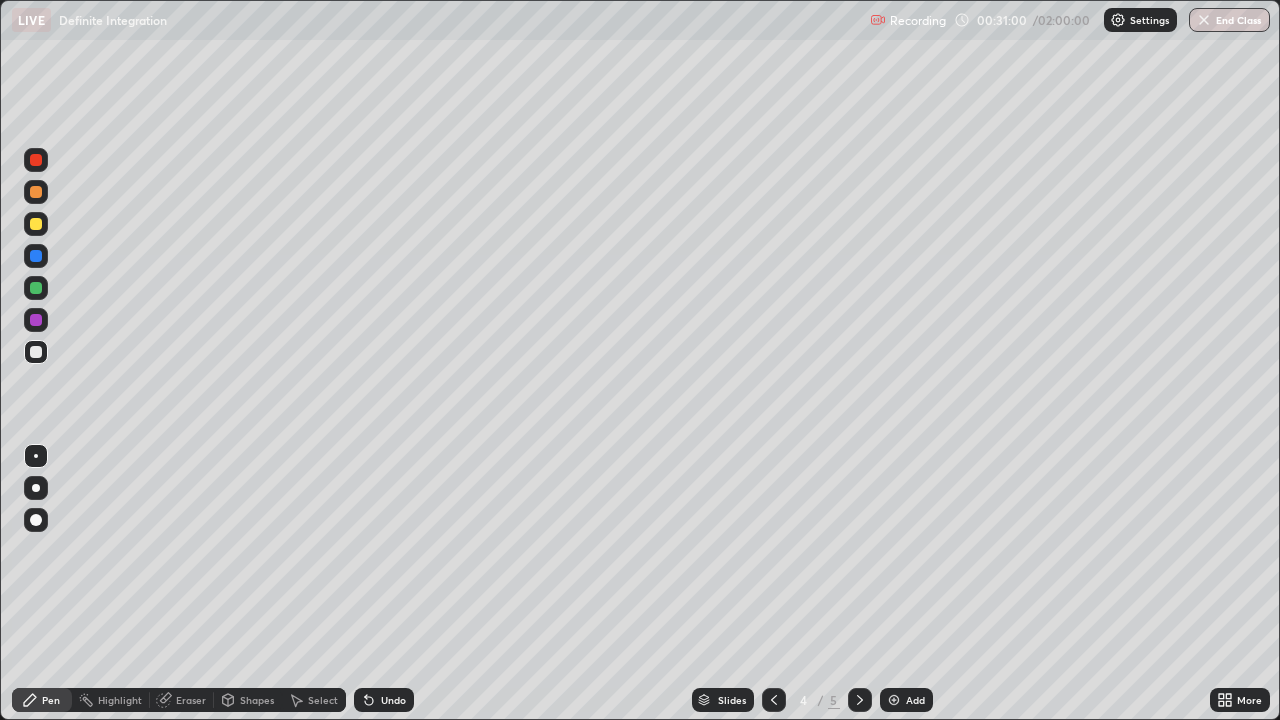 click 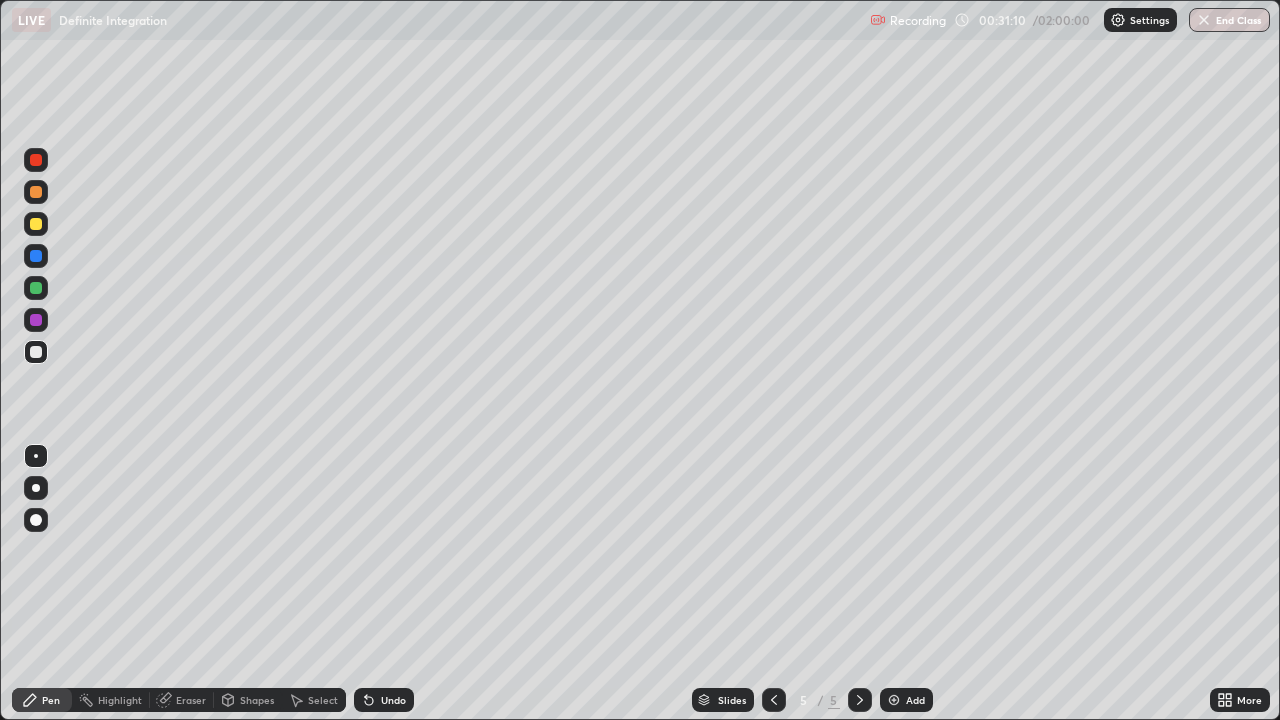 click at bounding box center (36, 288) 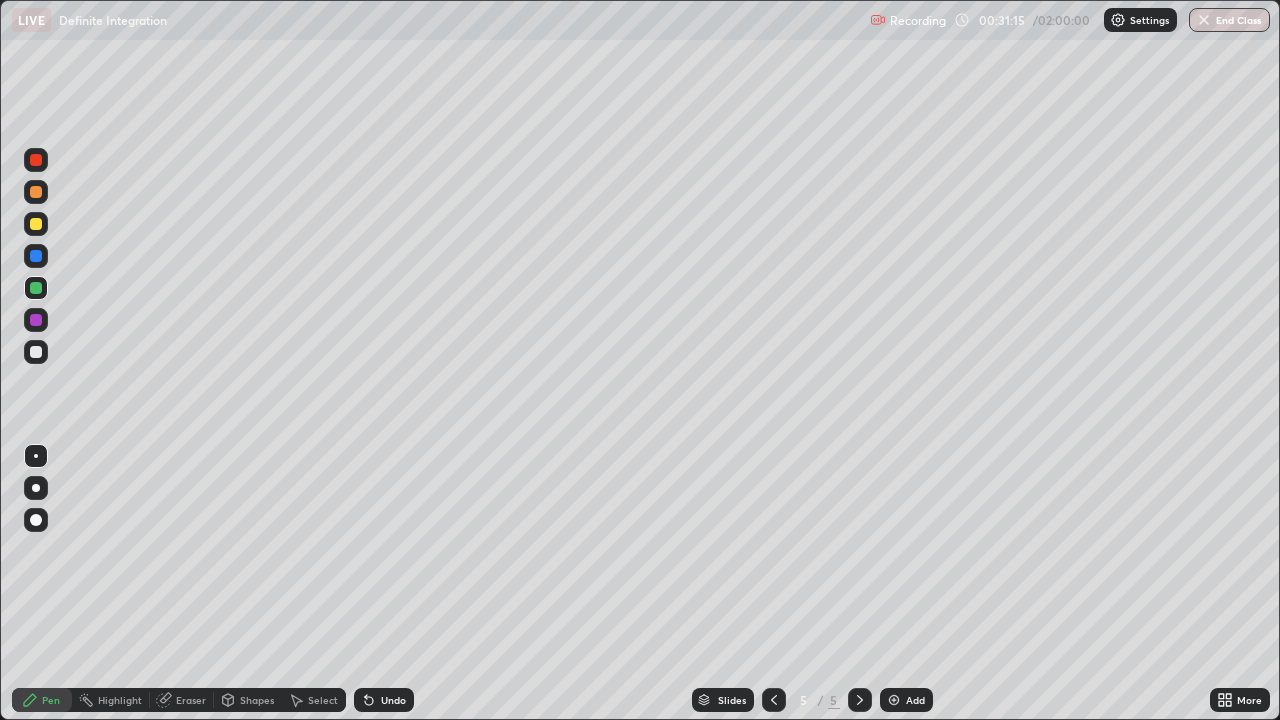 click on "Undo" at bounding box center (384, 700) 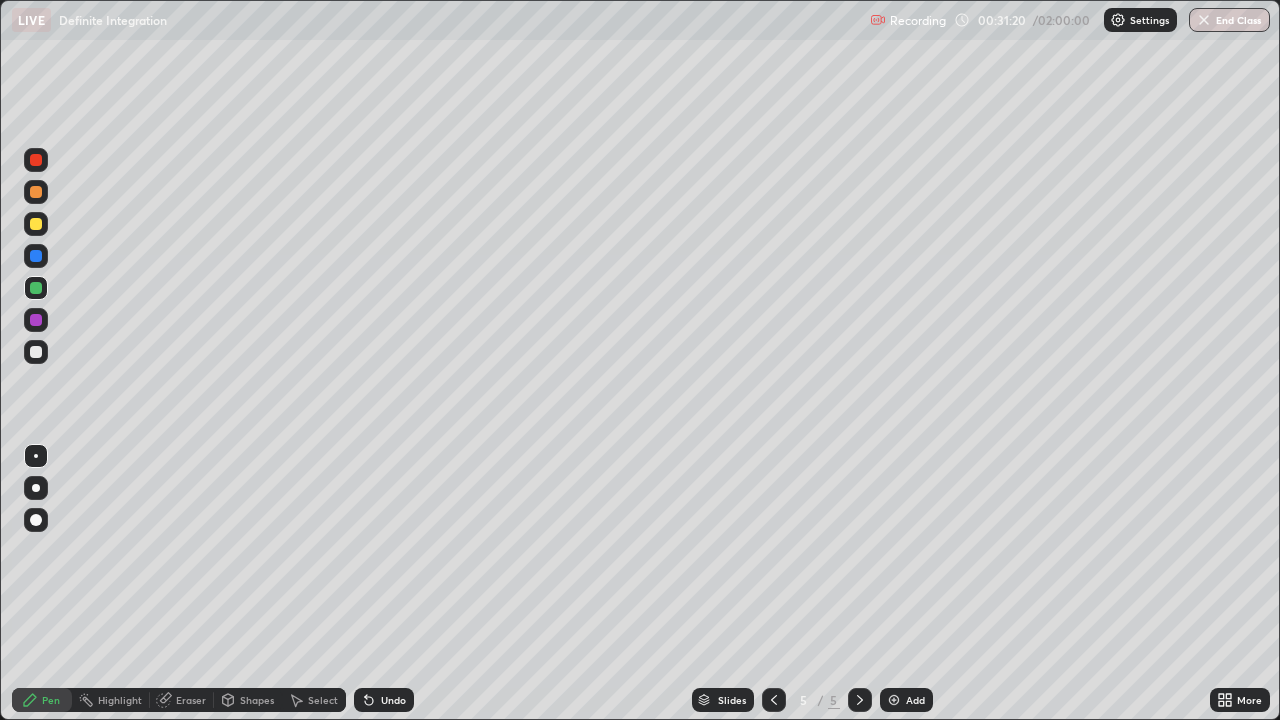 click 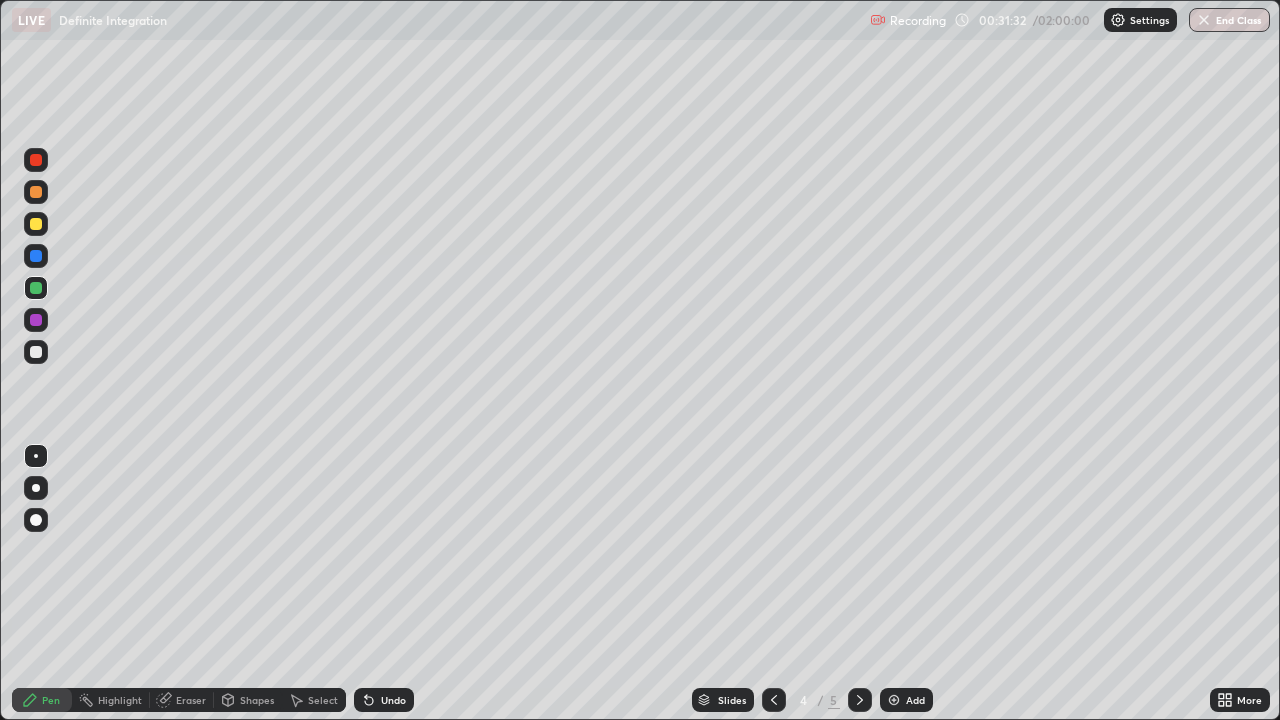 click 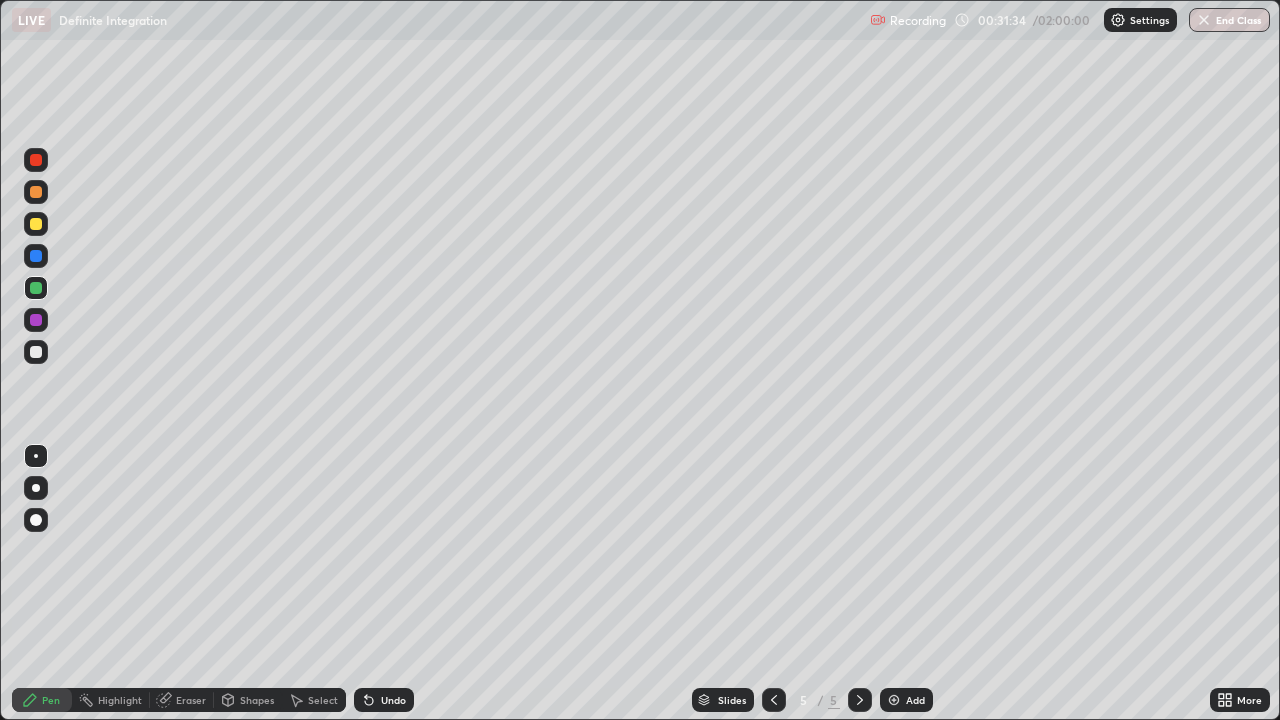 click at bounding box center [36, 224] 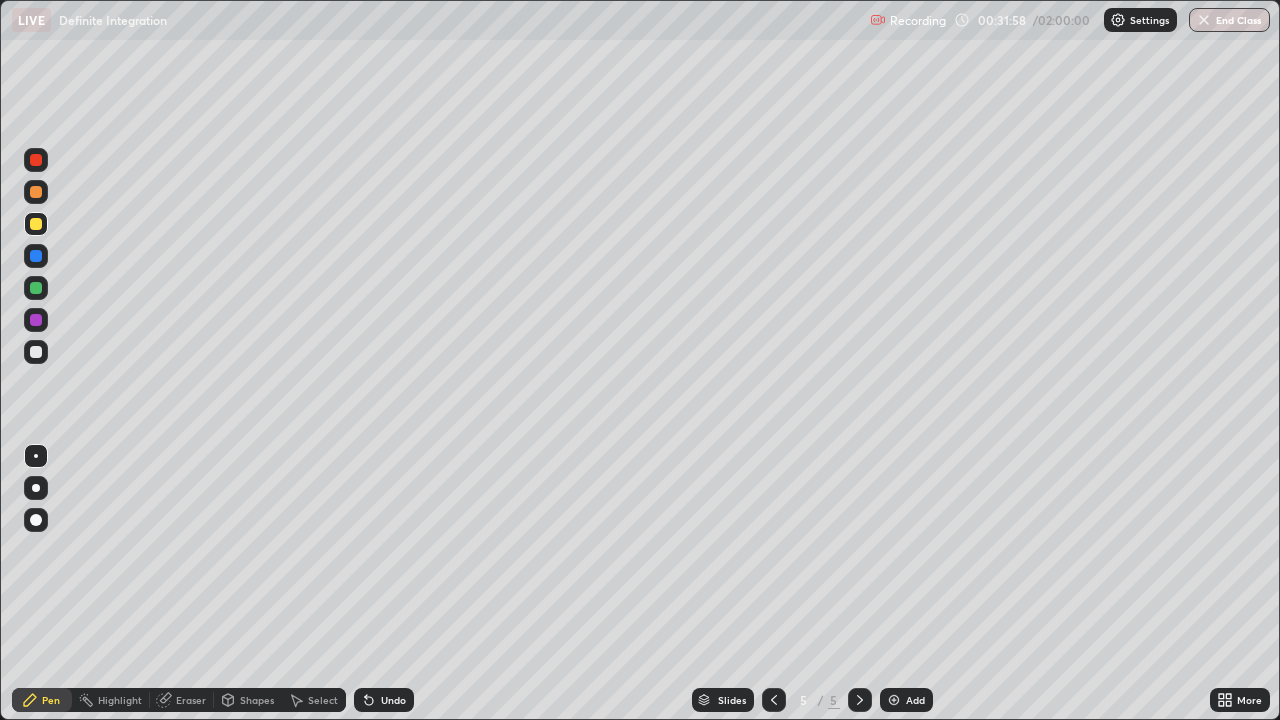 click at bounding box center (36, 352) 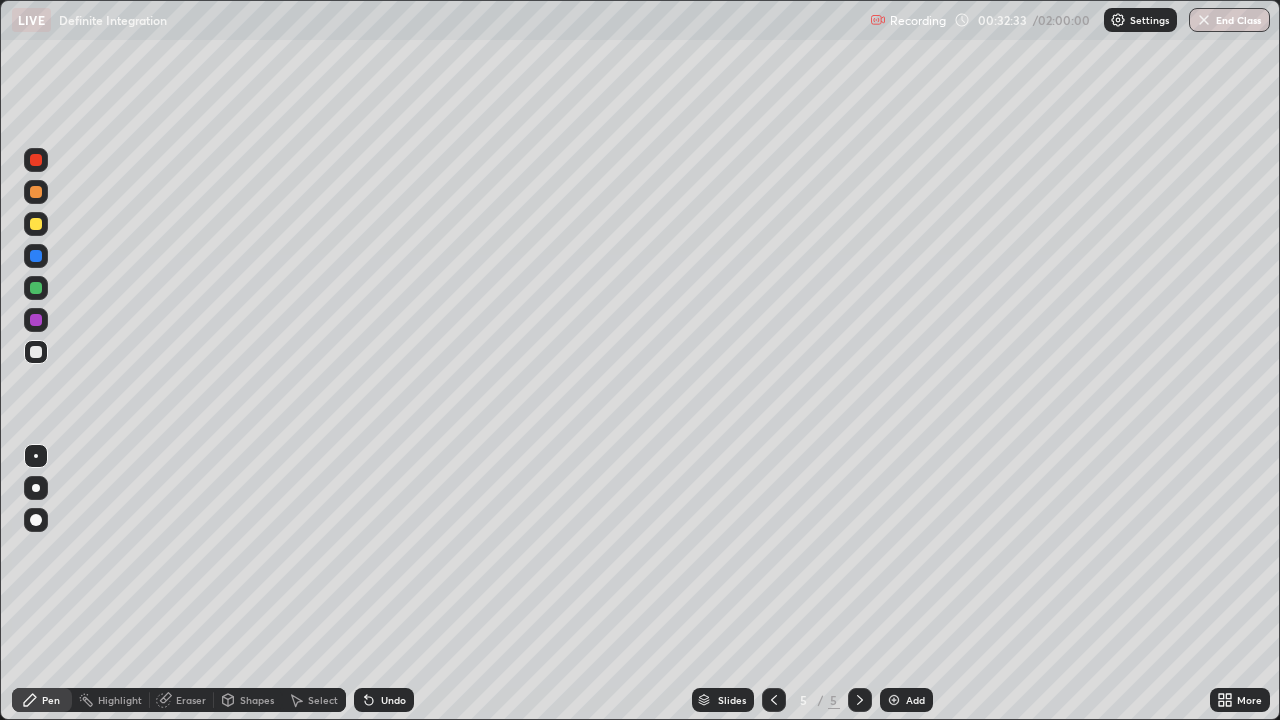 click on "Eraser" at bounding box center [191, 700] 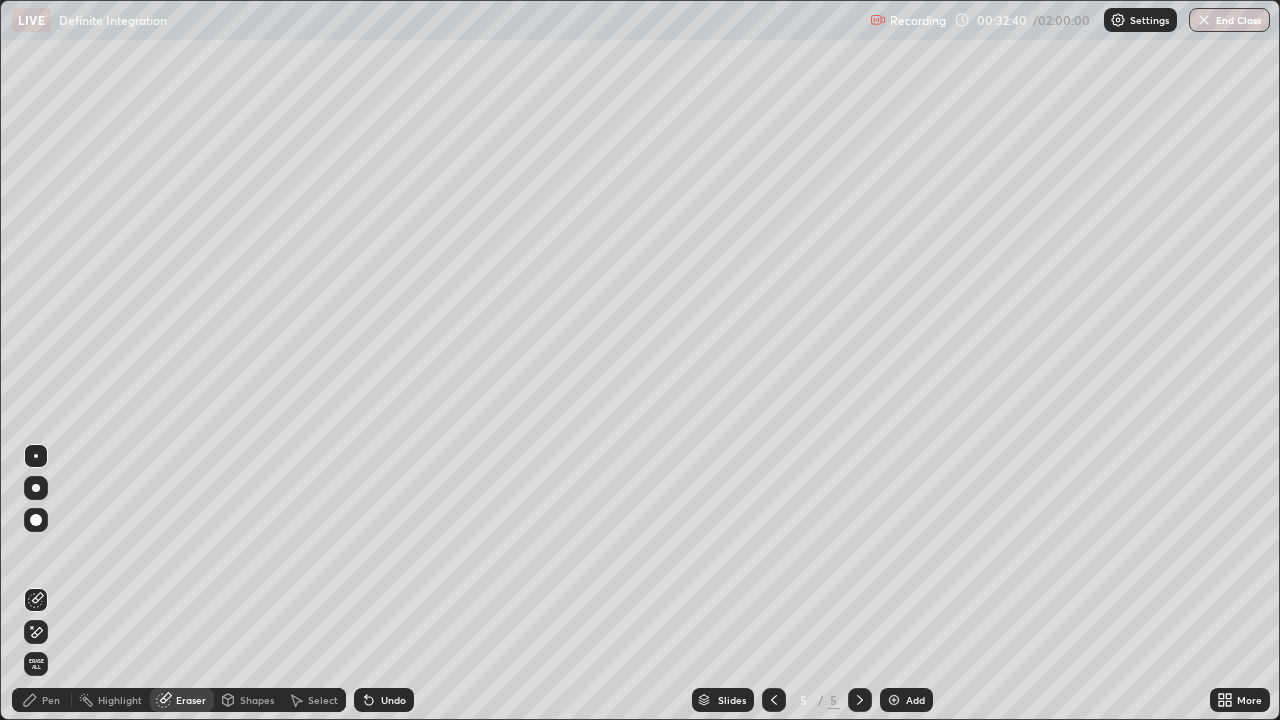 click on "Pen" at bounding box center [51, 700] 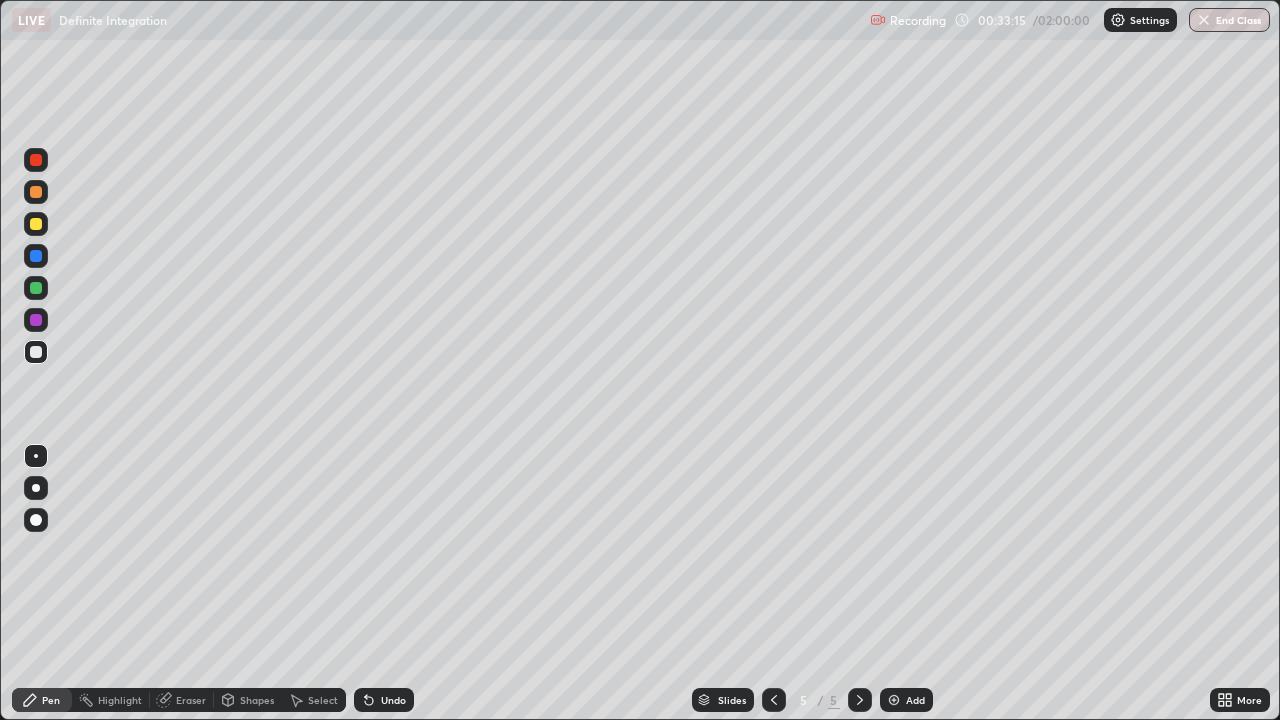 click on "Undo" at bounding box center [384, 700] 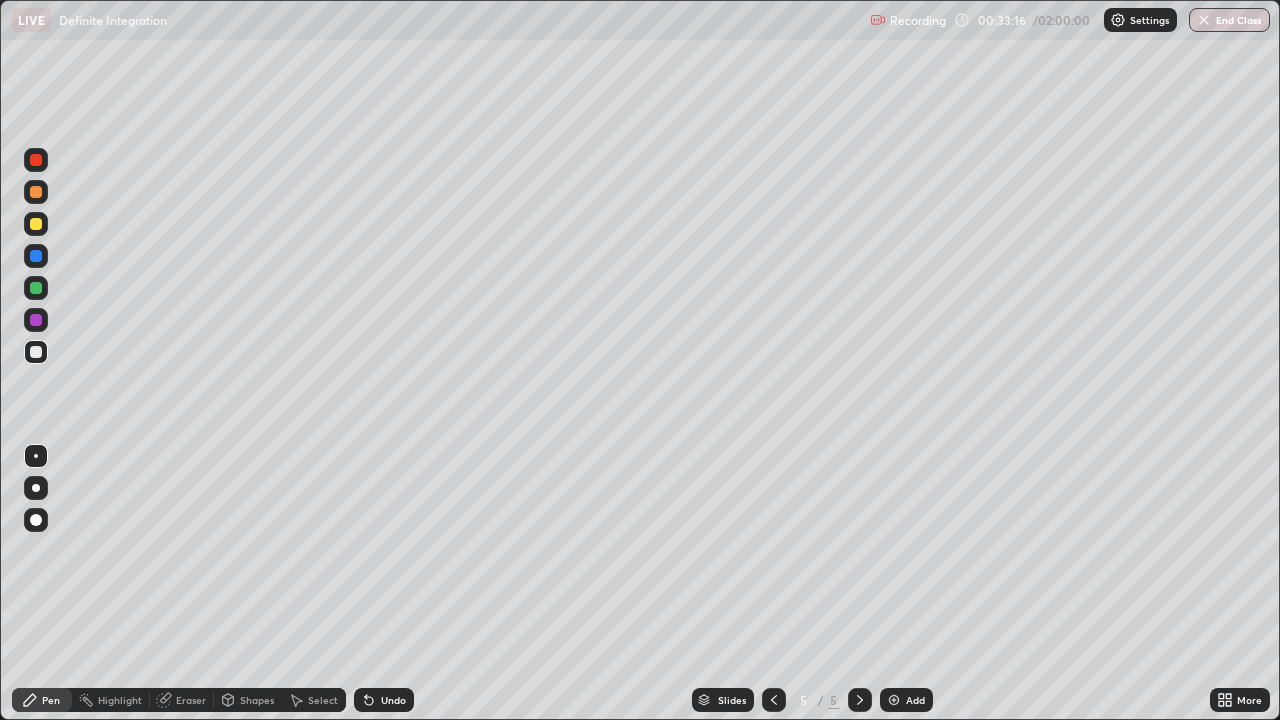 click on "Undo" at bounding box center [393, 700] 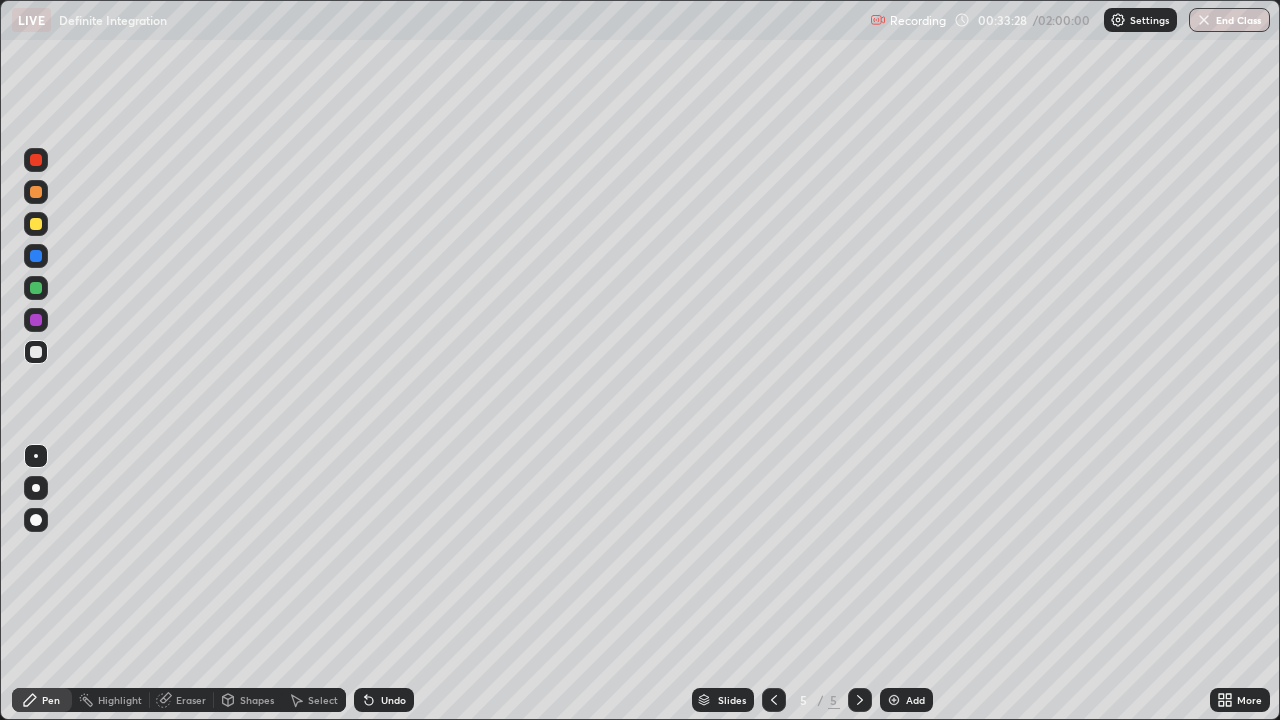 click on "Undo" at bounding box center [393, 700] 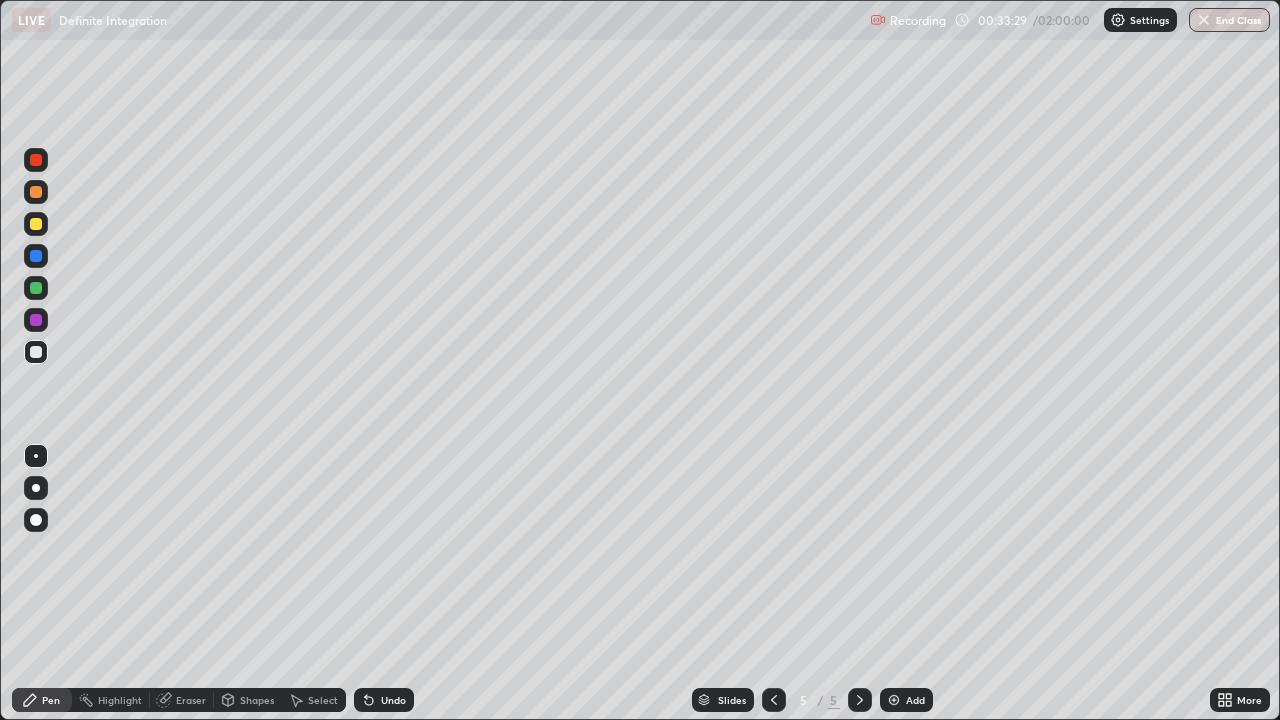 click on "Undo" at bounding box center (393, 700) 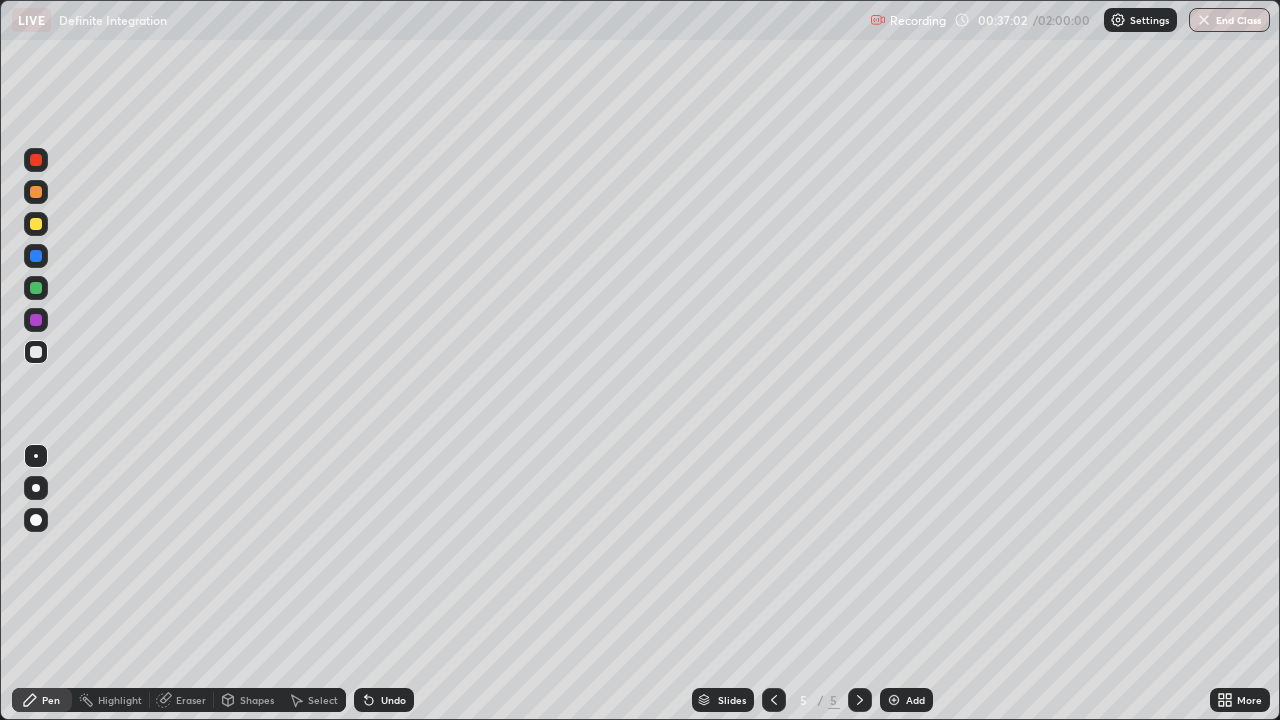 click at bounding box center (36, 224) 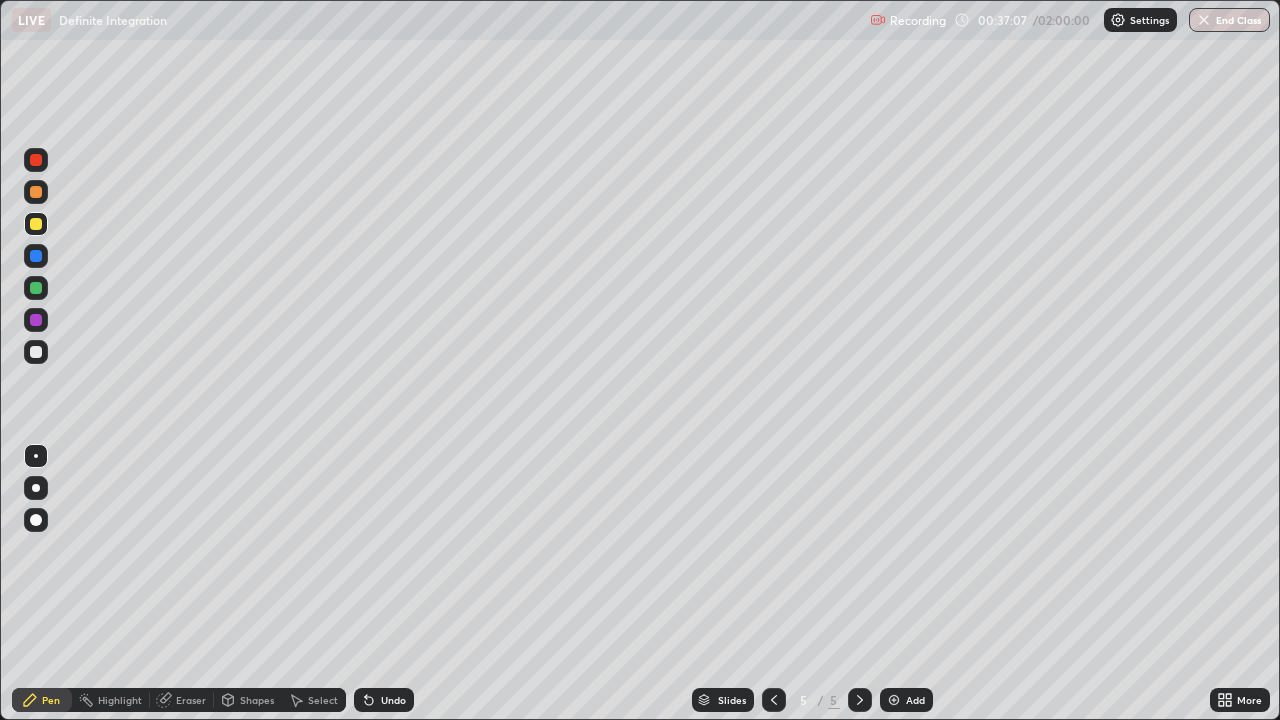 click at bounding box center [36, 352] 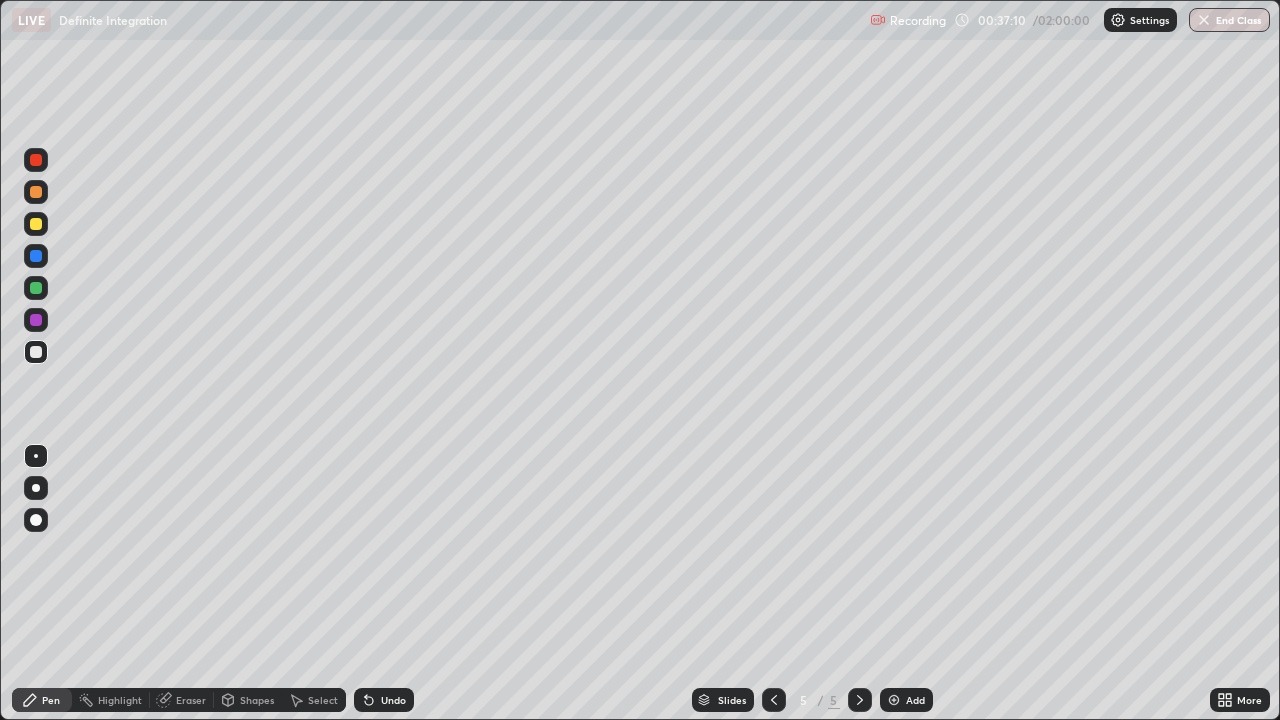click on "Add" at bounding box center [906, 700] 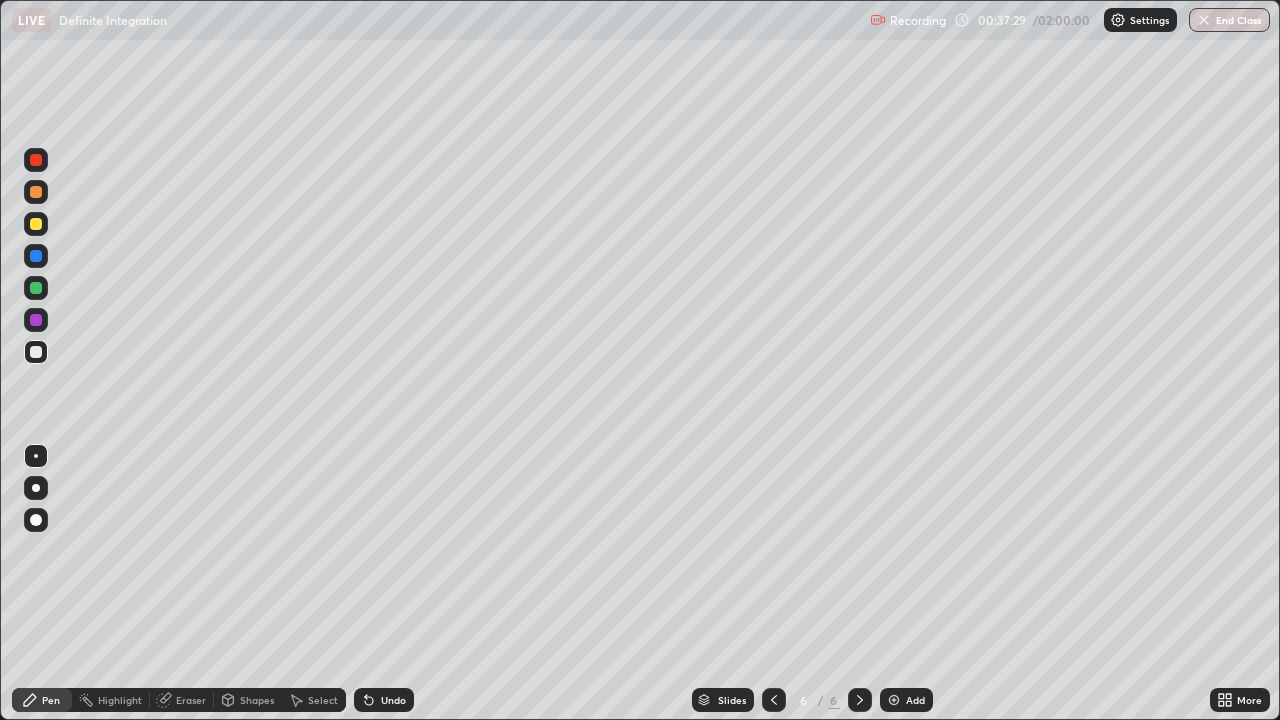 click at bounding box center (36, 192) 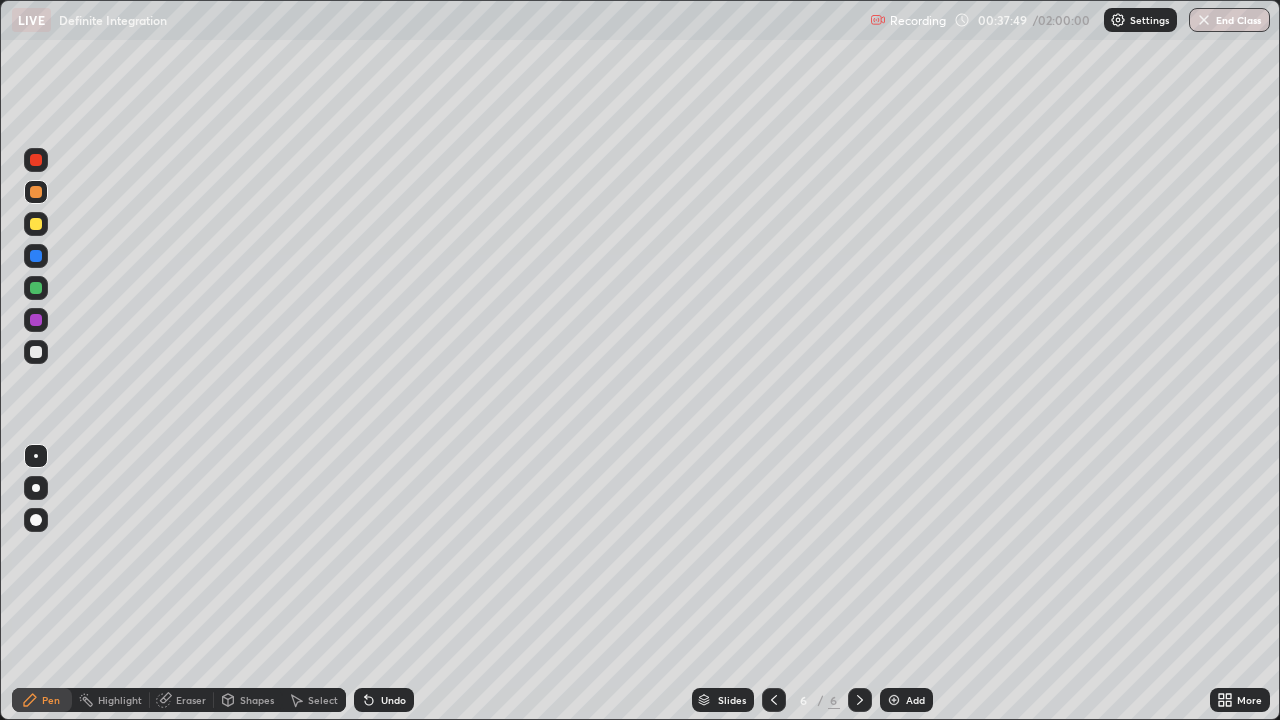 click on "Undo" at bounding box center (384, 700) 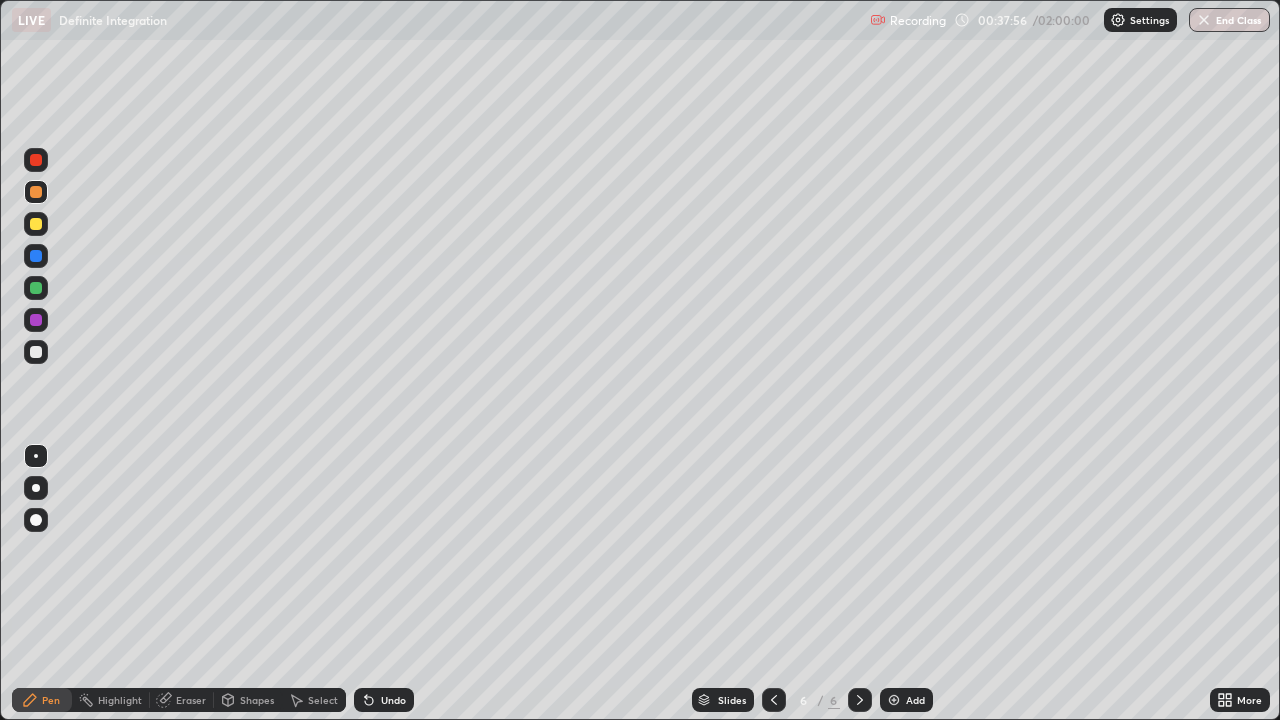 click at bounding box center [36, 352] 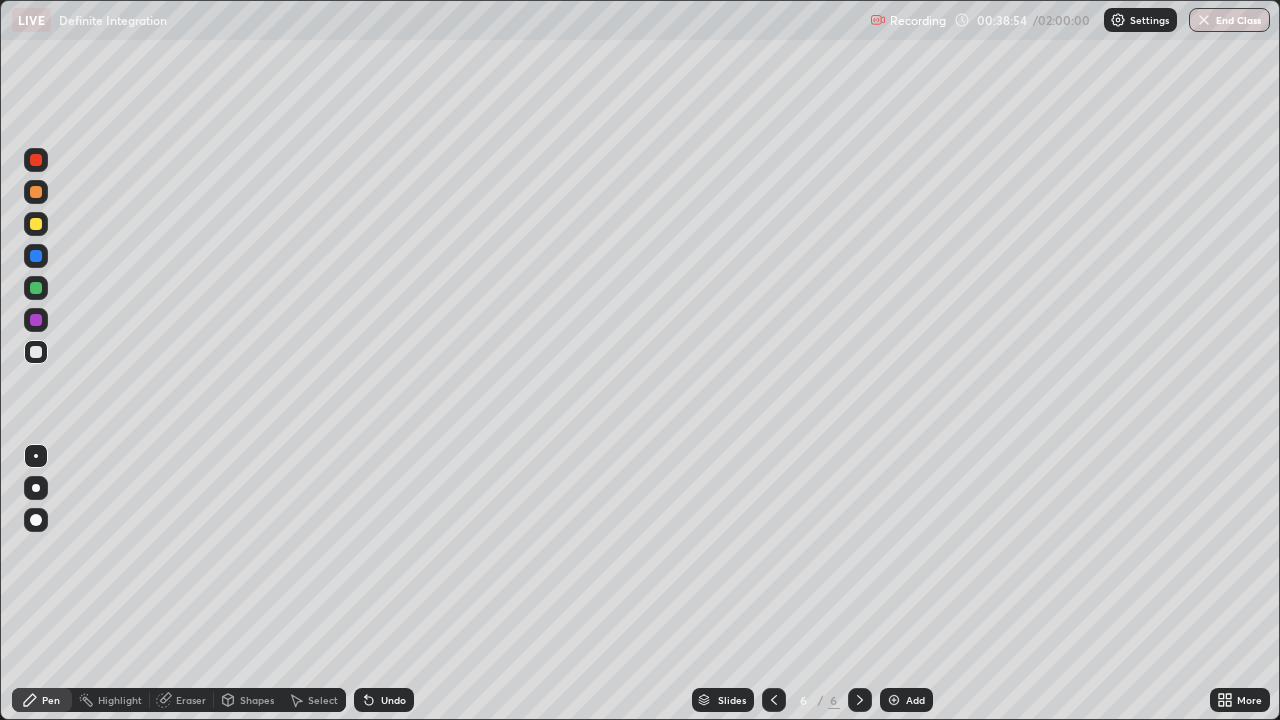click on "Undo" at bounding box center (393, 700) 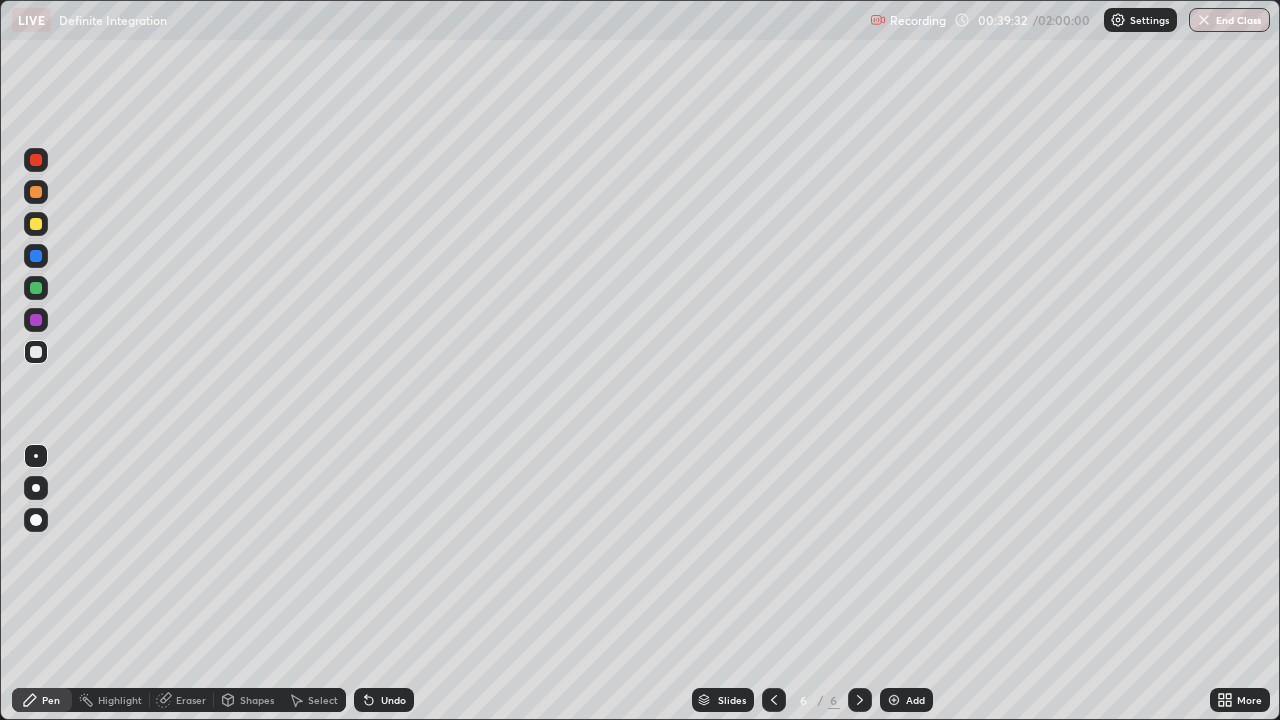 click on "Undo" at bounding box center [393, 700] 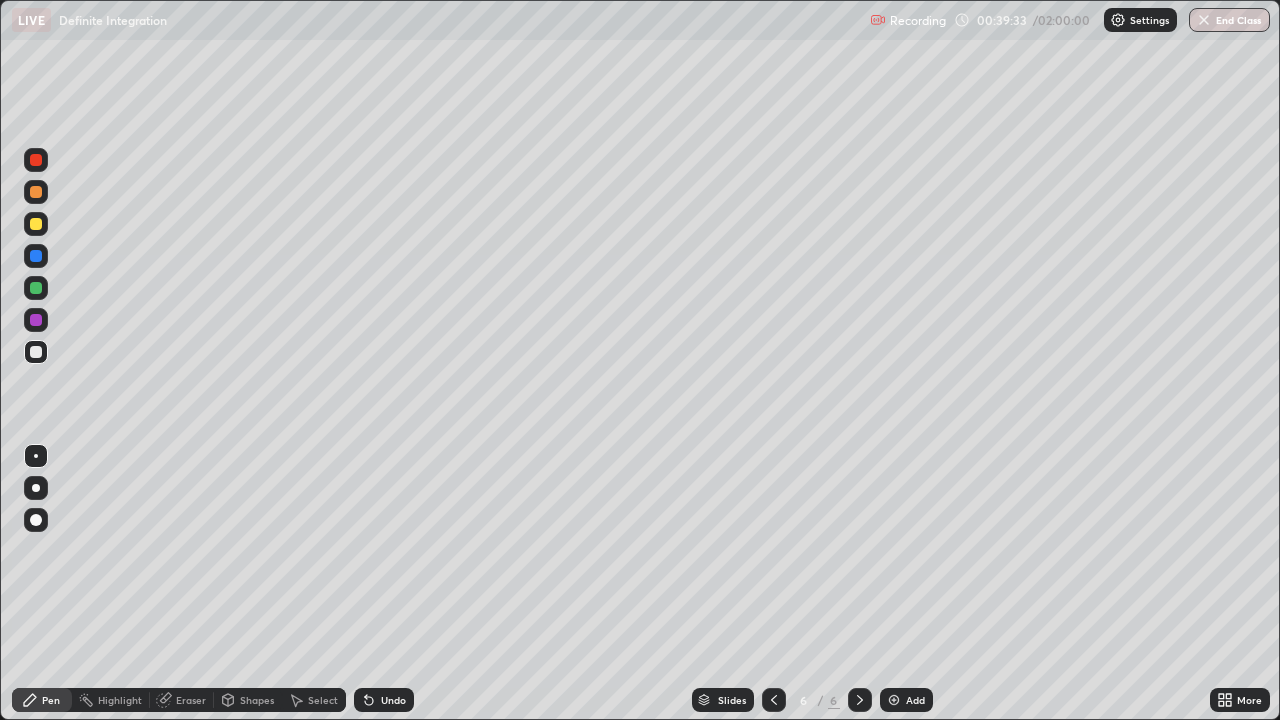 click on "Undo" at bounding box center (384, 700) 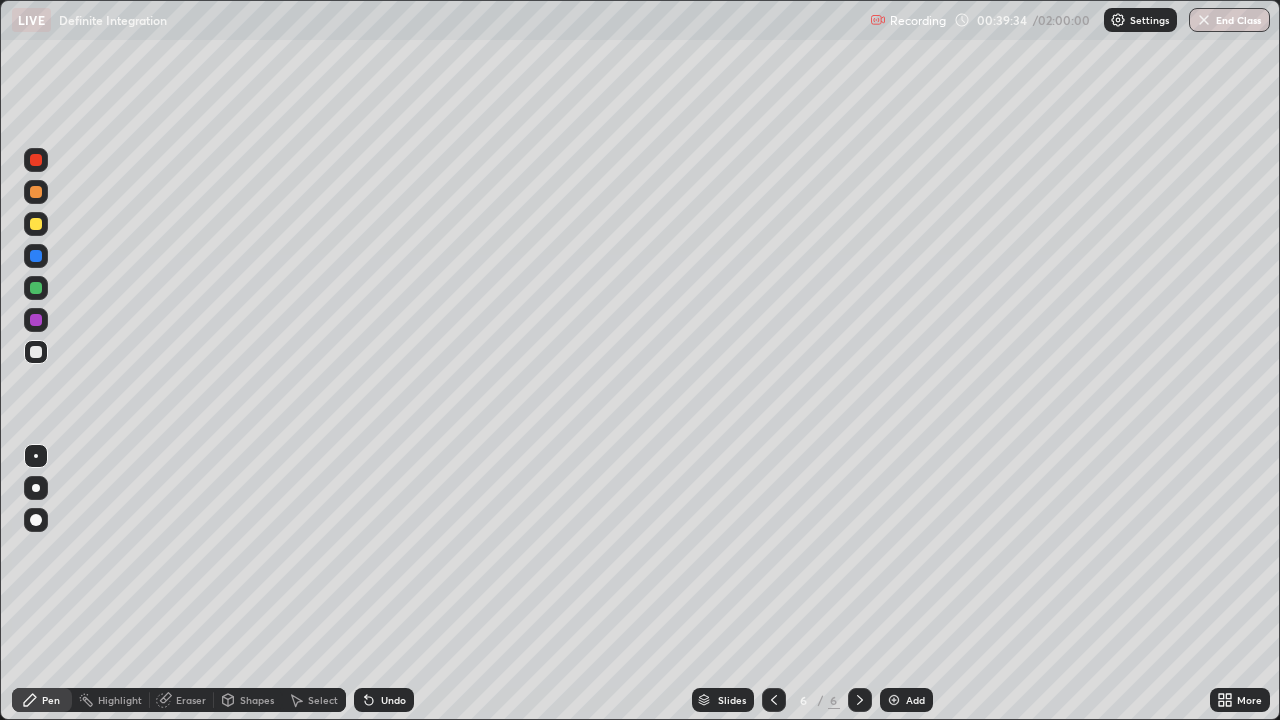 click on "Undo" at bounding box center [384, 700] 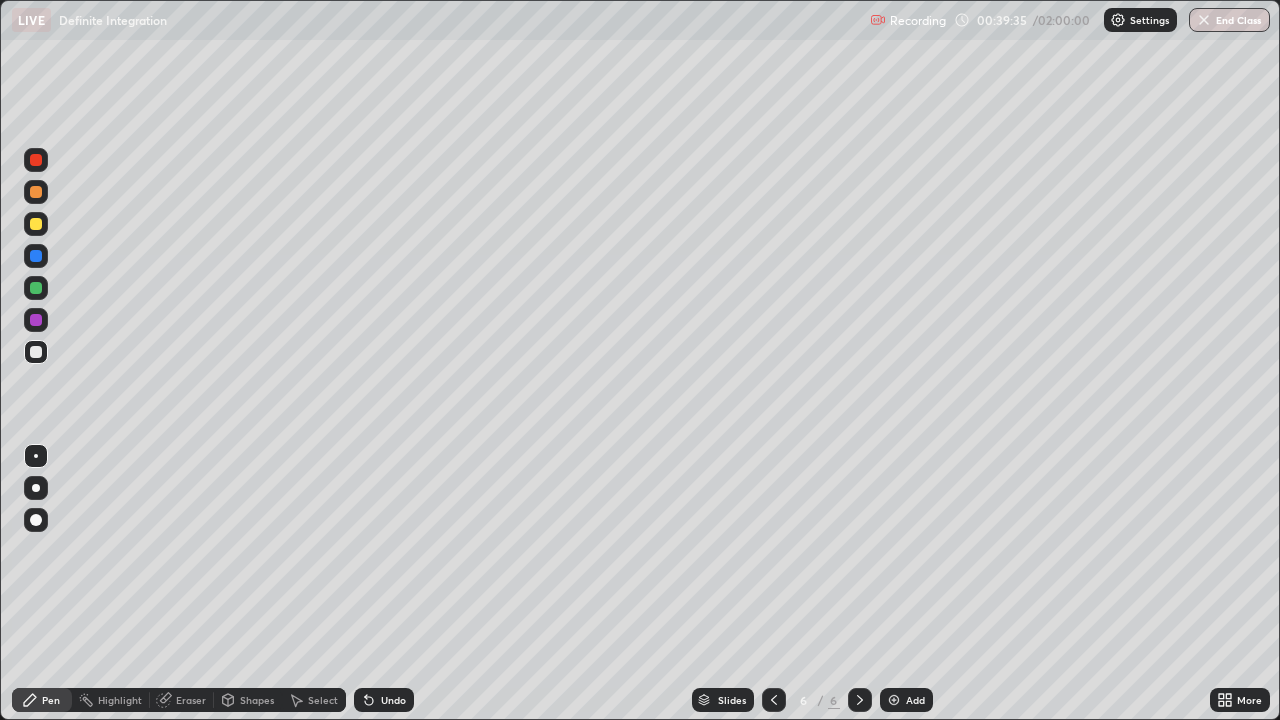 click on "Undo" at bounding box center [393, 700] 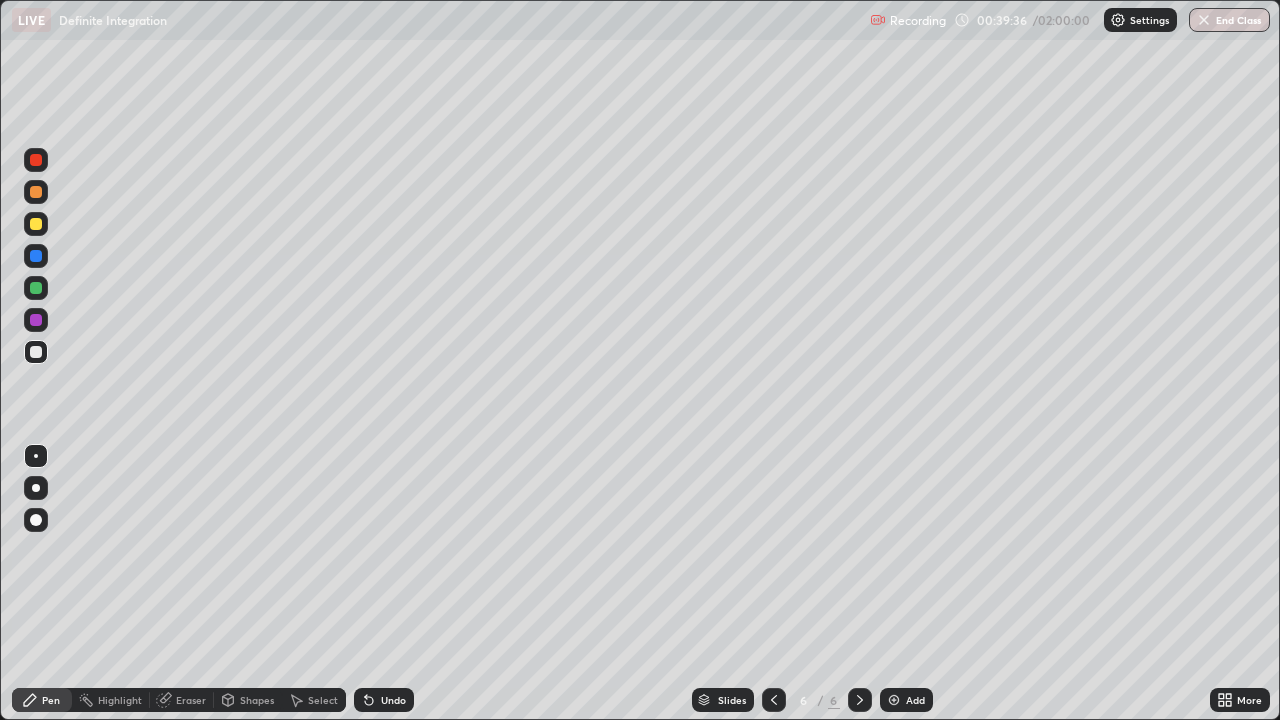 click on "Undo" at bounding box center [393, 700] 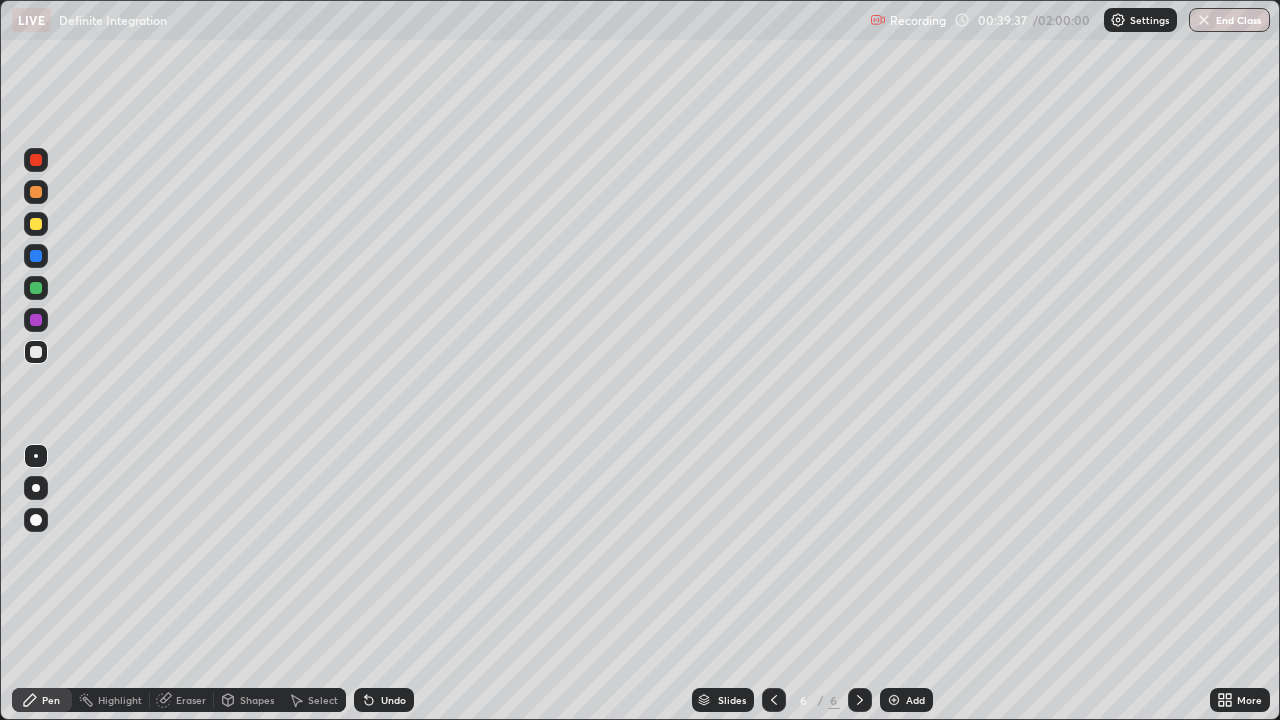 click on "Undo" at bounding box center [393, 700] 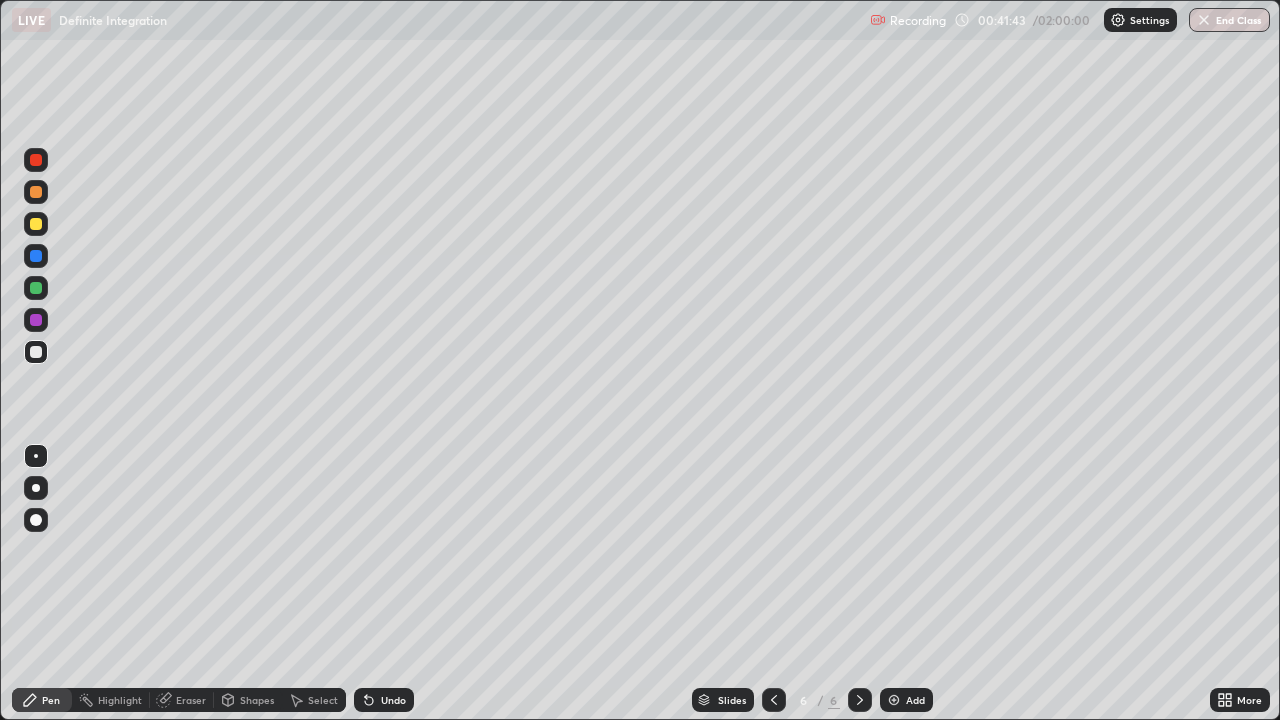click on "Add" at bounding box center [906, 700] 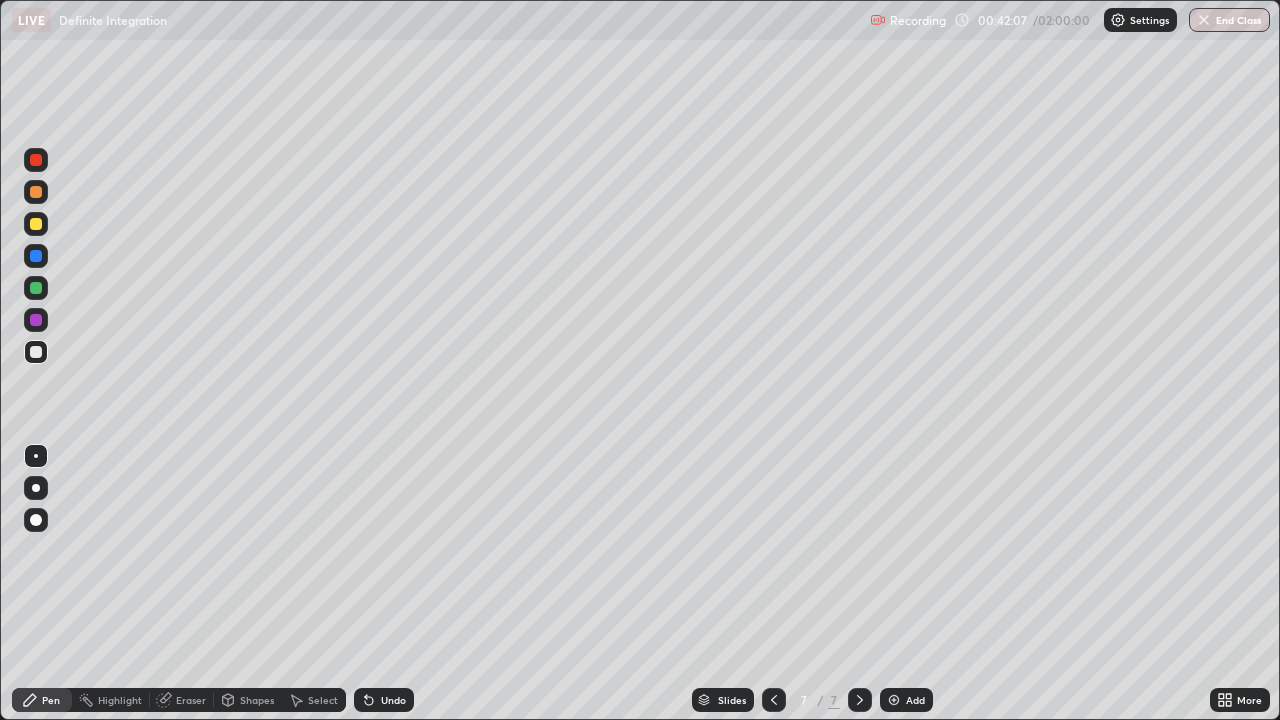 click at bounding box center (36, 192) 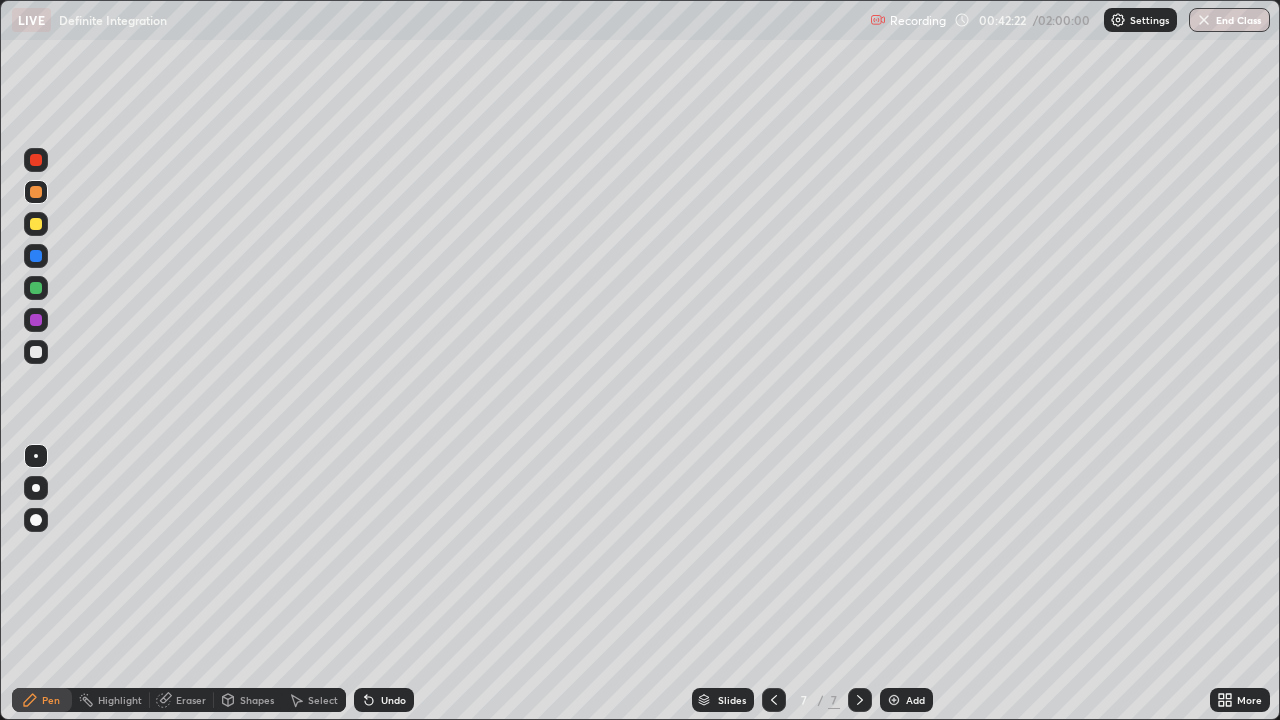 click 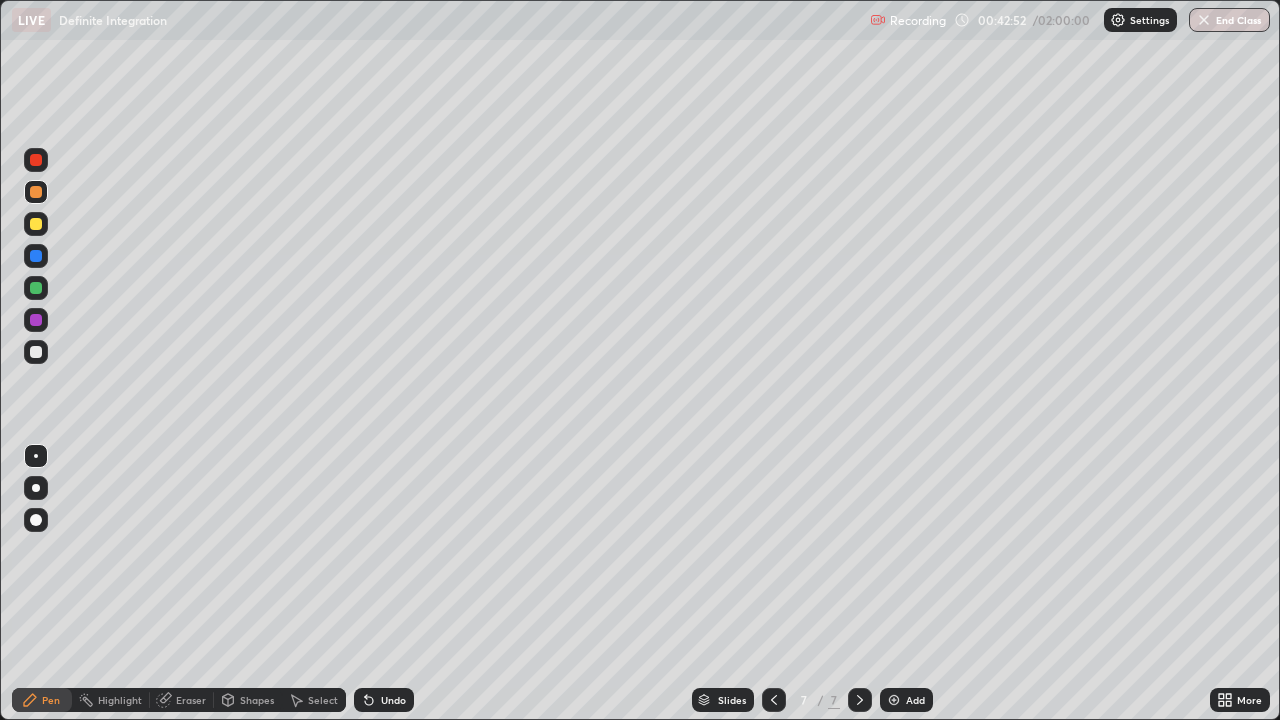 click on "Undo" at bounding box center (380, 700) 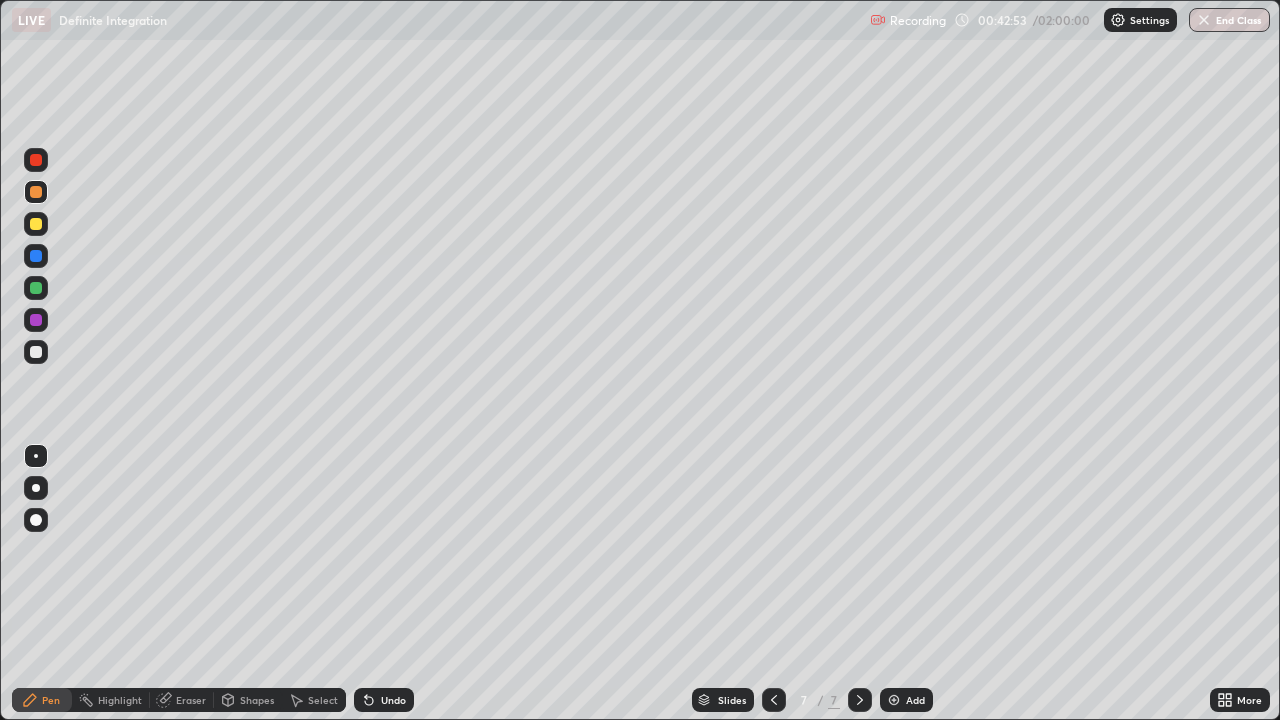 click on "Undo" at bounding box center (380, 700) 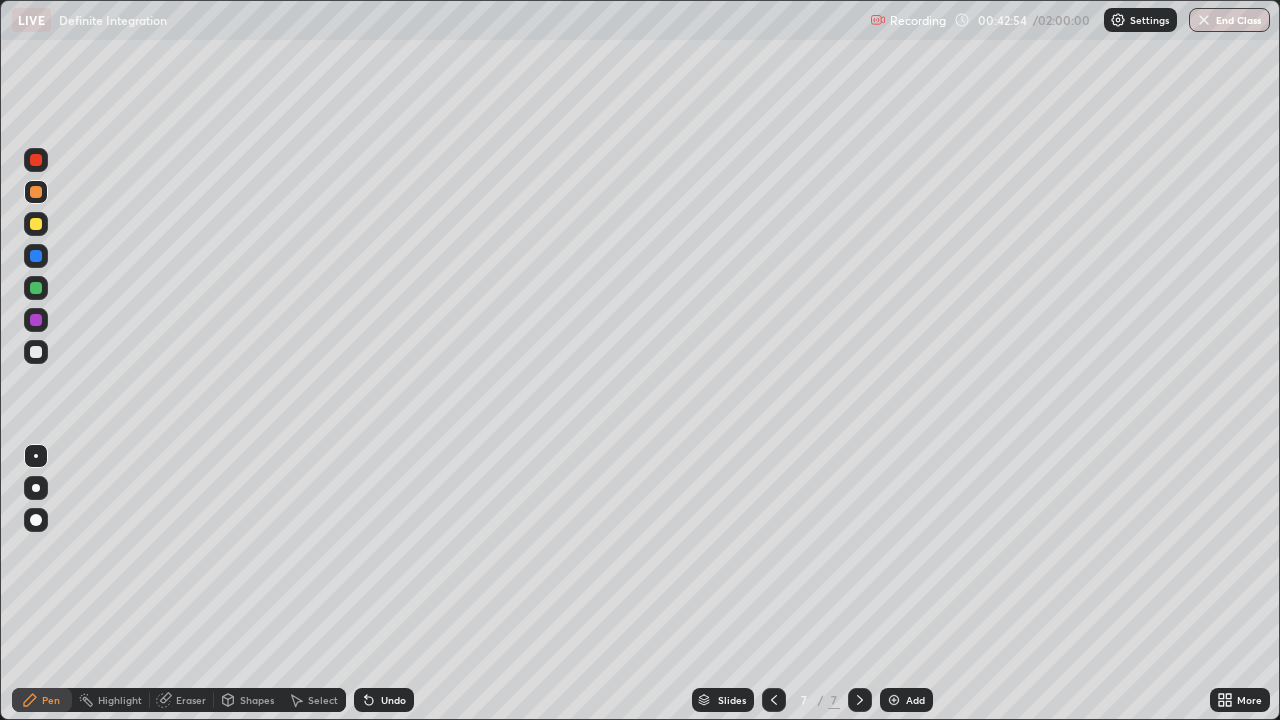 click on "Undo" at bounding box center [380, 700] 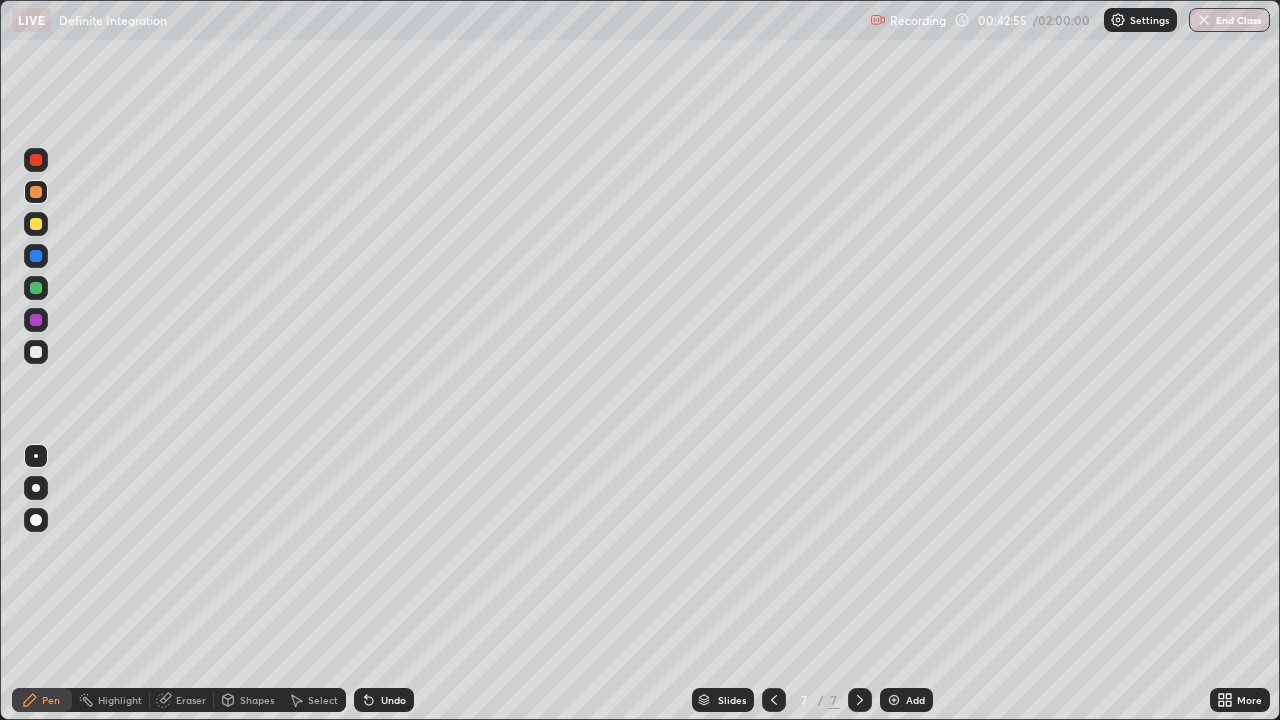 click on "Undo" at bounding box center (384, 700) 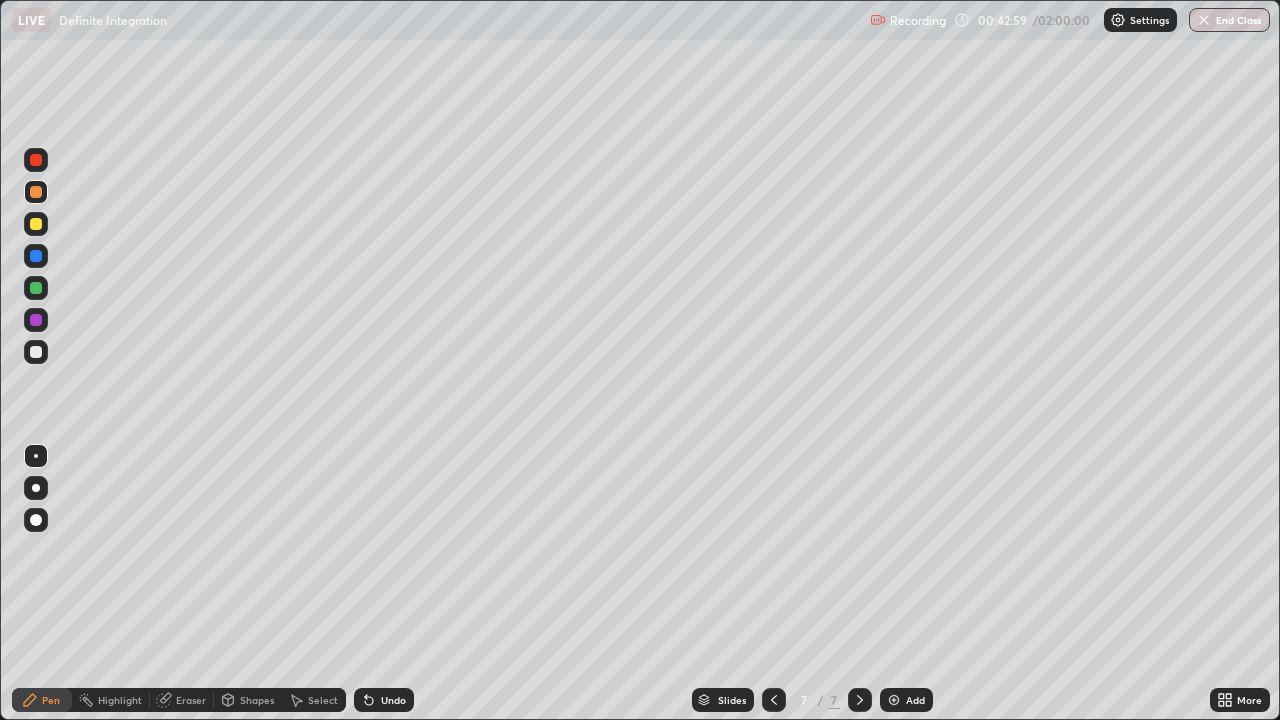 click on "Undo" at bounding box center [384, 700] 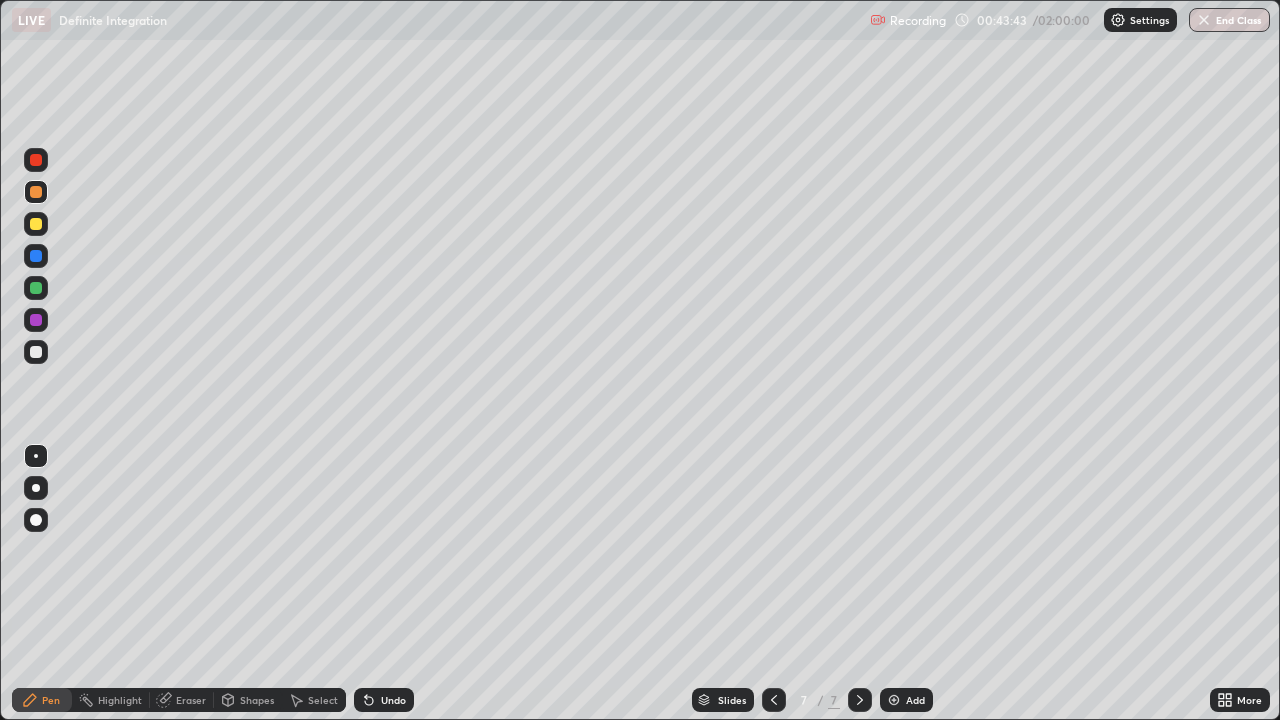 click on "More" at bounding box center [1249, 700] 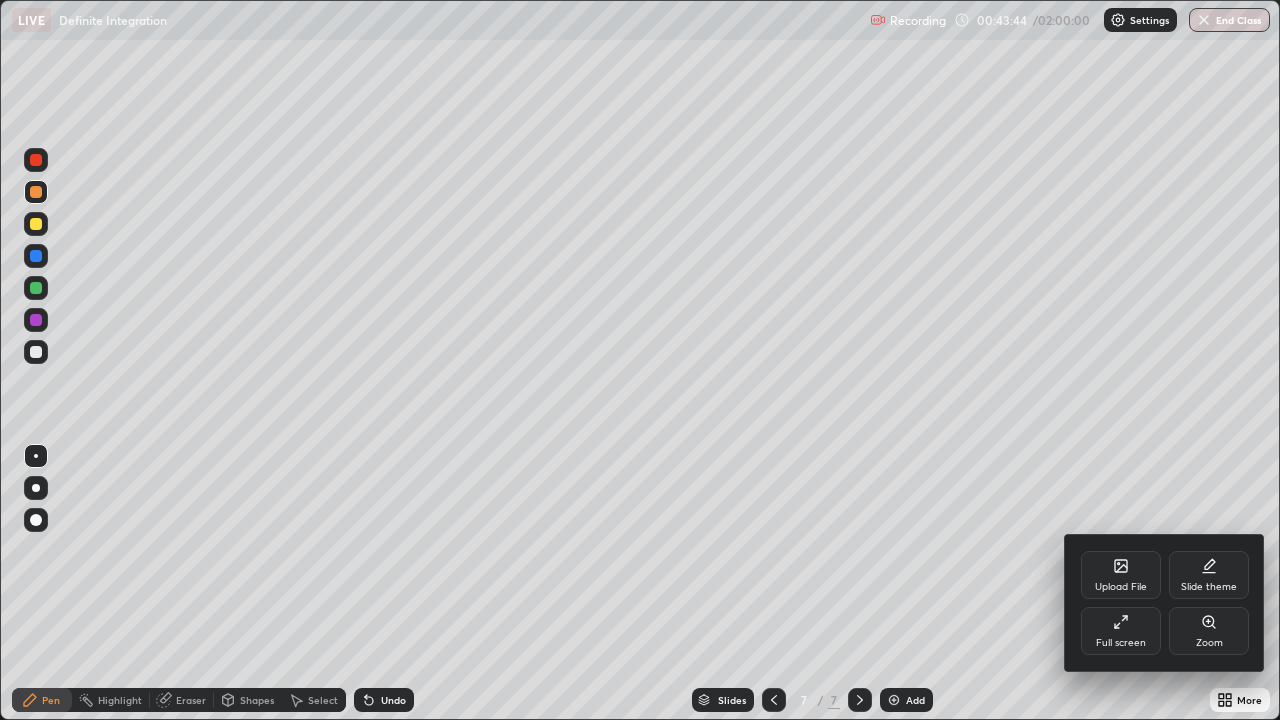 click at bounding box center [640, 360] 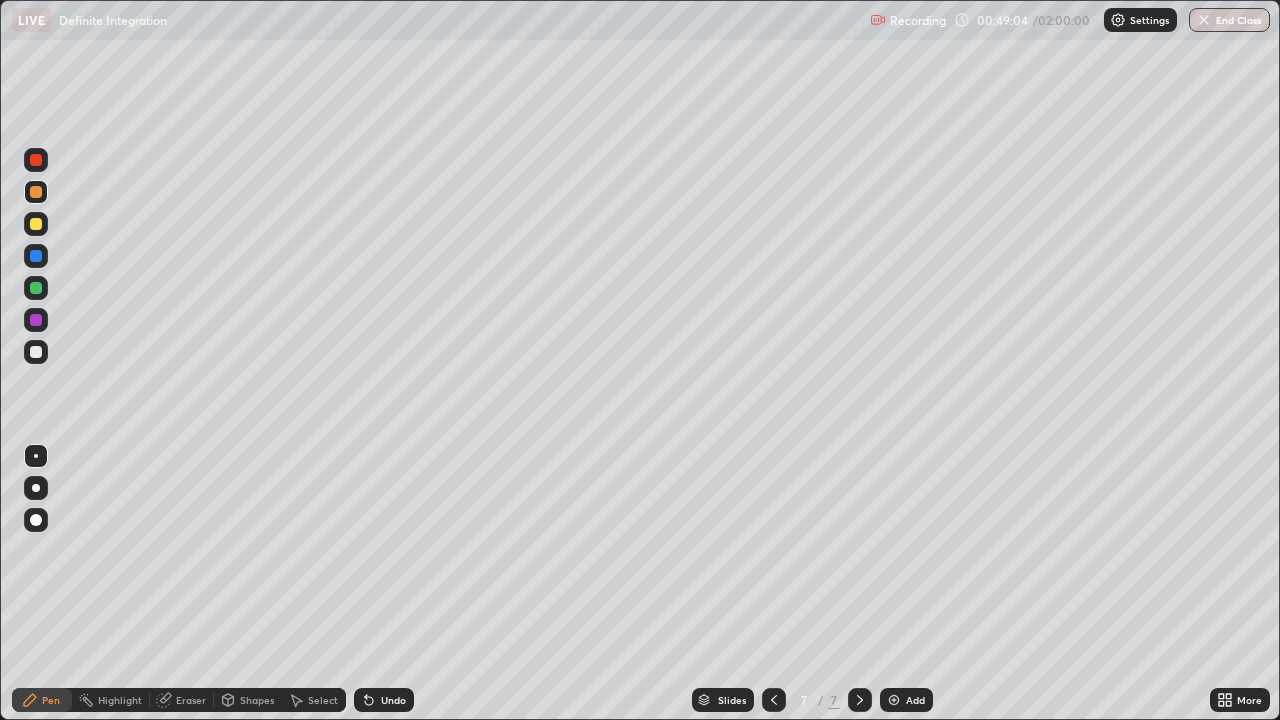 click on "Eraser" at bounding box center (191, 700) 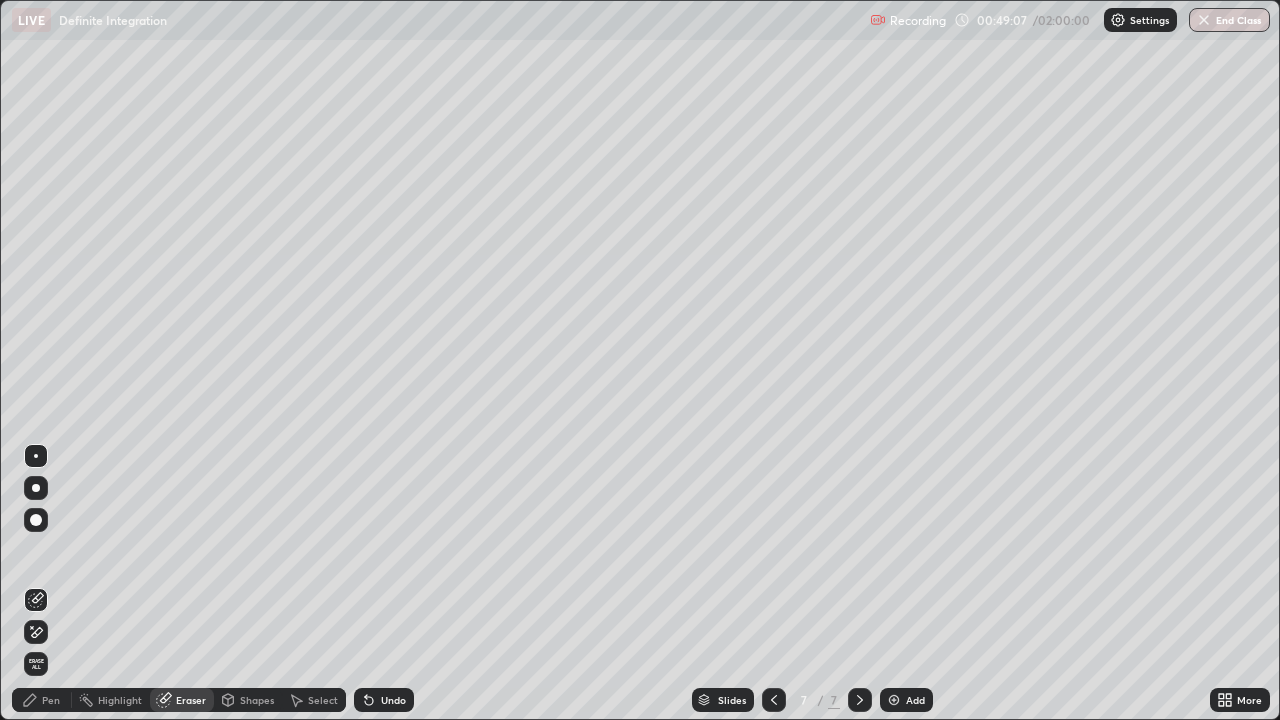 click on "Pen" at bounding box center [42, 700] 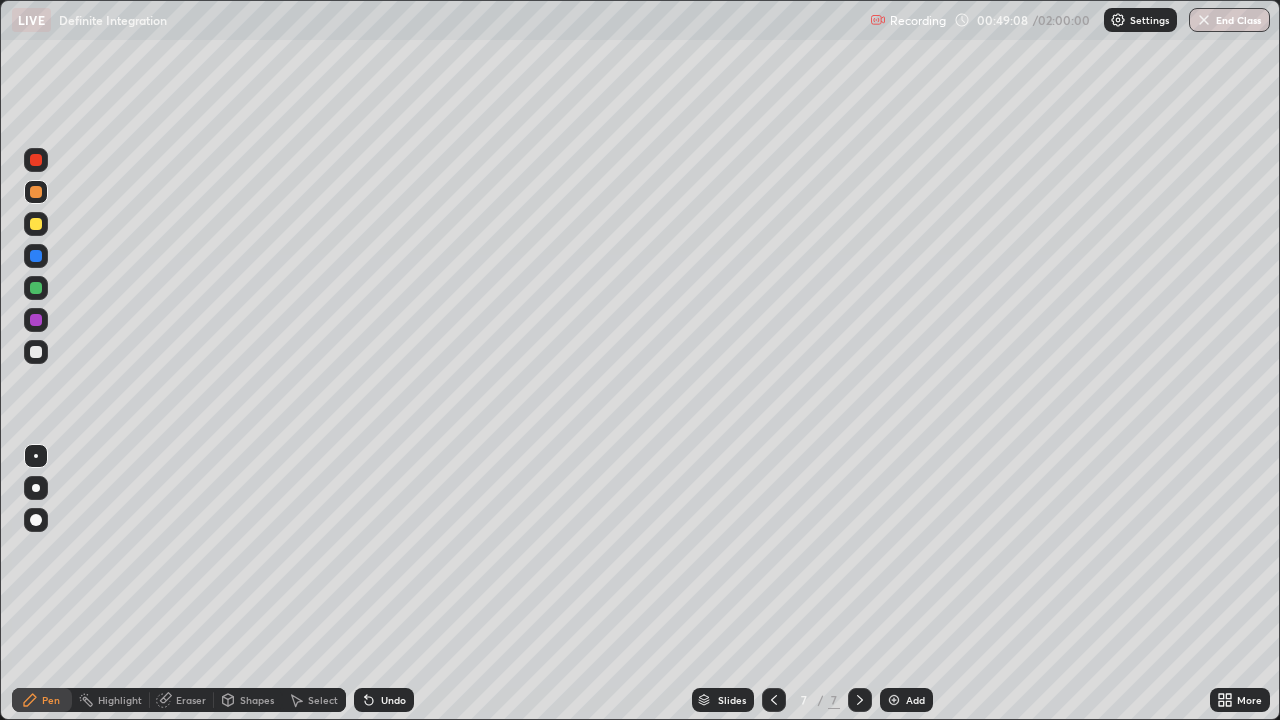 click at bounding box center (36, 352) 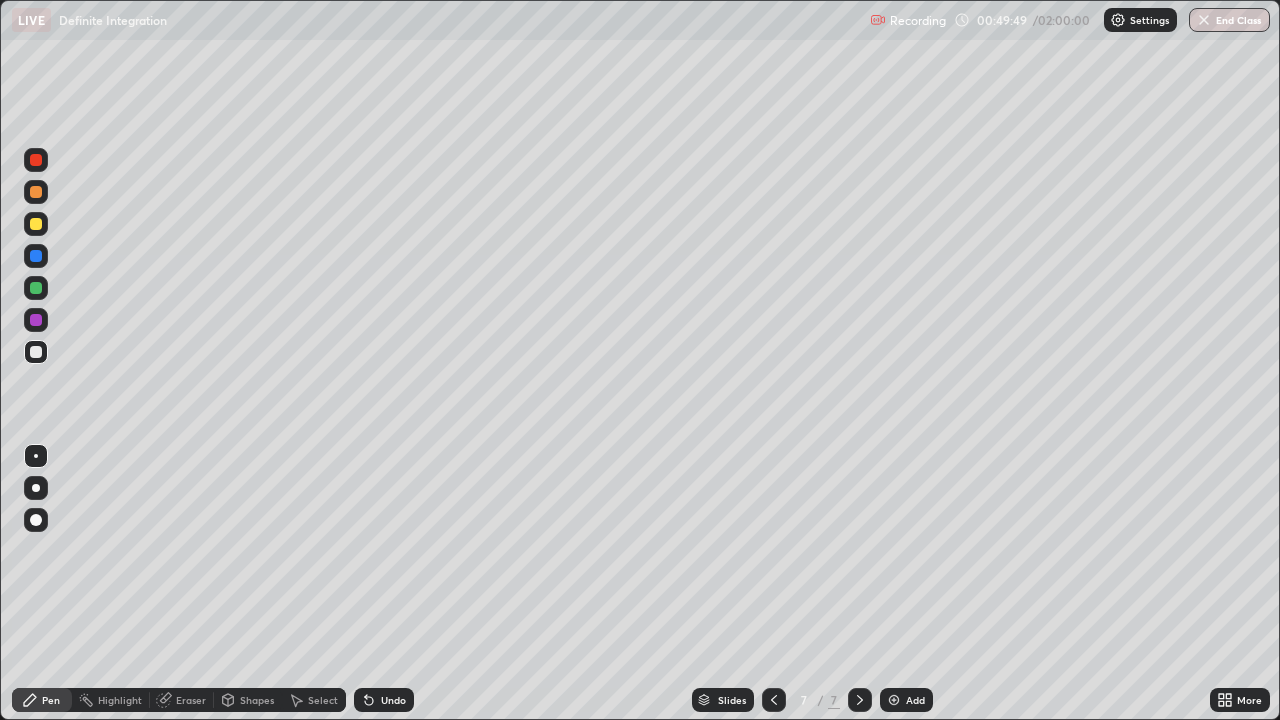 click on "Undo" at bounding box center [393, 700] 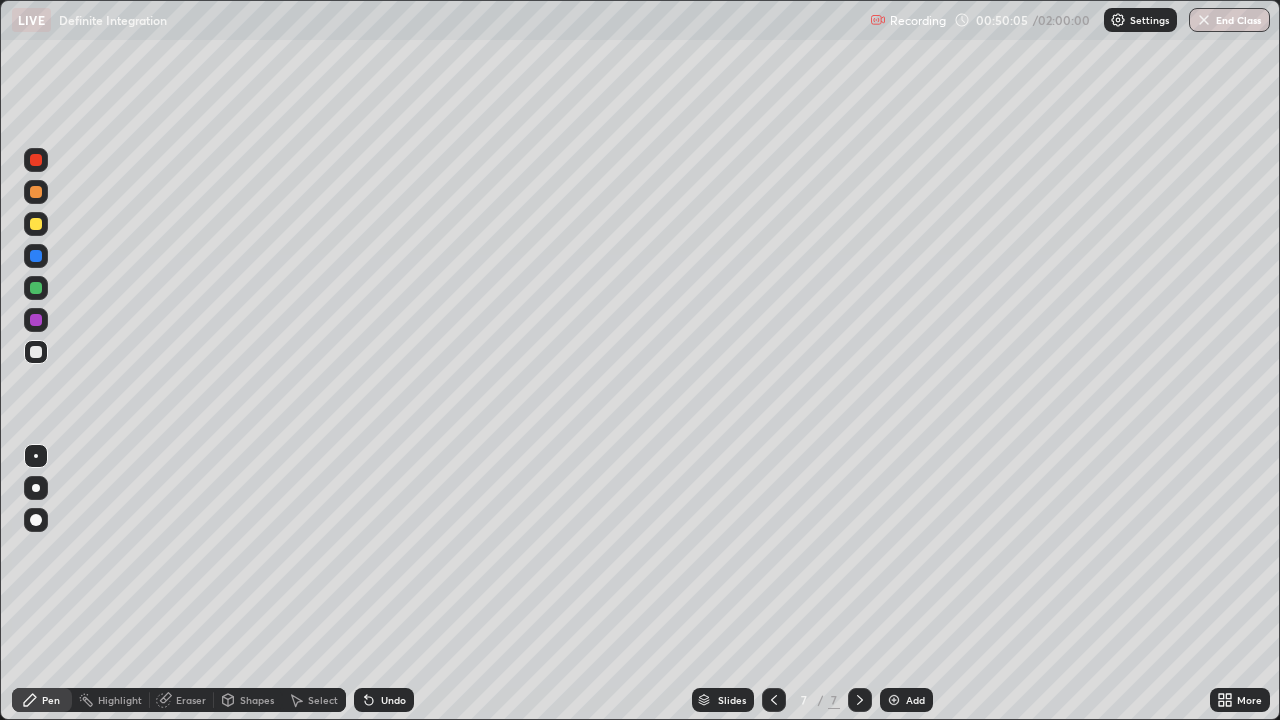 click at bounding box center (36, 288) 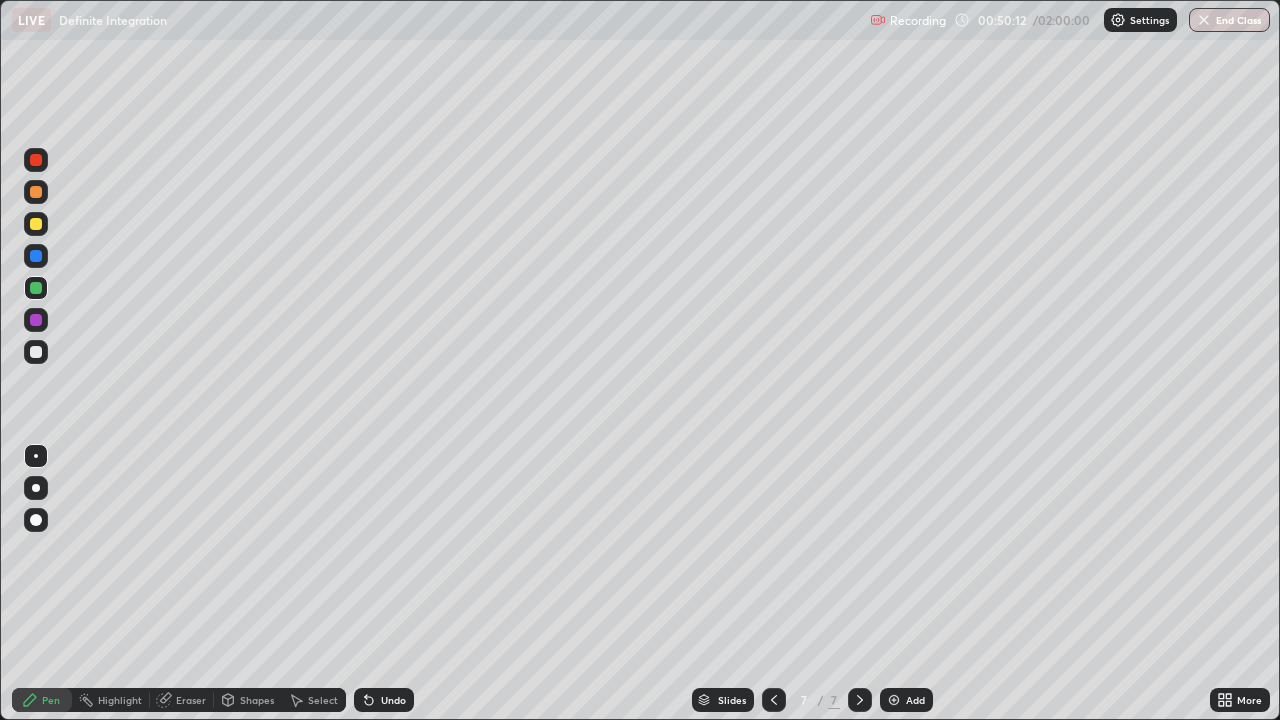 click at bounding box center (36, 192) 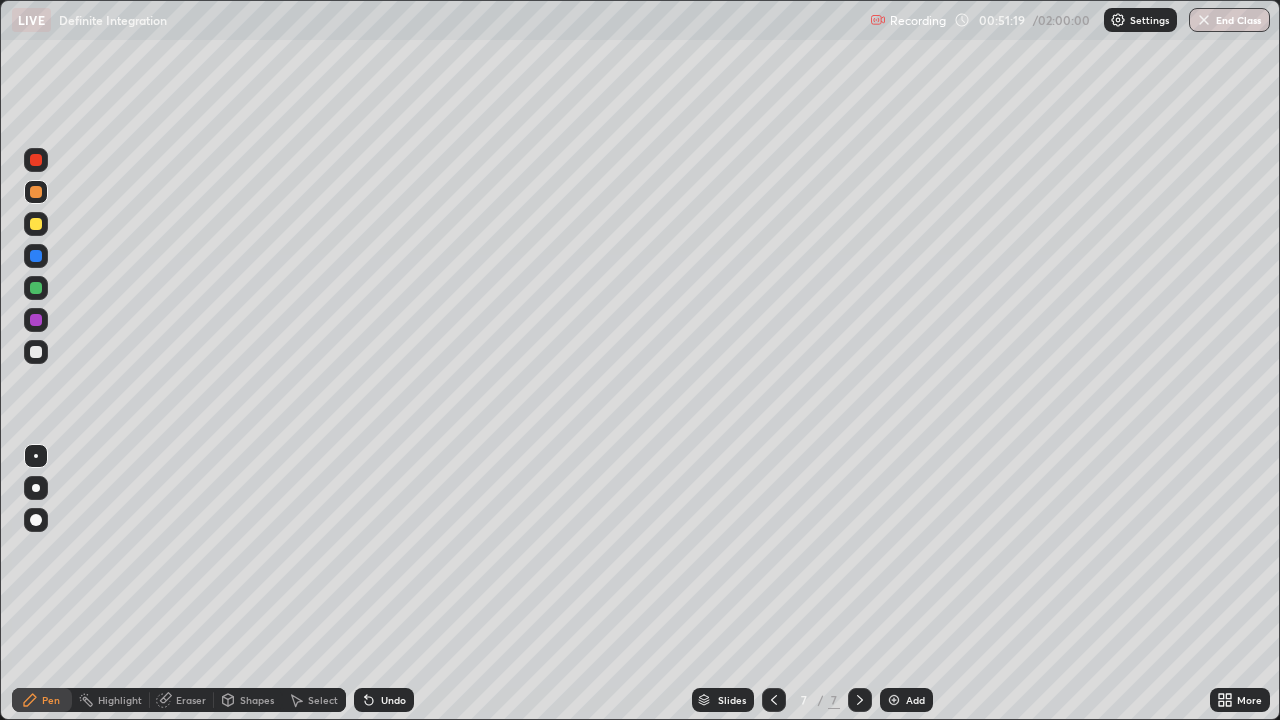 click on "Undo" at bounding box center (384, 700) 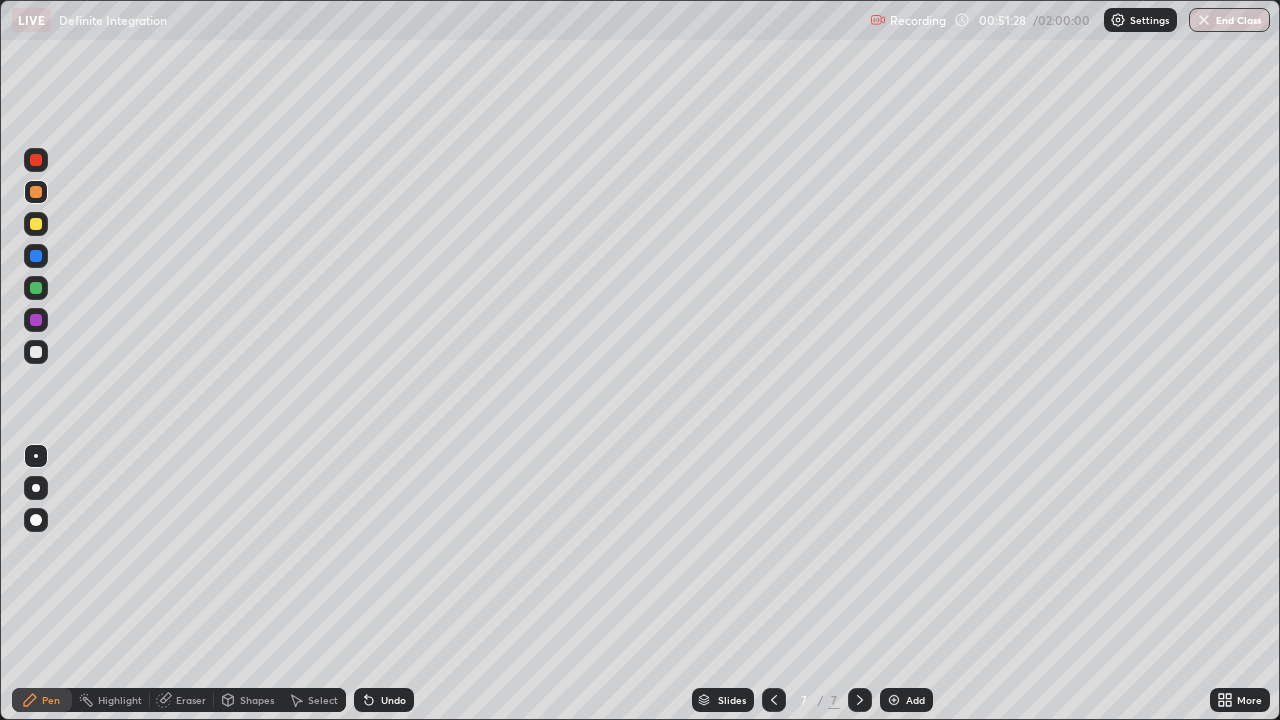 click on "Undo" at bounding box center (384, 700) 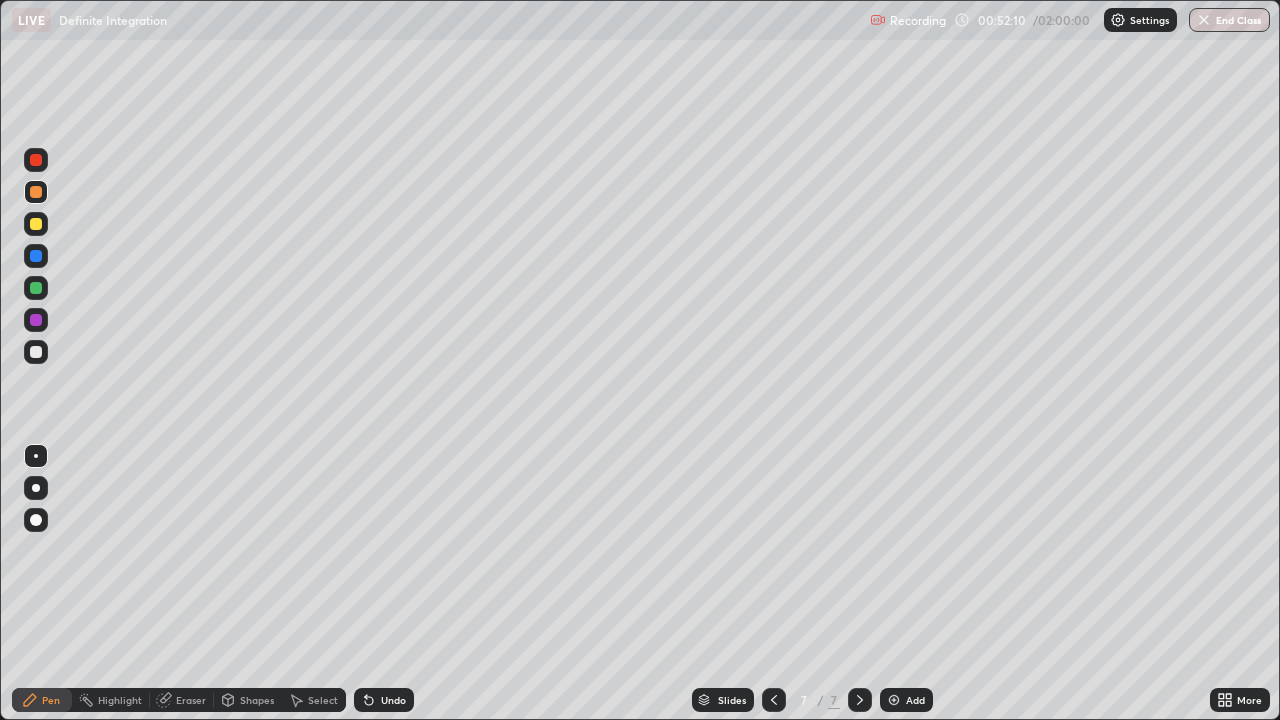 click on "Undo" at bounding box center [393, 700] 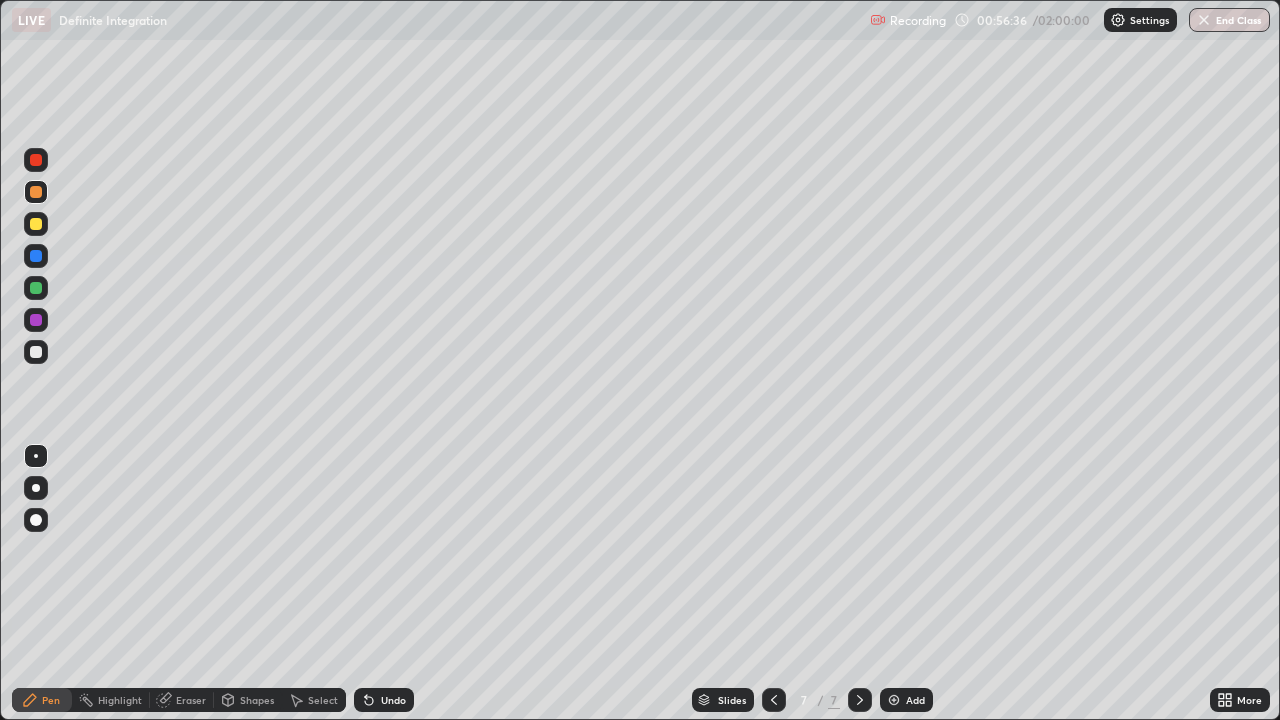 click at bounding box center [36, 352] 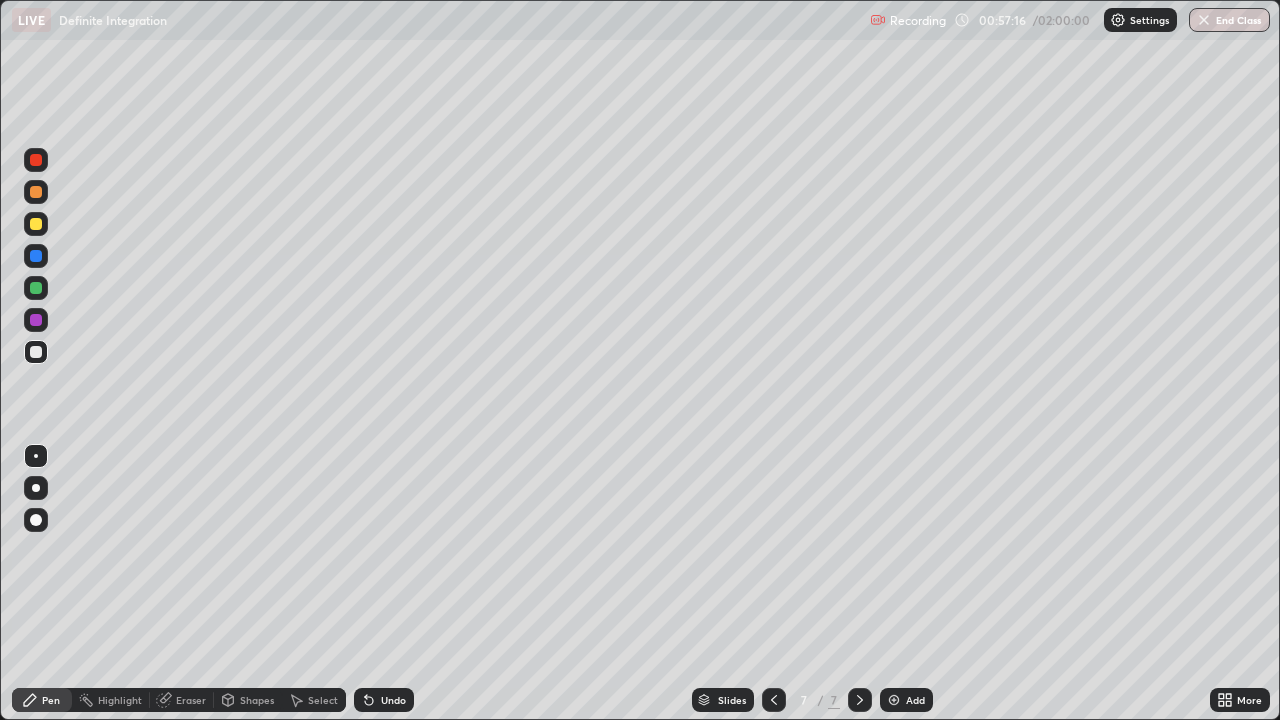 click at bounding box center (894, 700) 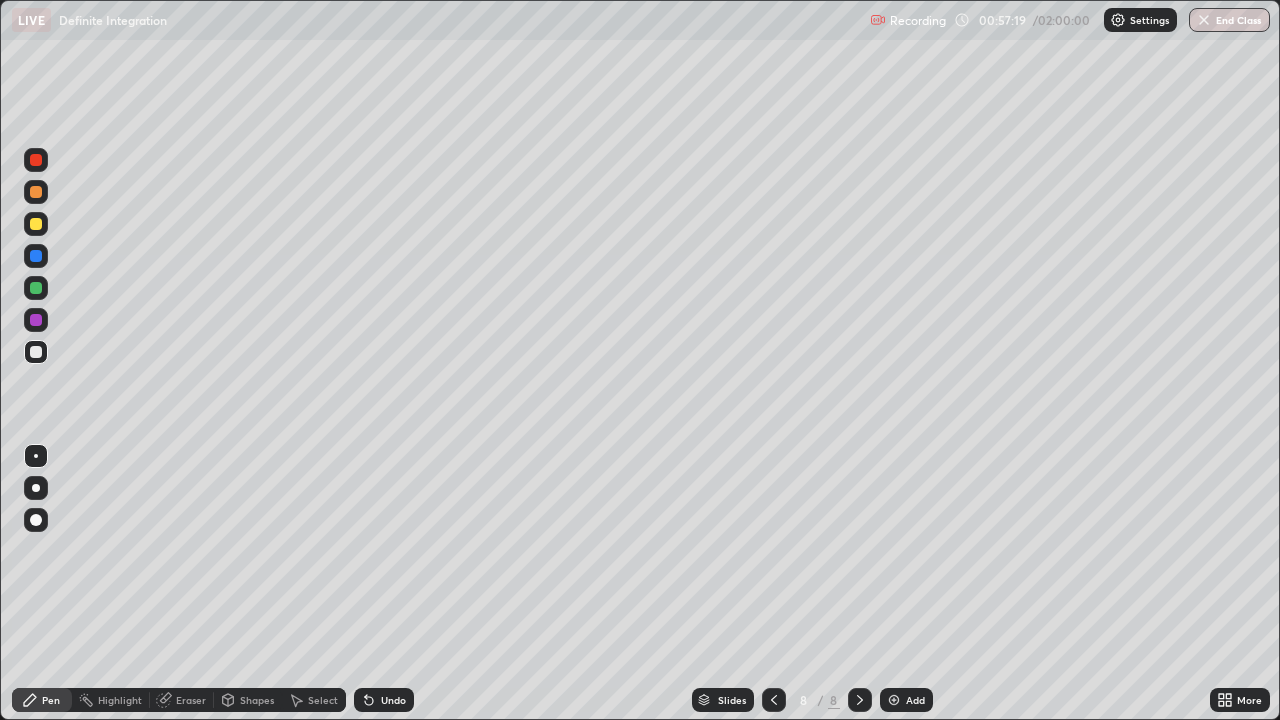 click at bounding box center (36, 192) 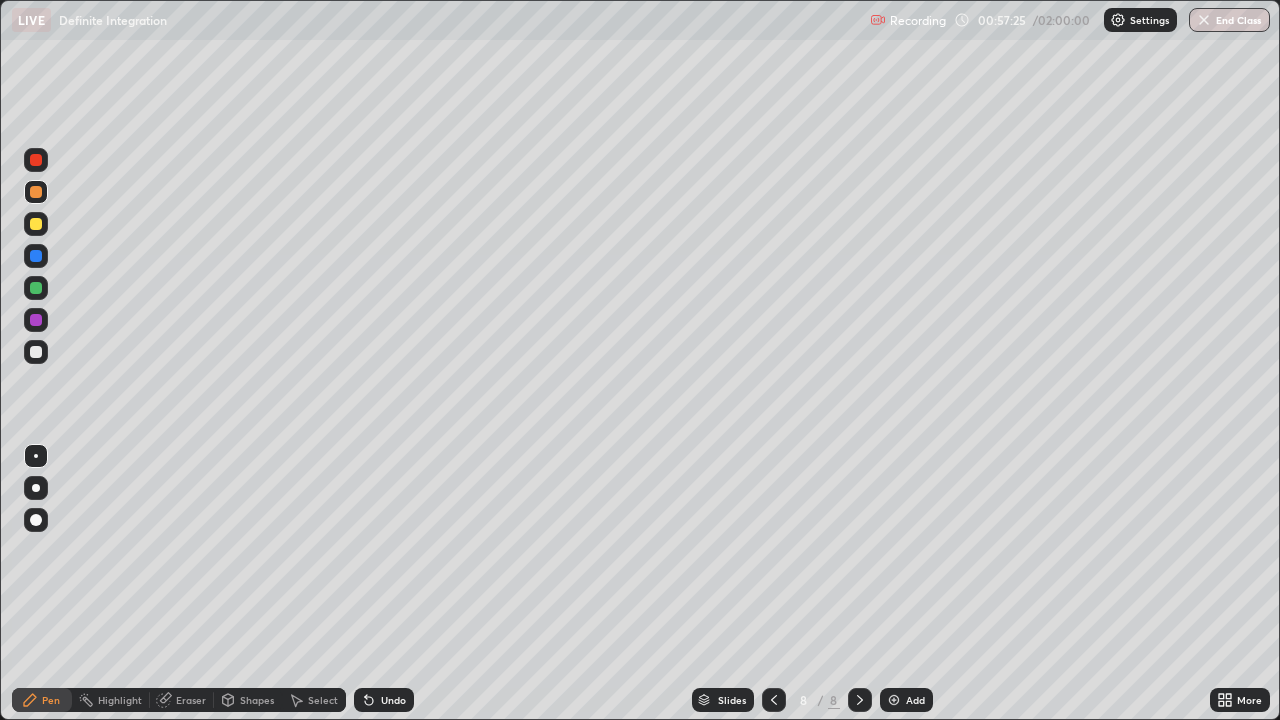 click on "Undo" at bounding box center (393, 700) 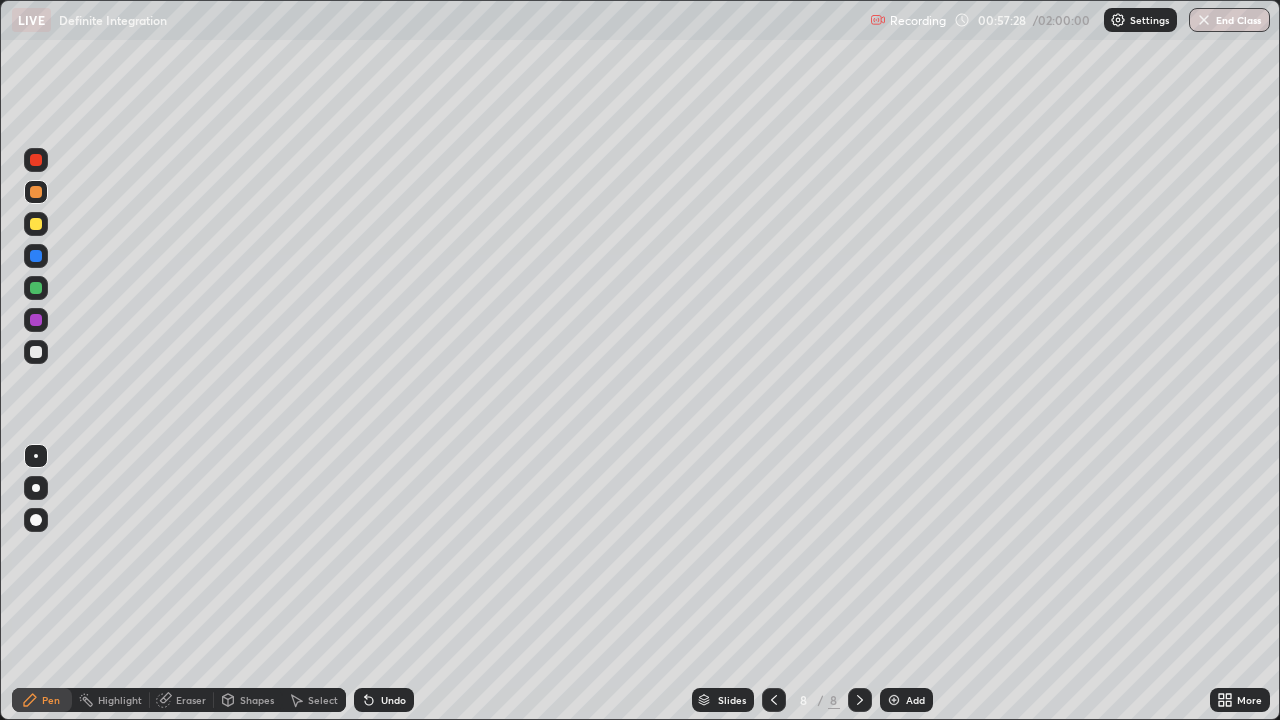 click on "Undo" at bounding box center [384, 700] 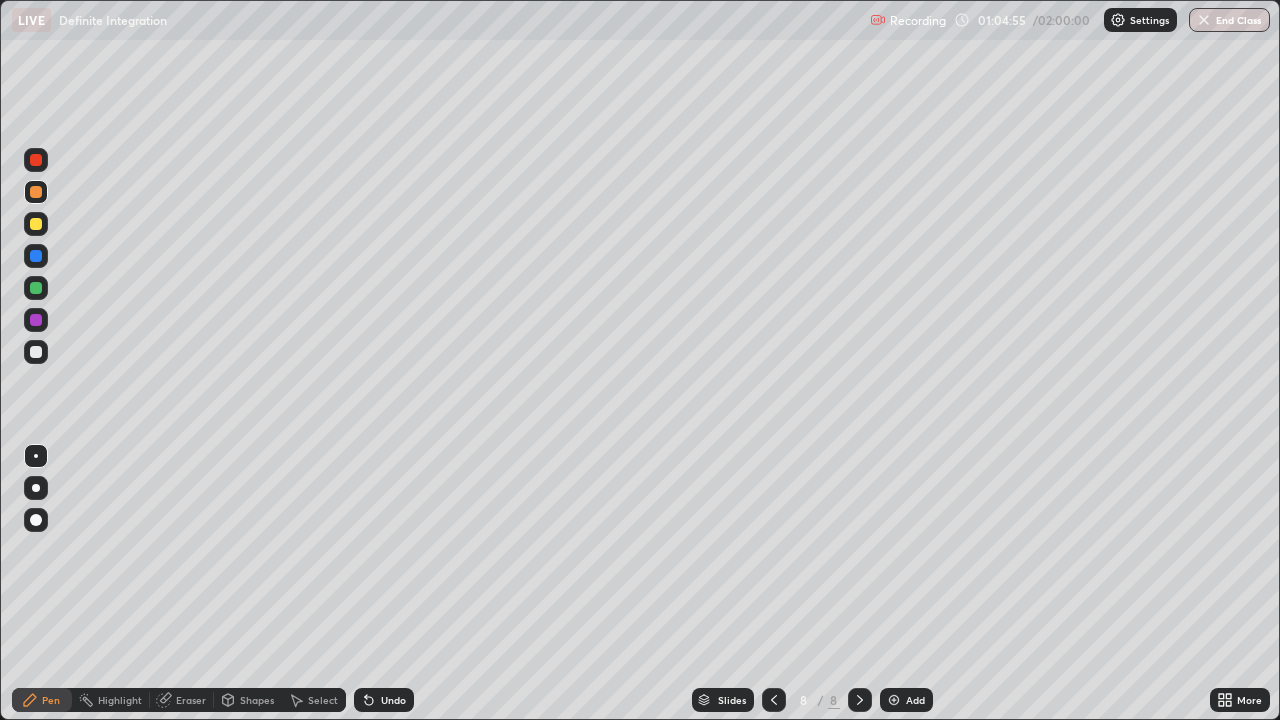 click on "Undo" at bounding box center (393, 700) 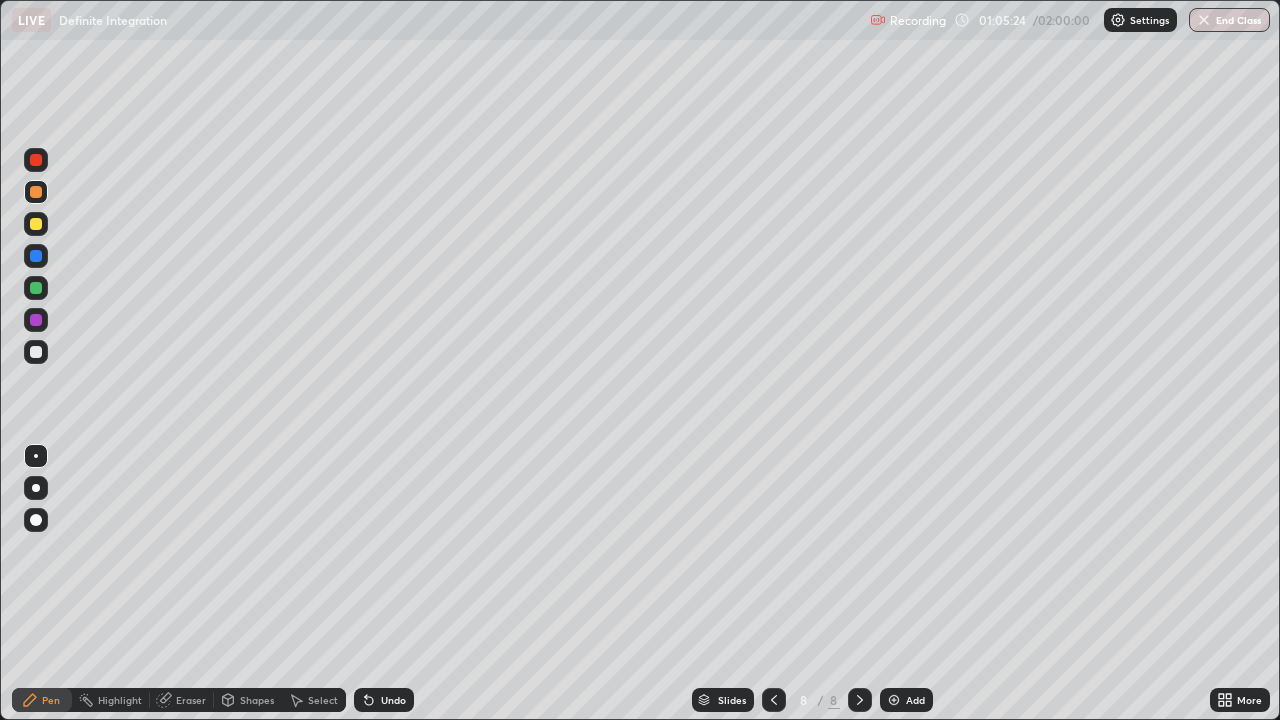 click at bounding box center (36, 352) 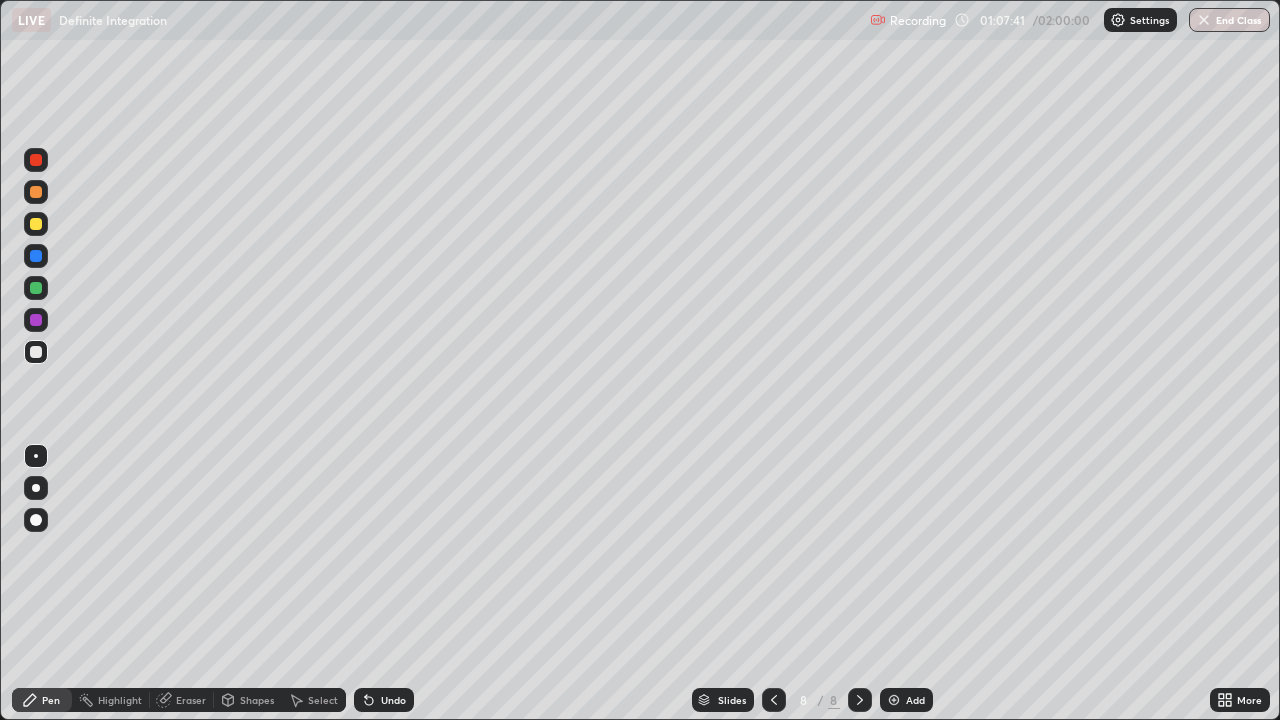 click on "Add" at bounding box center (915, 700) 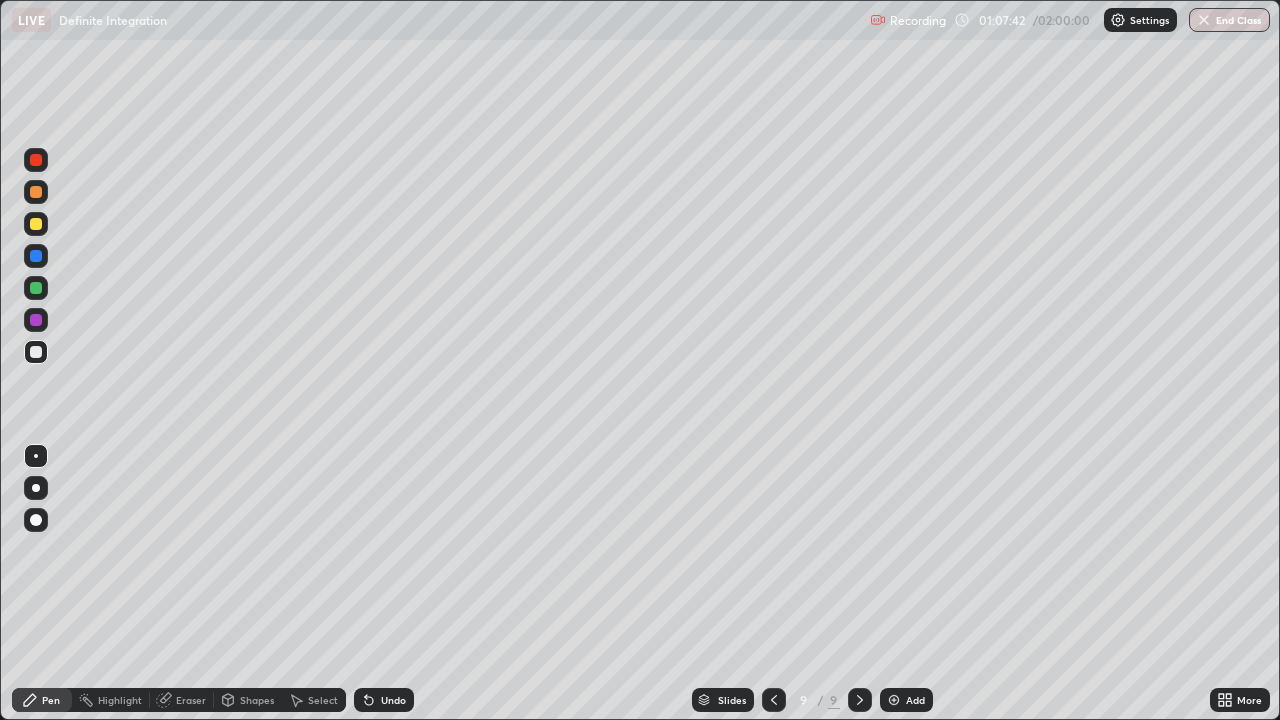 click at bounding box center (36, 224) 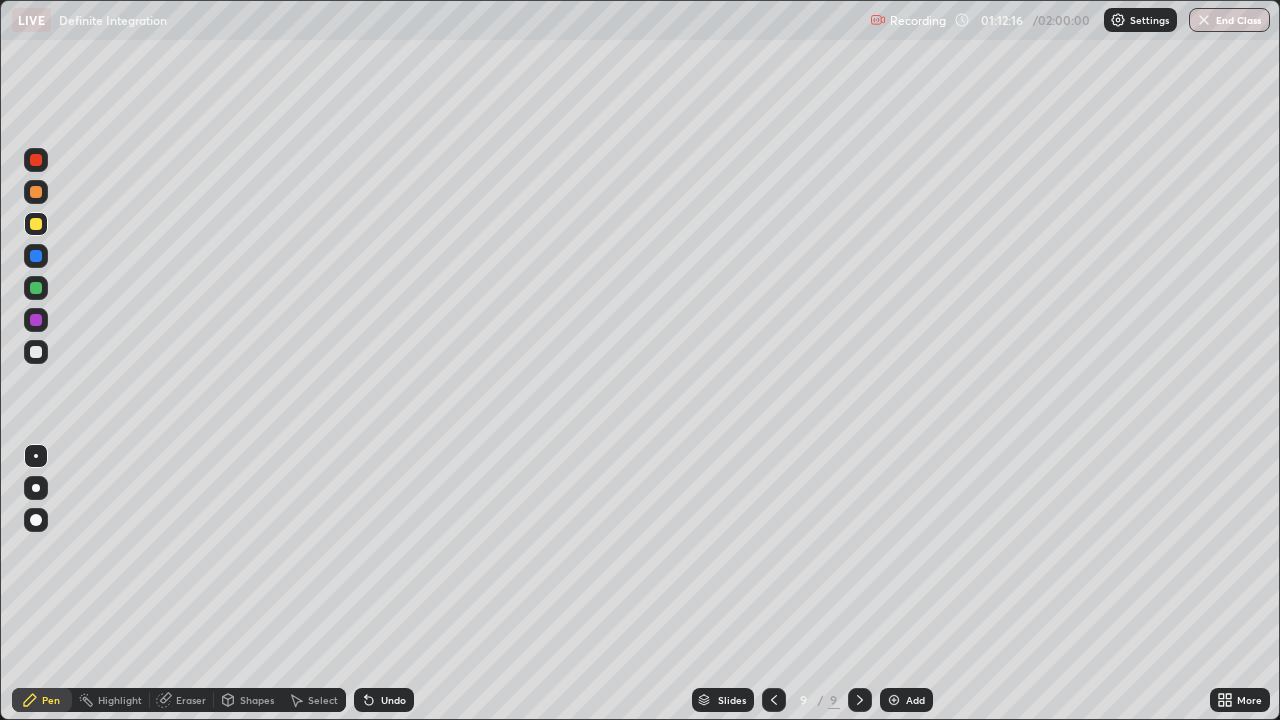 click at bounding box center (36, 352) 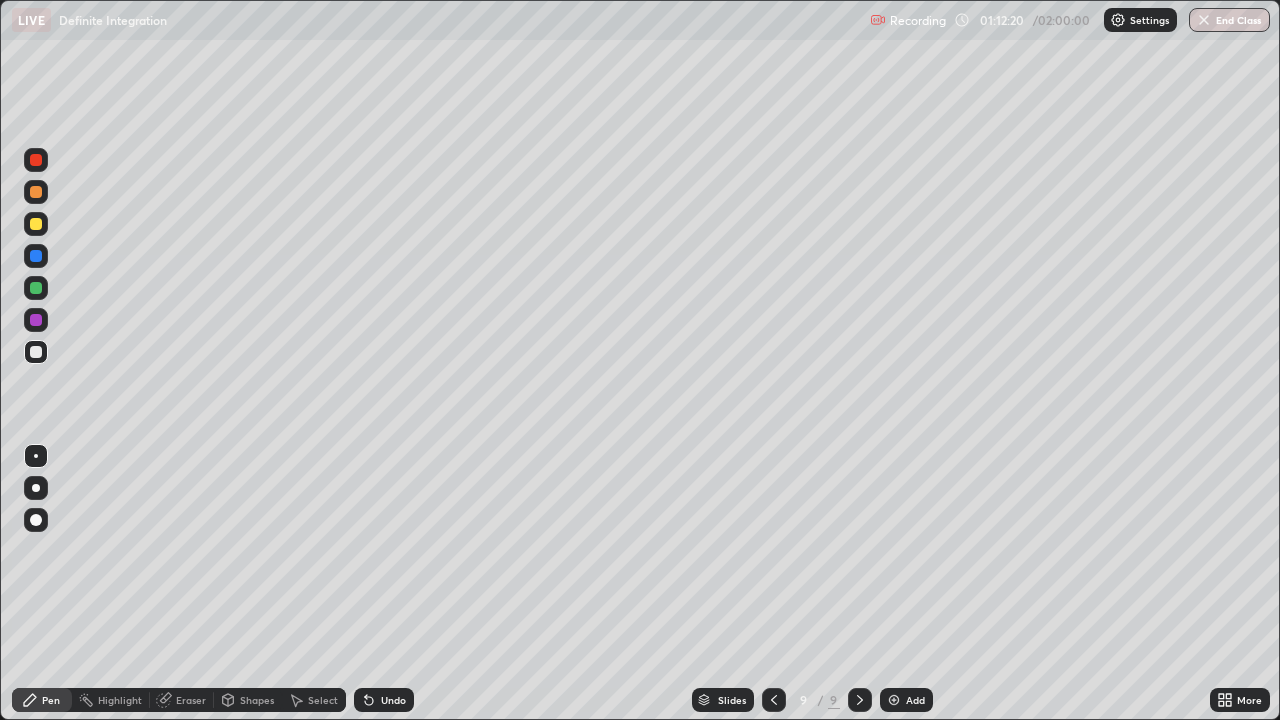 click on "Undo" at bounding box center (384, 700) 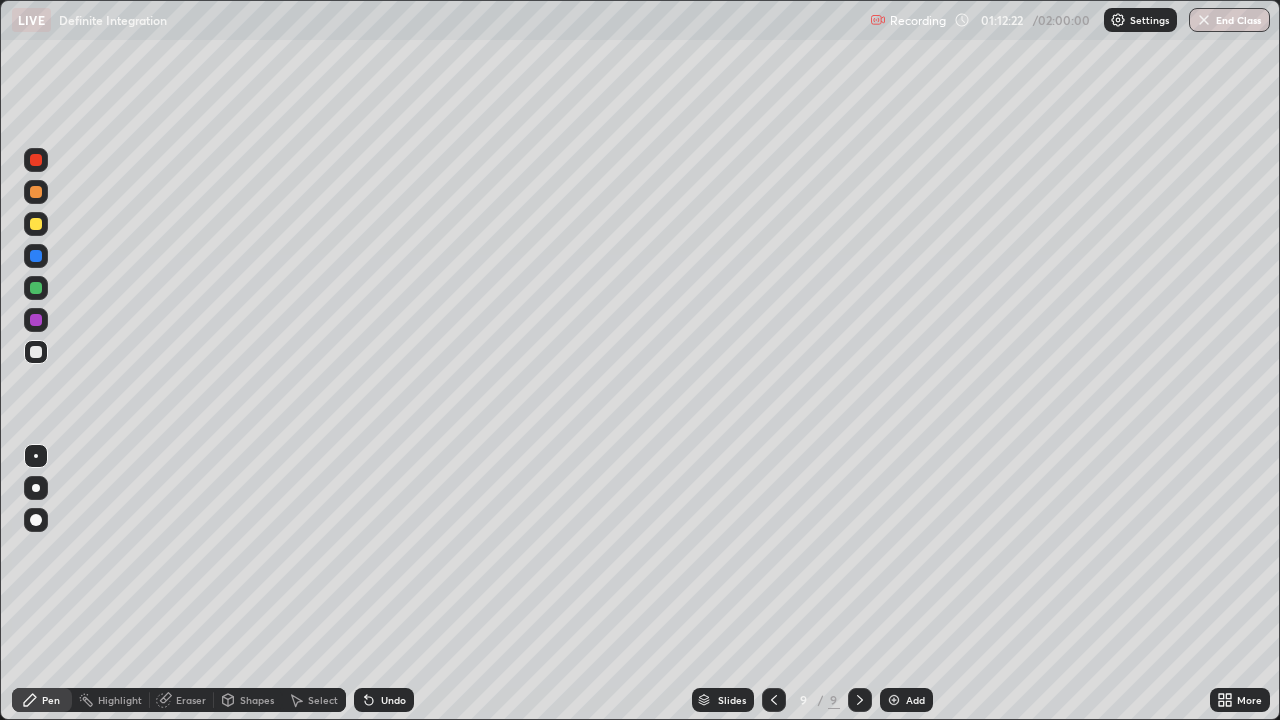 click on "Undo" at bounding box center (384, 700) 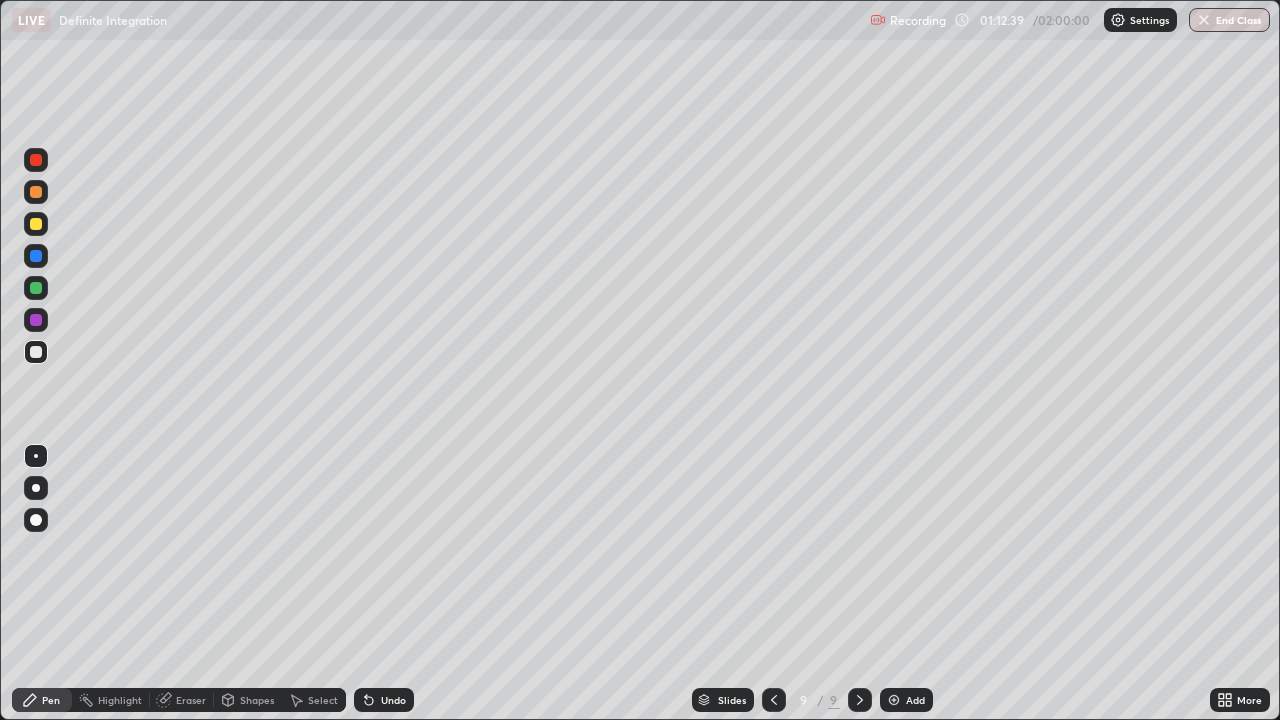 click at bounding box center [36, 288] 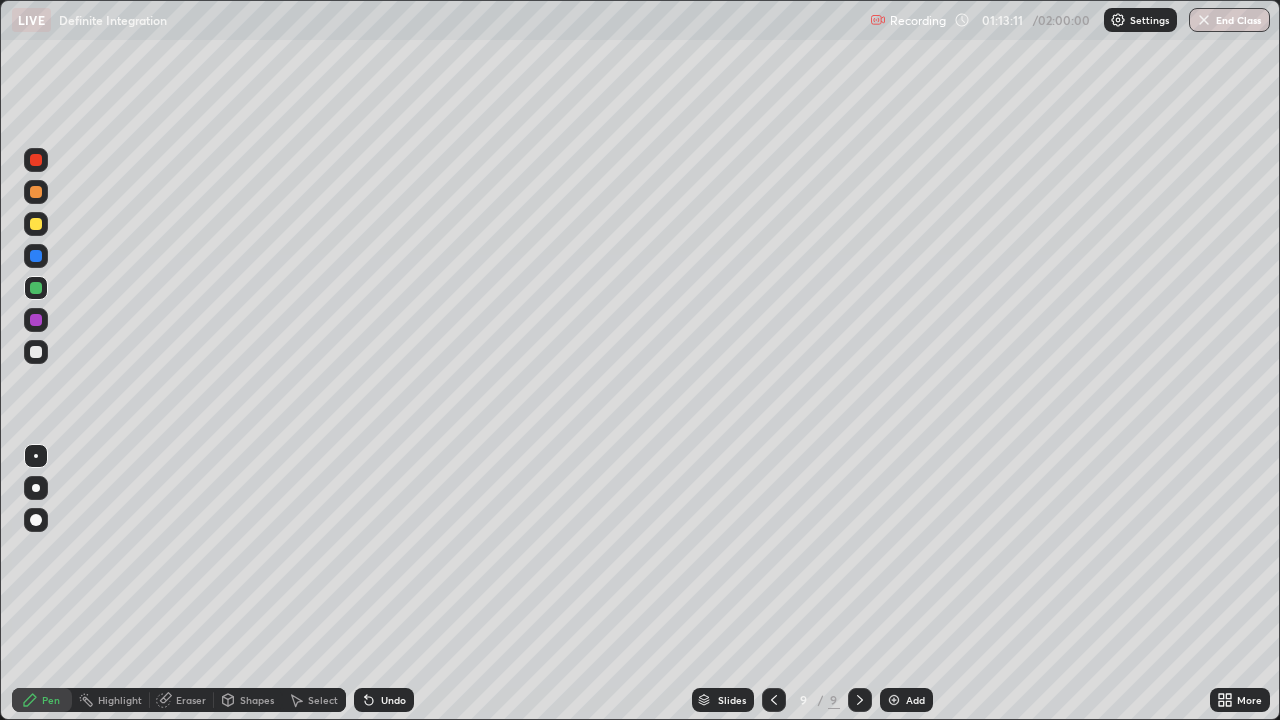 click on "Undo" at bounding box center (384, 700) 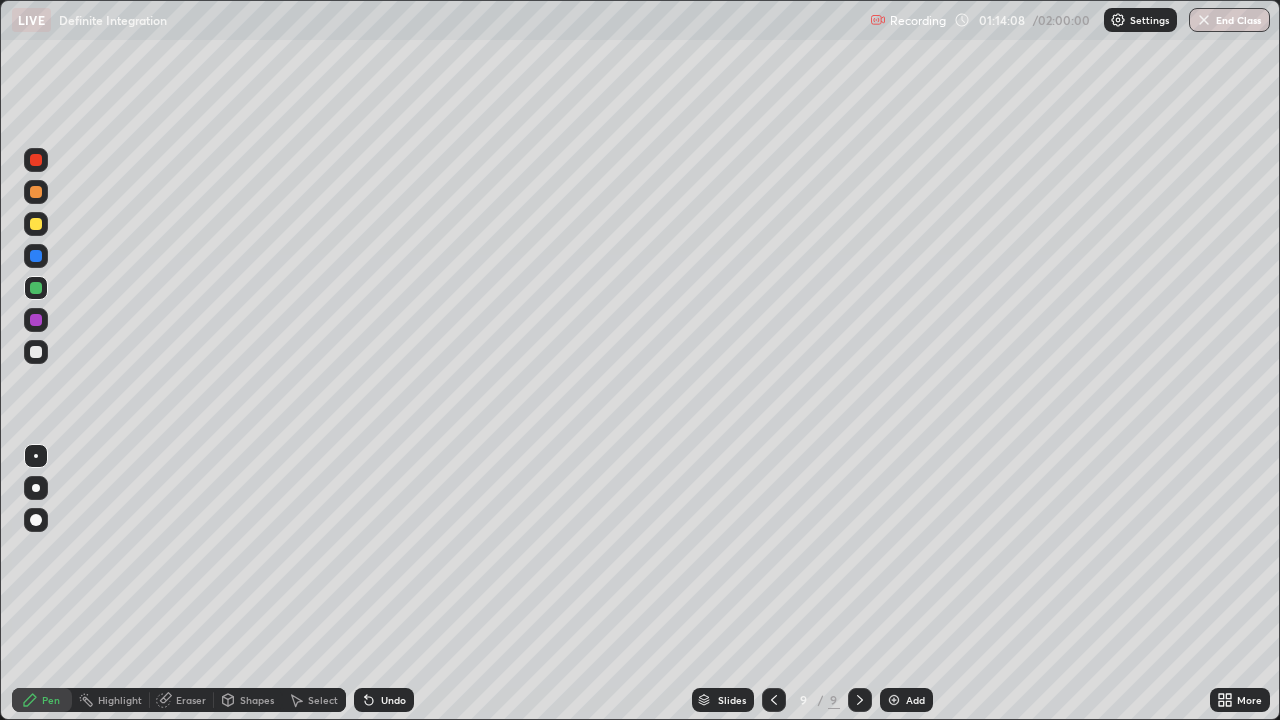 click on "Eraser" at bounding box center (191, 700) 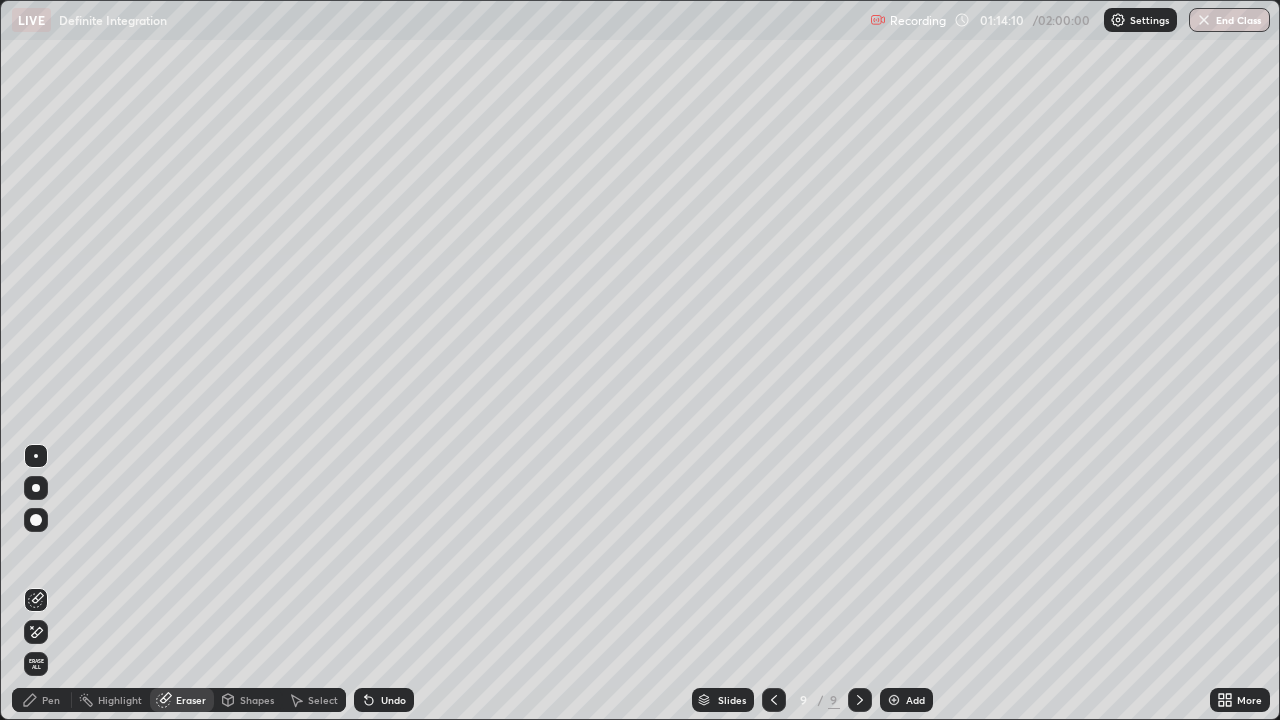 click on "Pen" at bounding box center [51, 700] 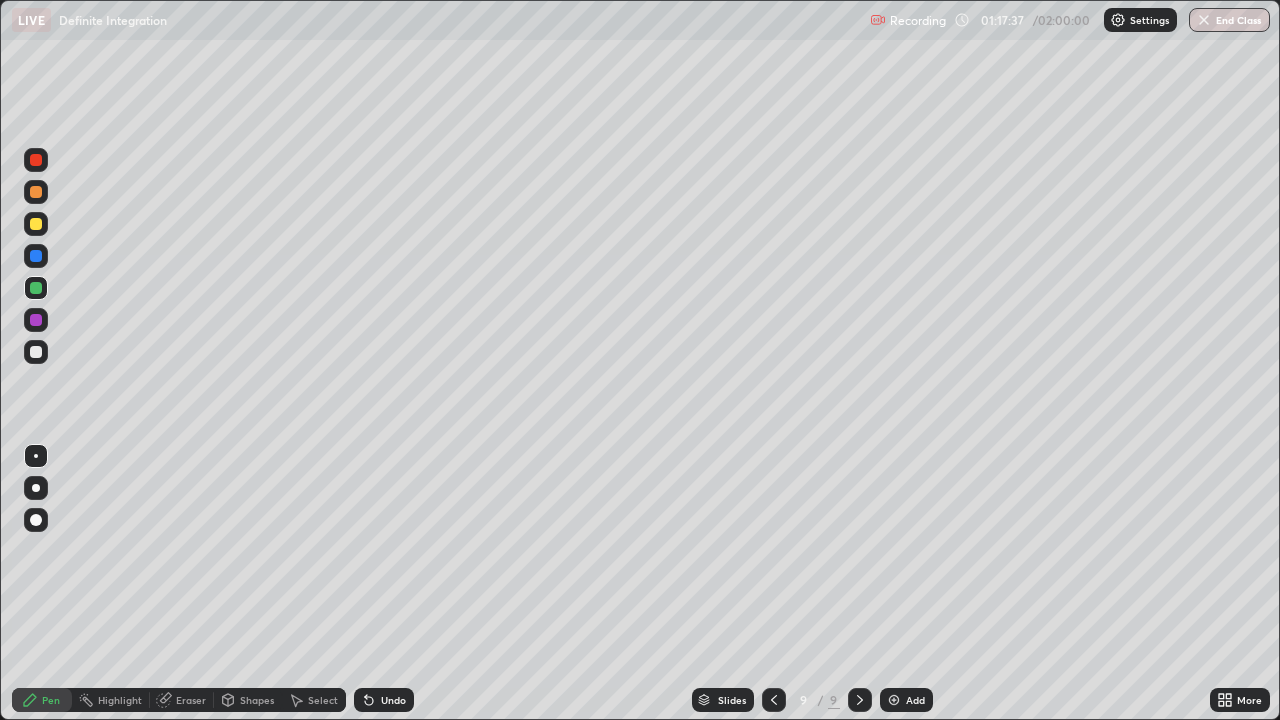 click at bounding box center [36, 352] 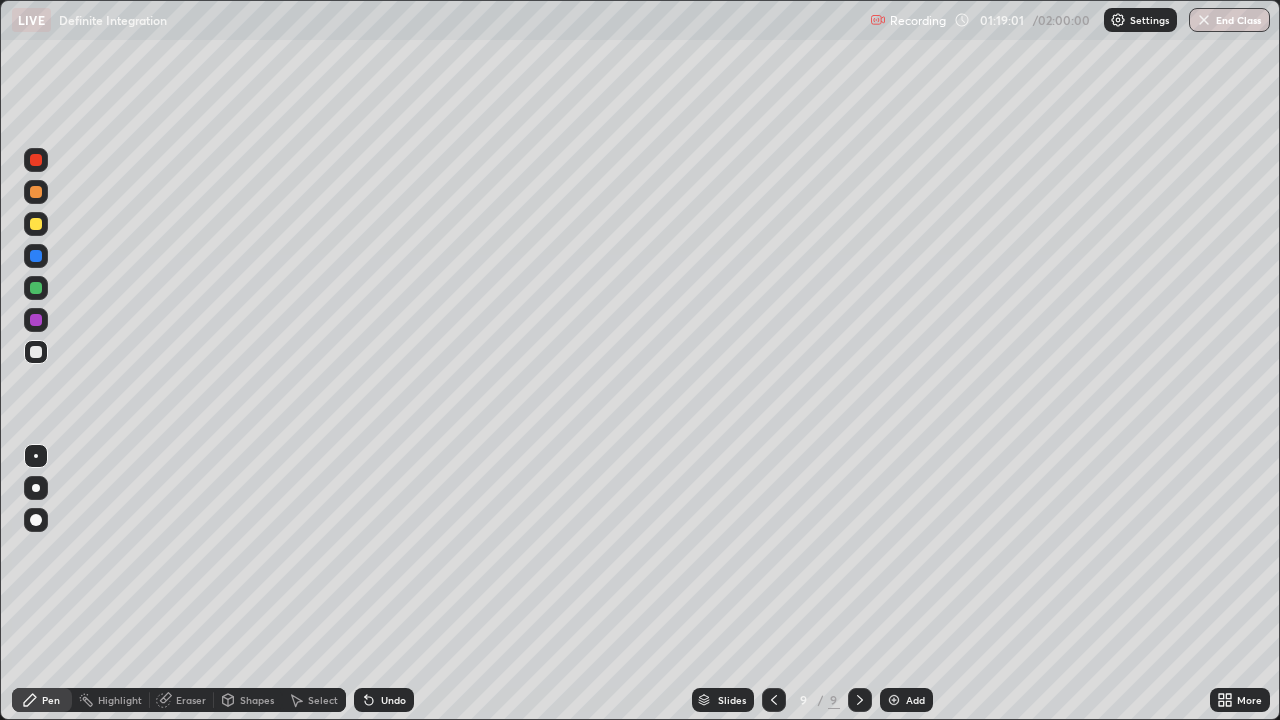 click on "Eraser" at bounding box center [191, 700] 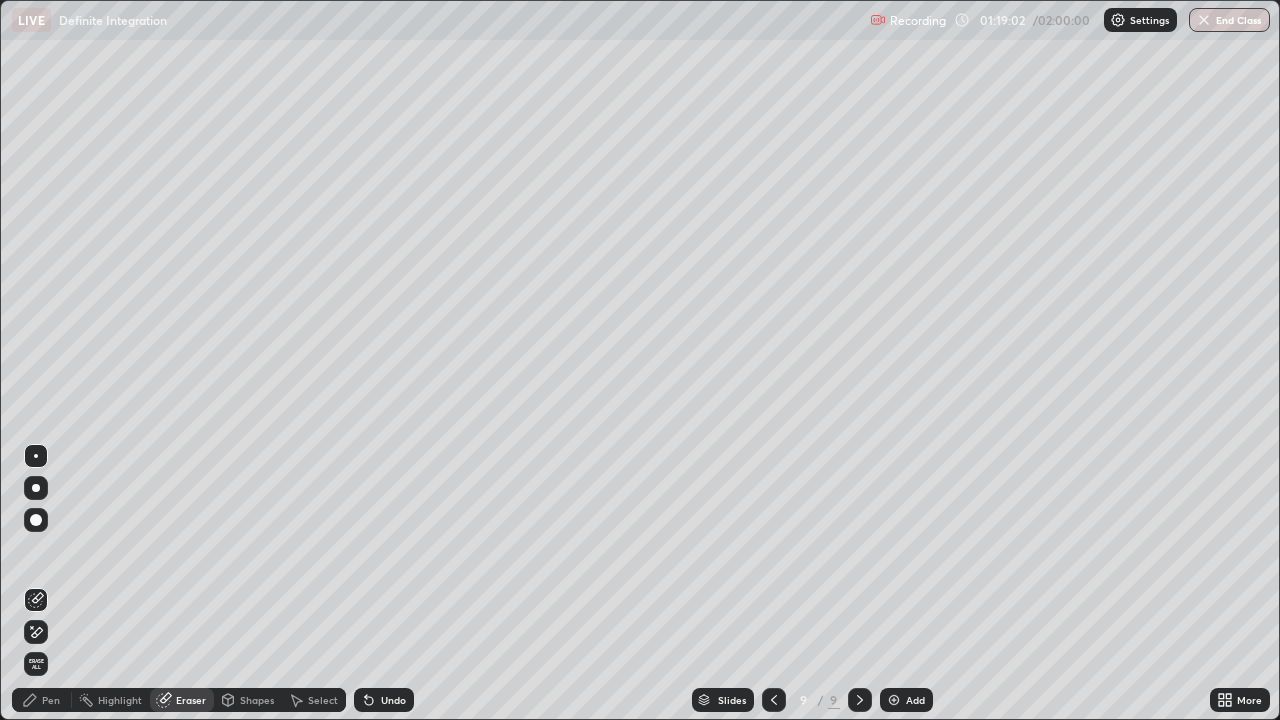 click at bounding box center [36, 520] 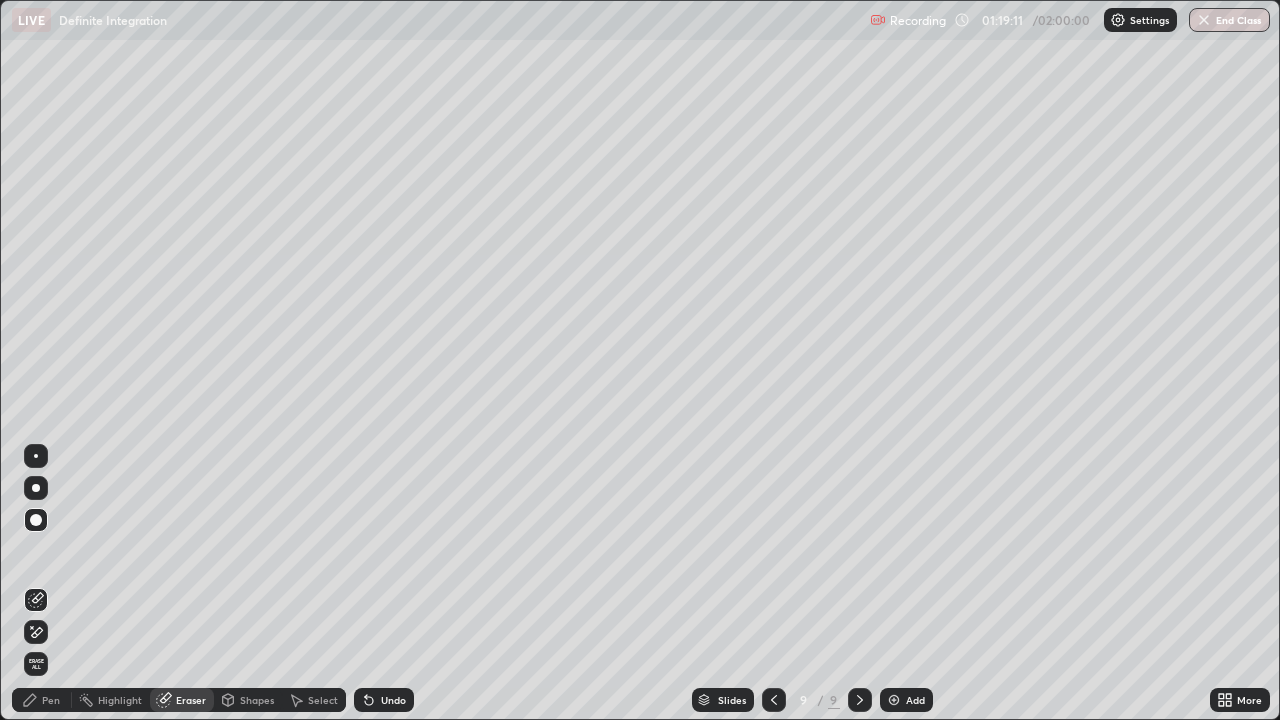 click on "Pen" at bounding box center [51, 700] 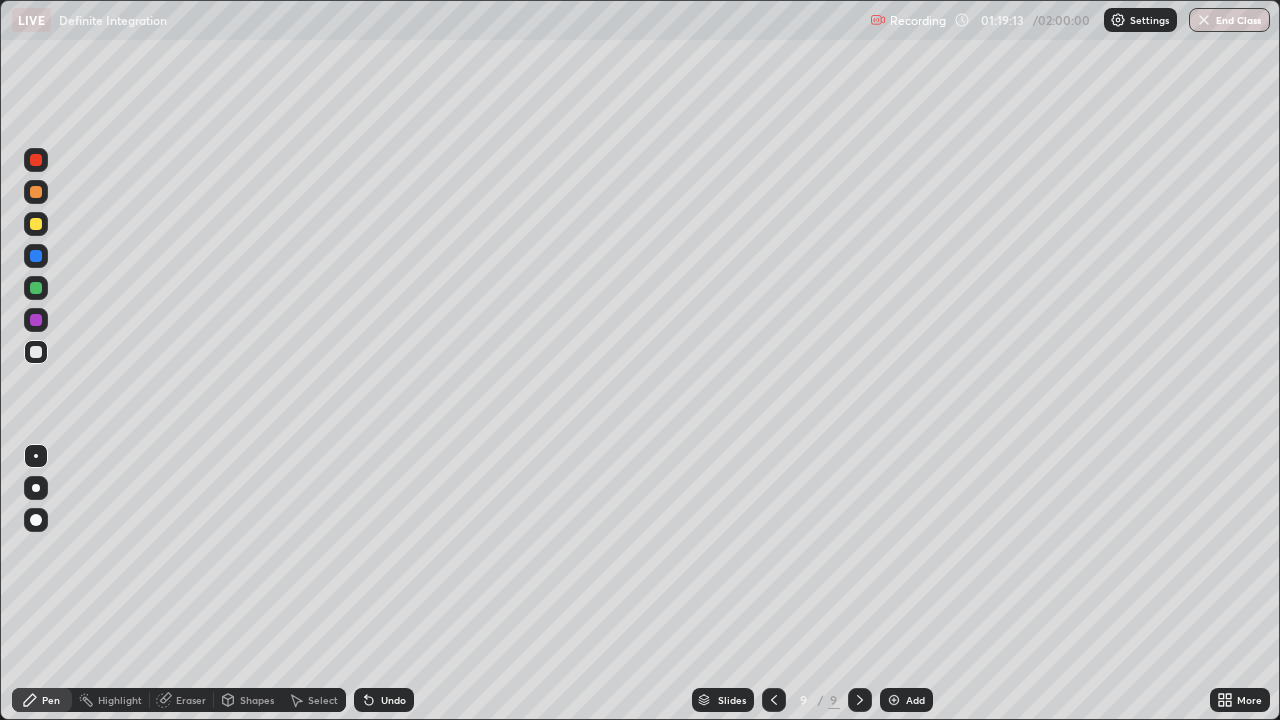 click 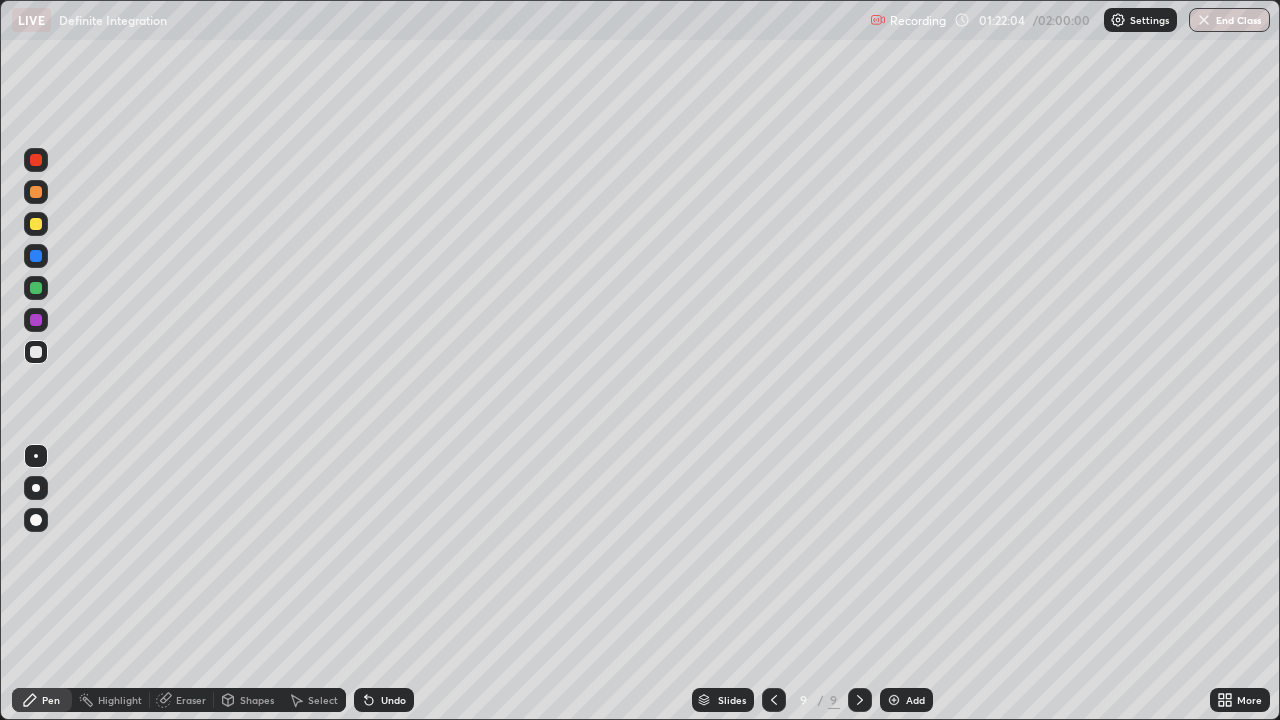 click on "Add" at bounding box center (906, 700) 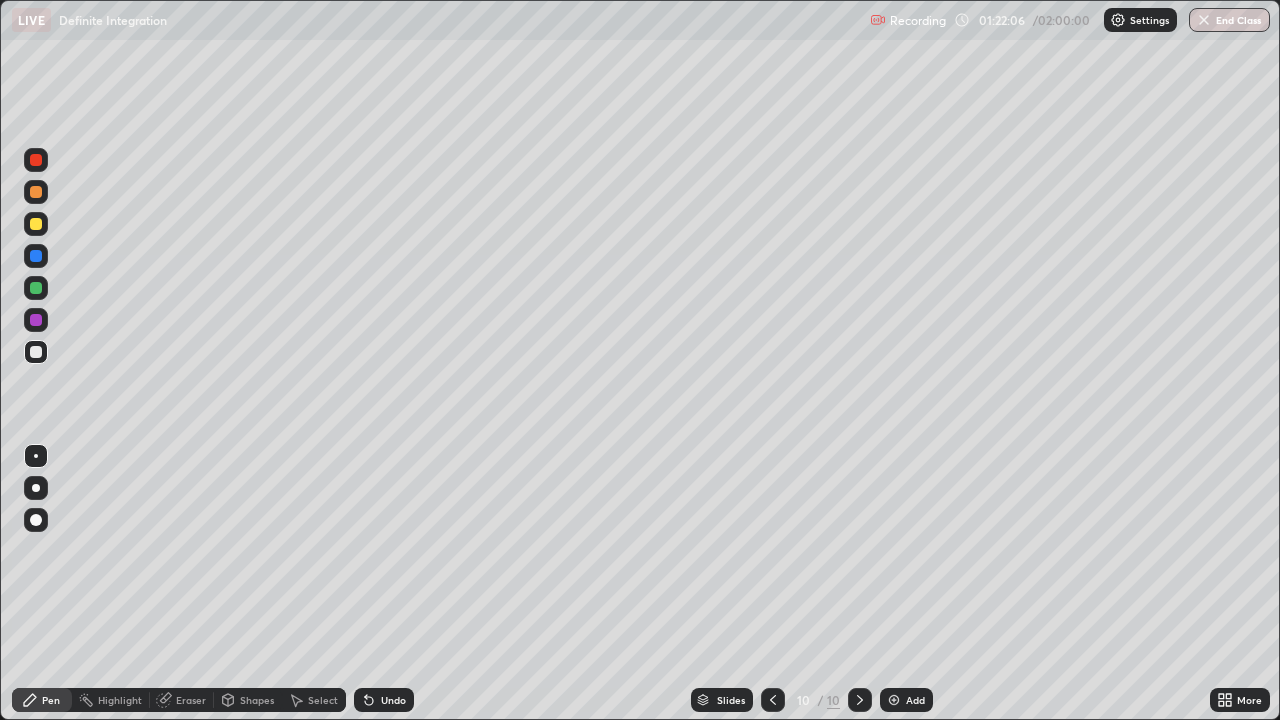 click 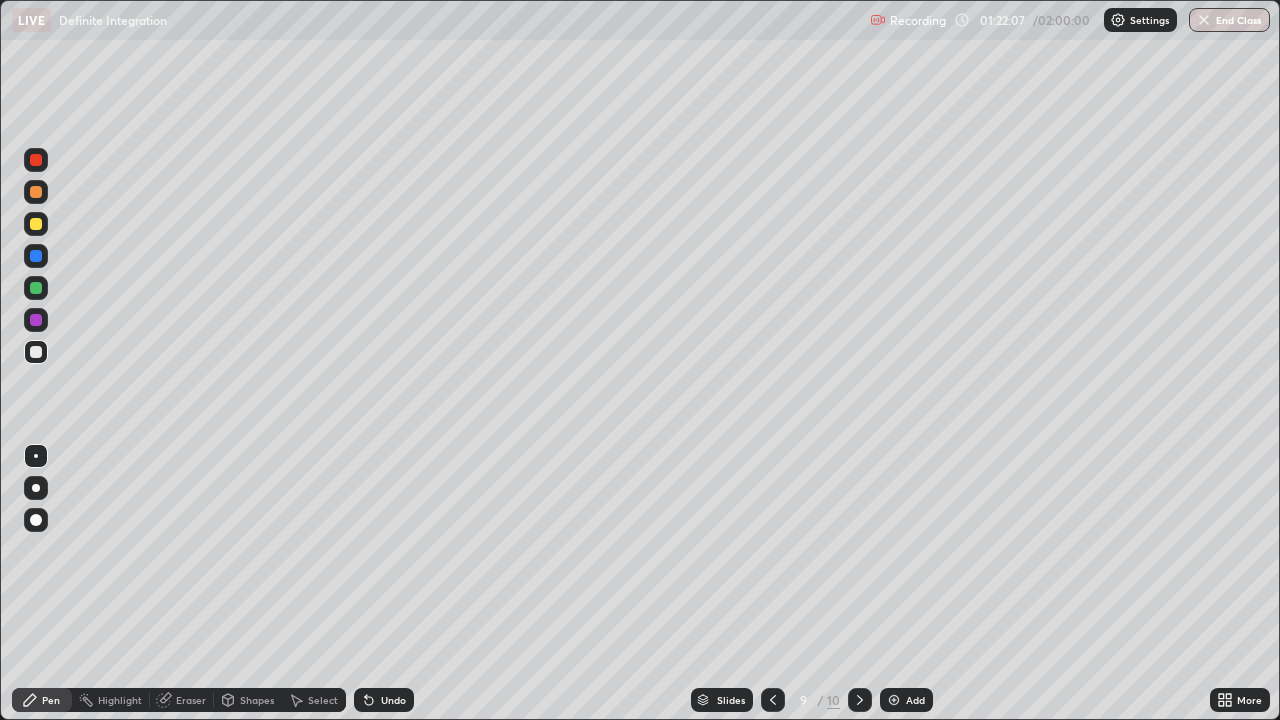 click at bounding box center (860, 700) 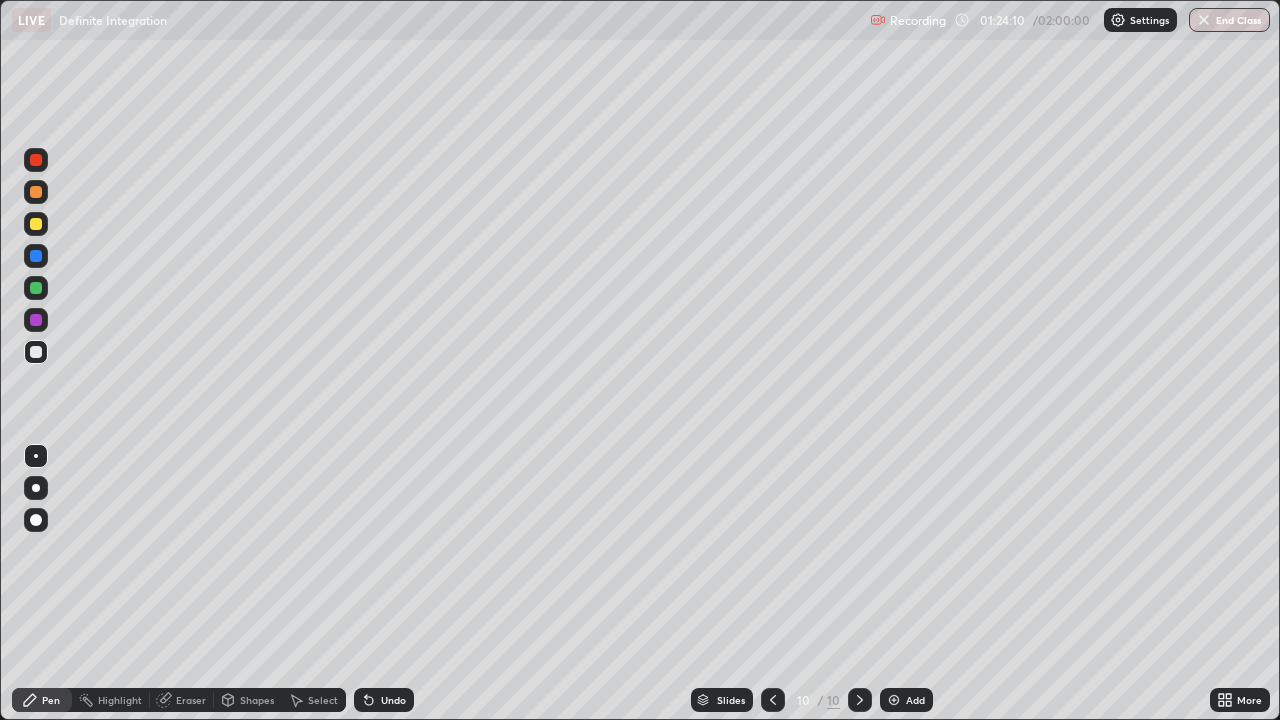 click 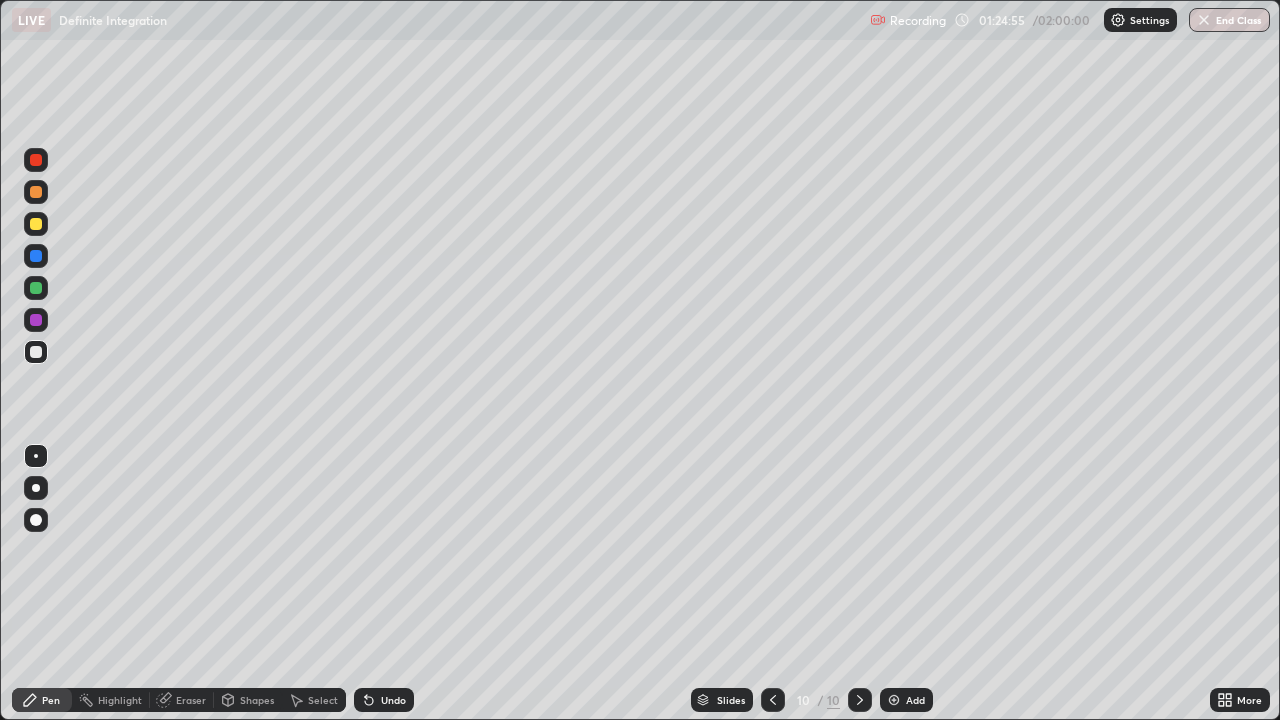 click at bounding box center [36, 224] 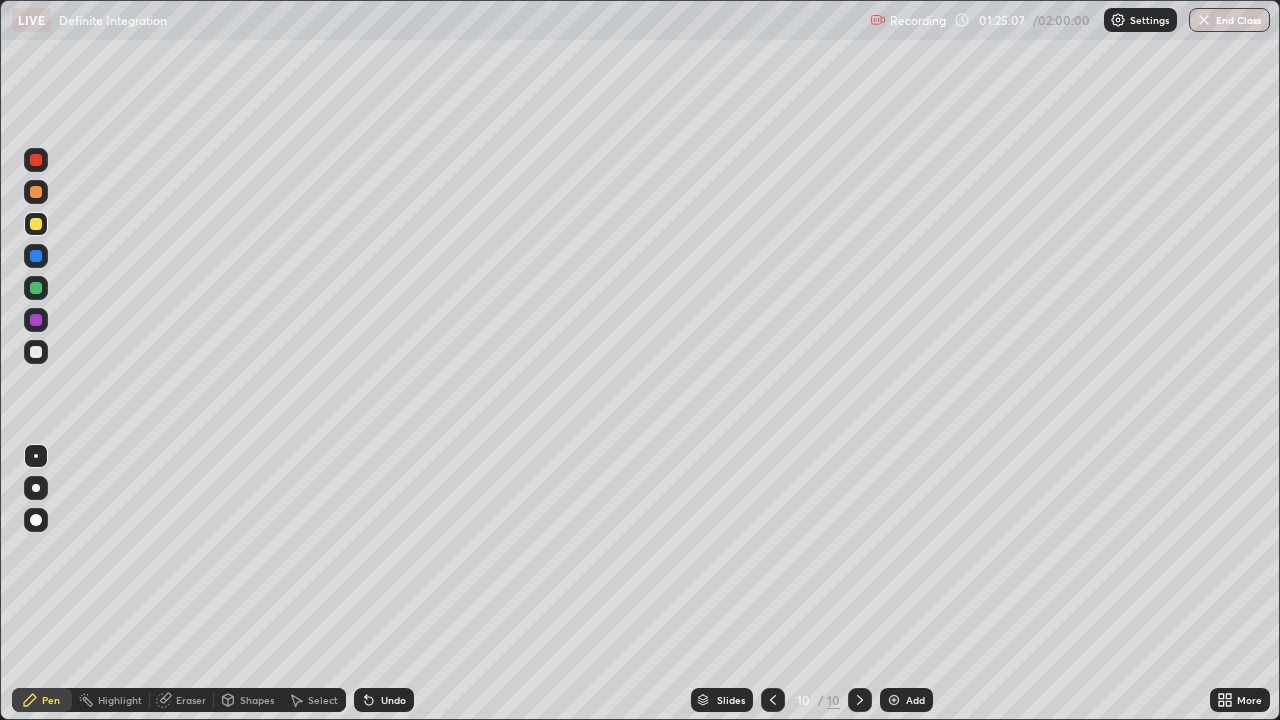 click 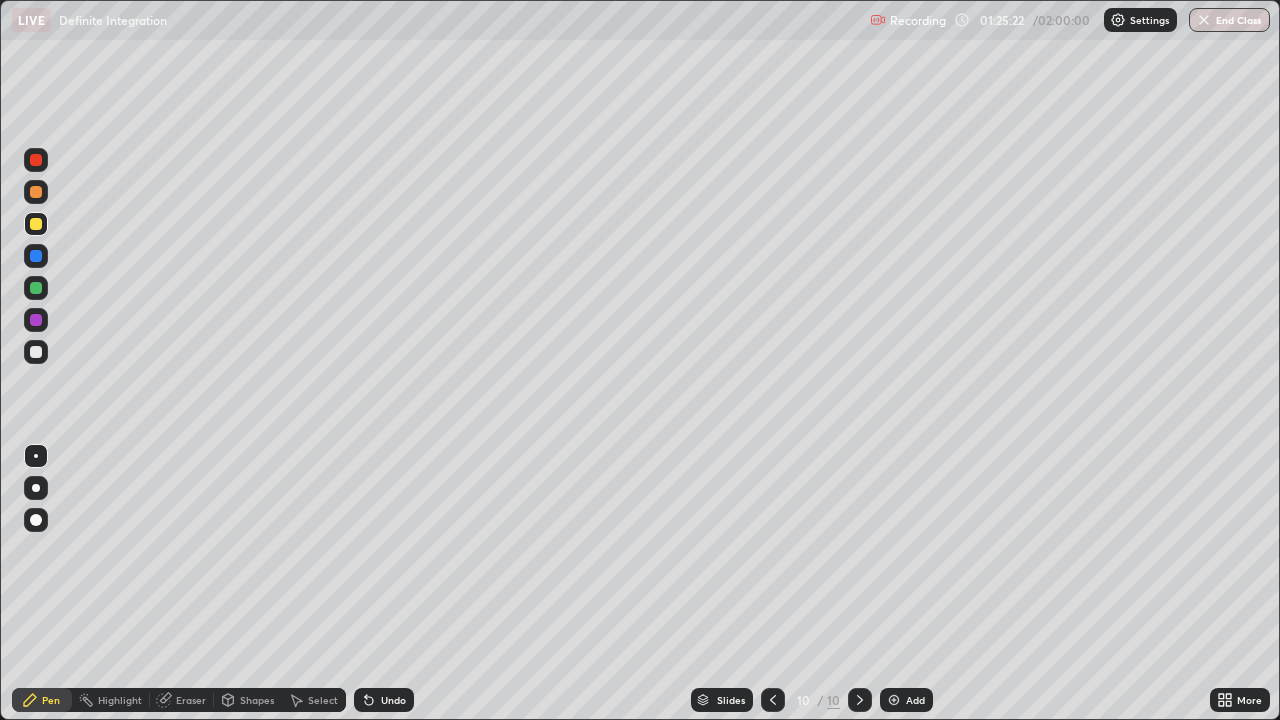 click on "Undo" at bounding box center (384, 700) 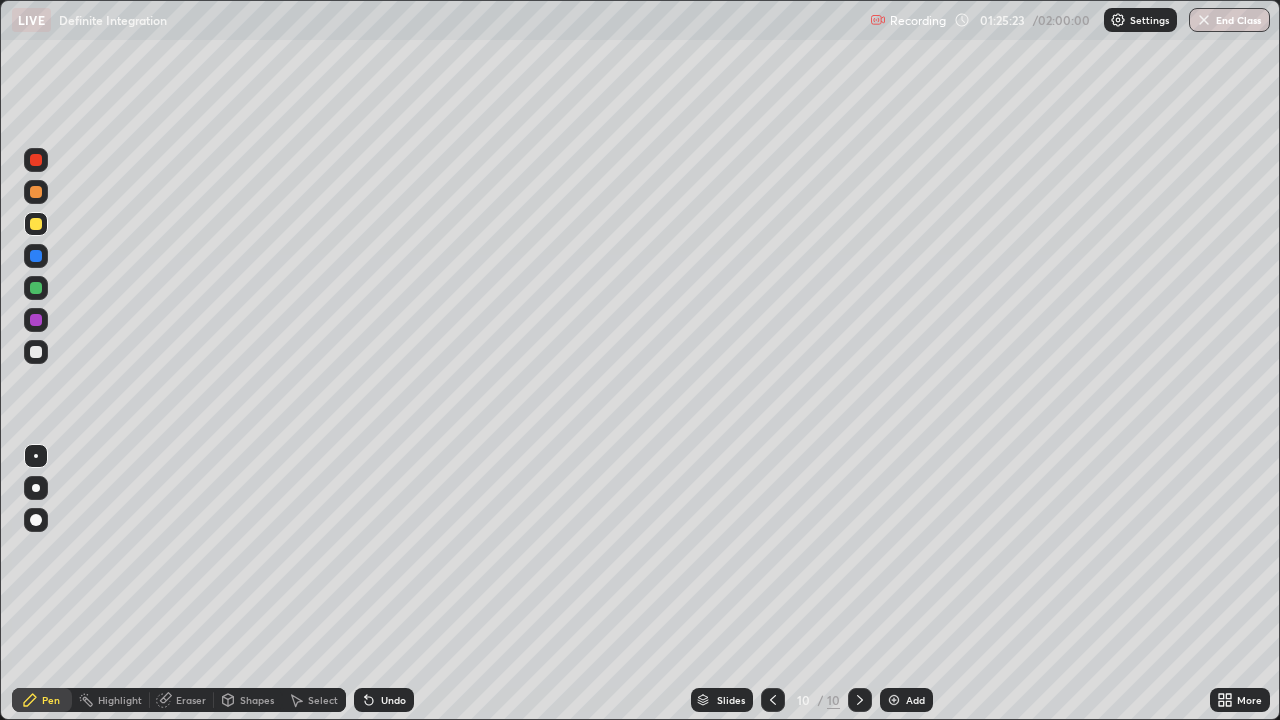 click on "Undo" at bounding box center (384, 700) 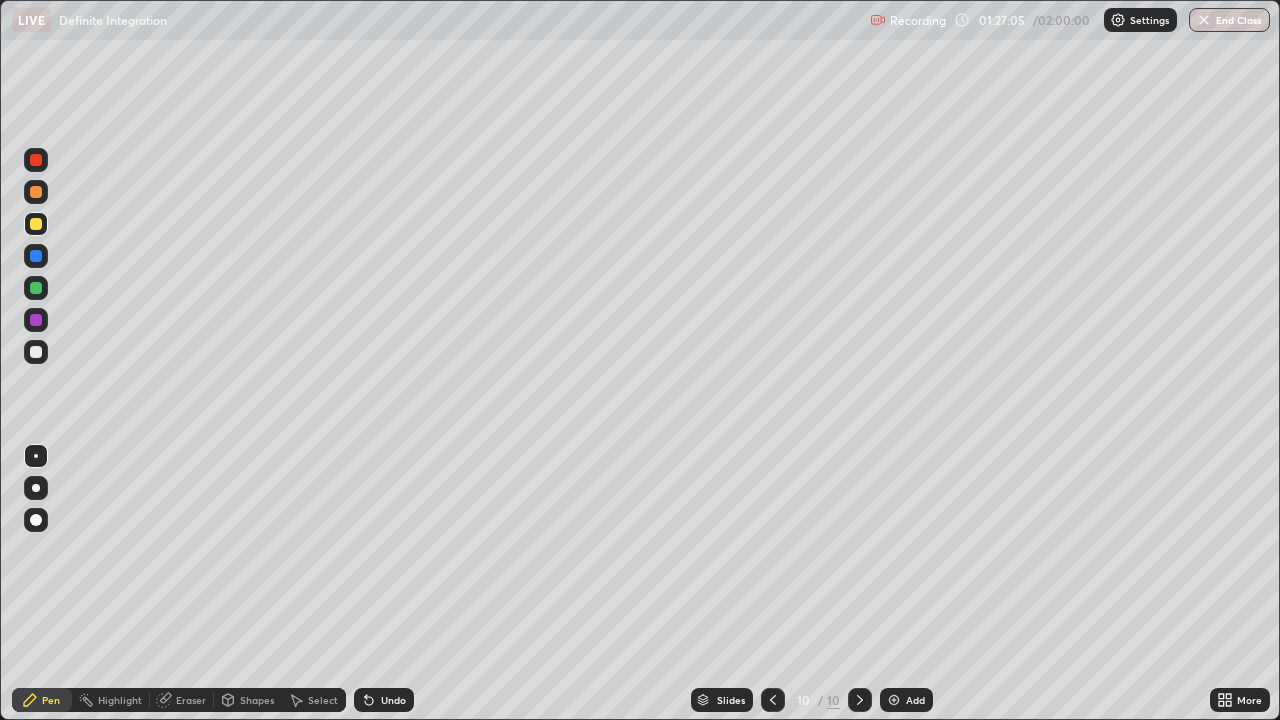 click on "Undo" at bounding box center [384, 700] 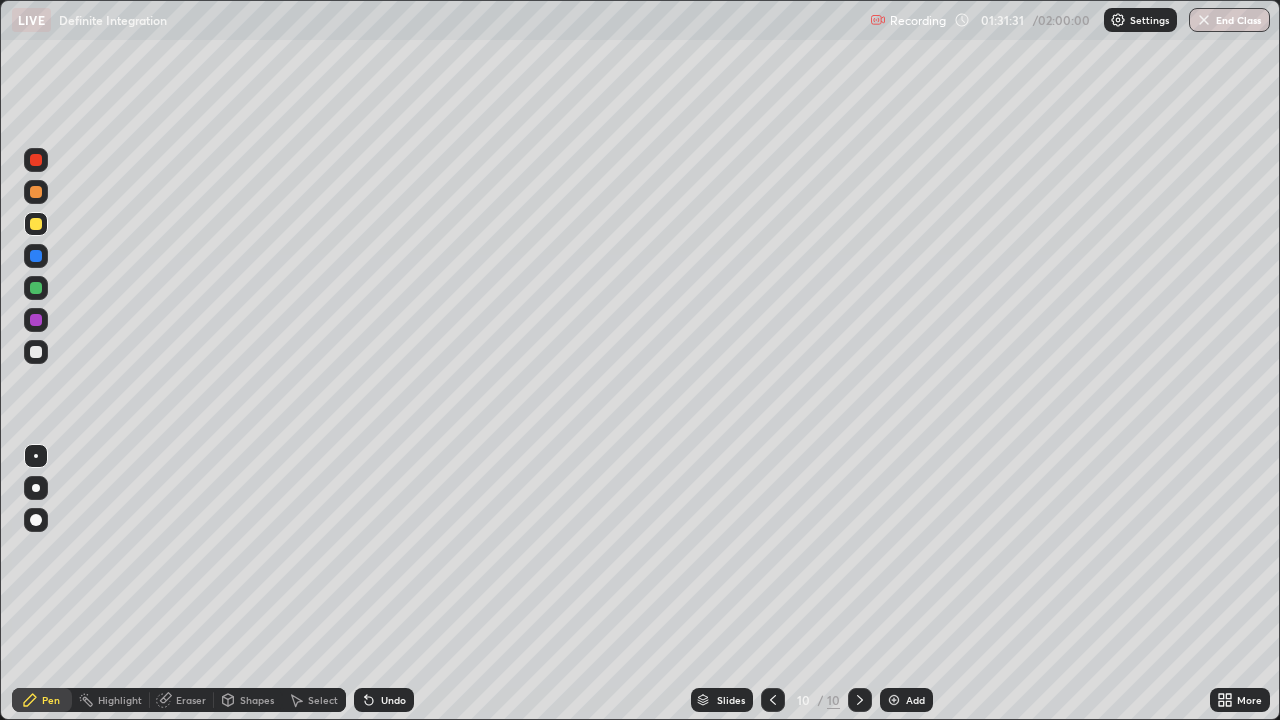 click on "Add" at bounding box center [906, 700] 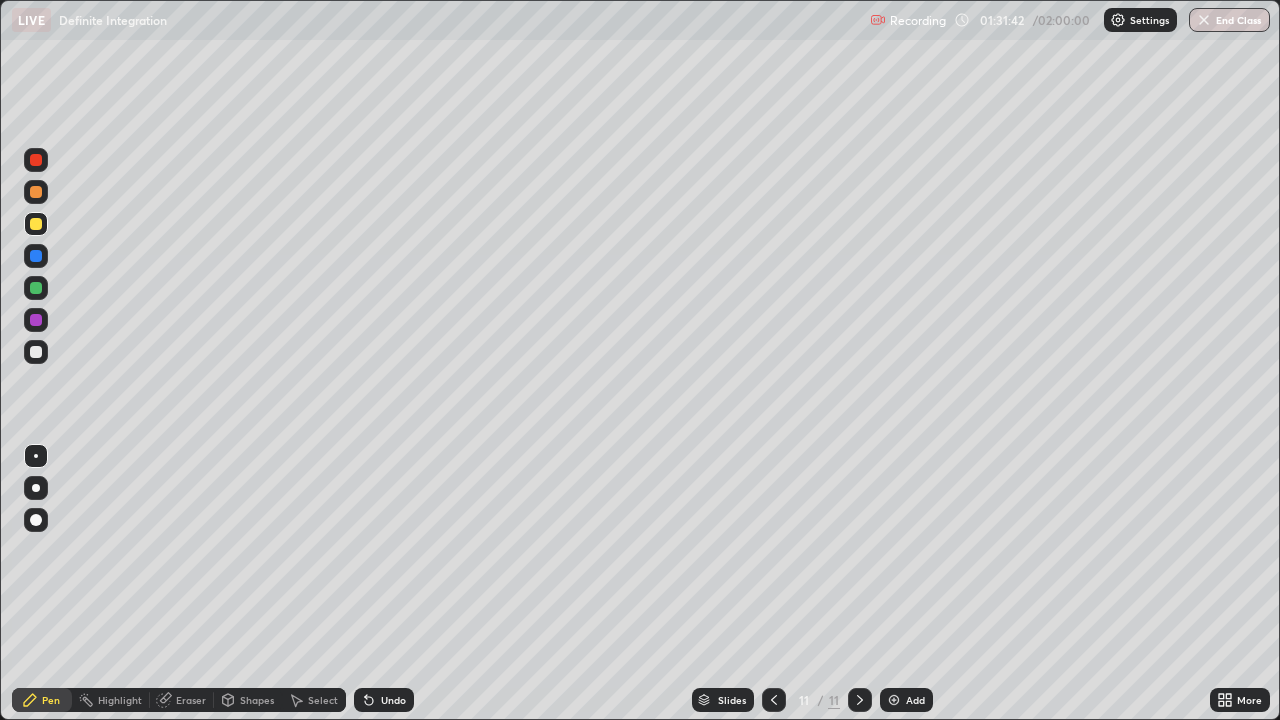 click at bounding box center [36, 192] 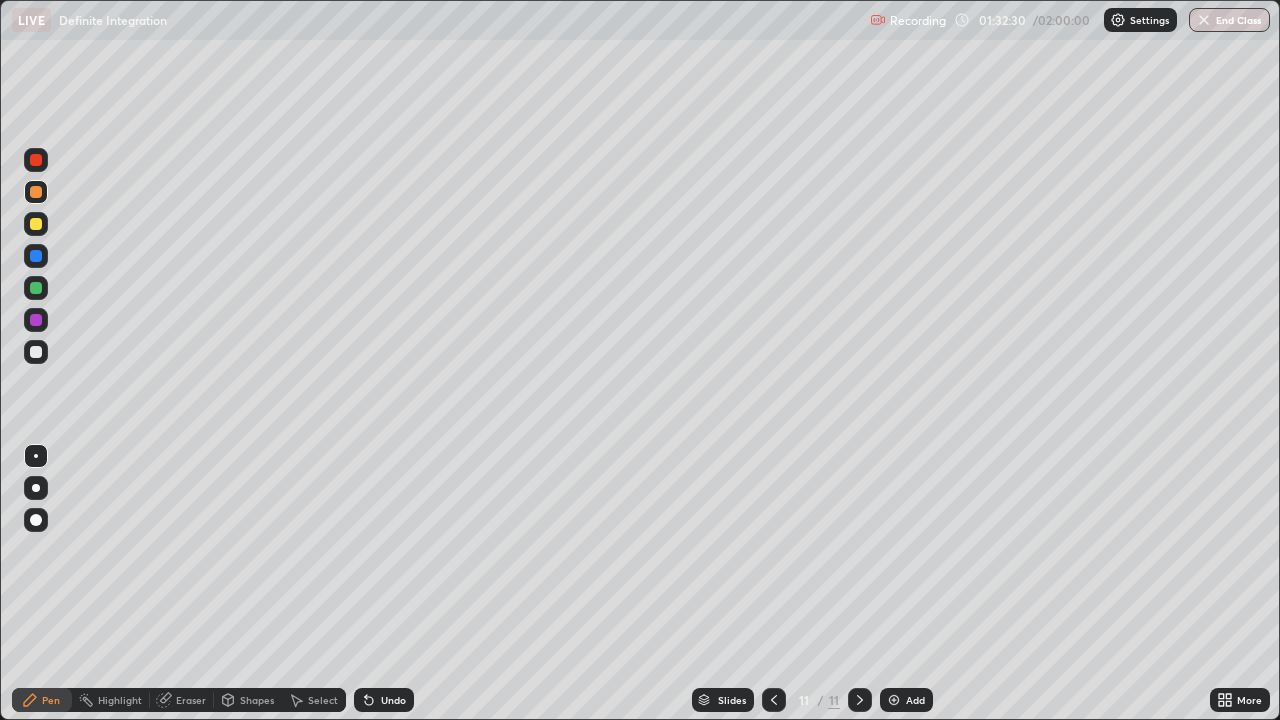 click at bounding box center [36, 288] 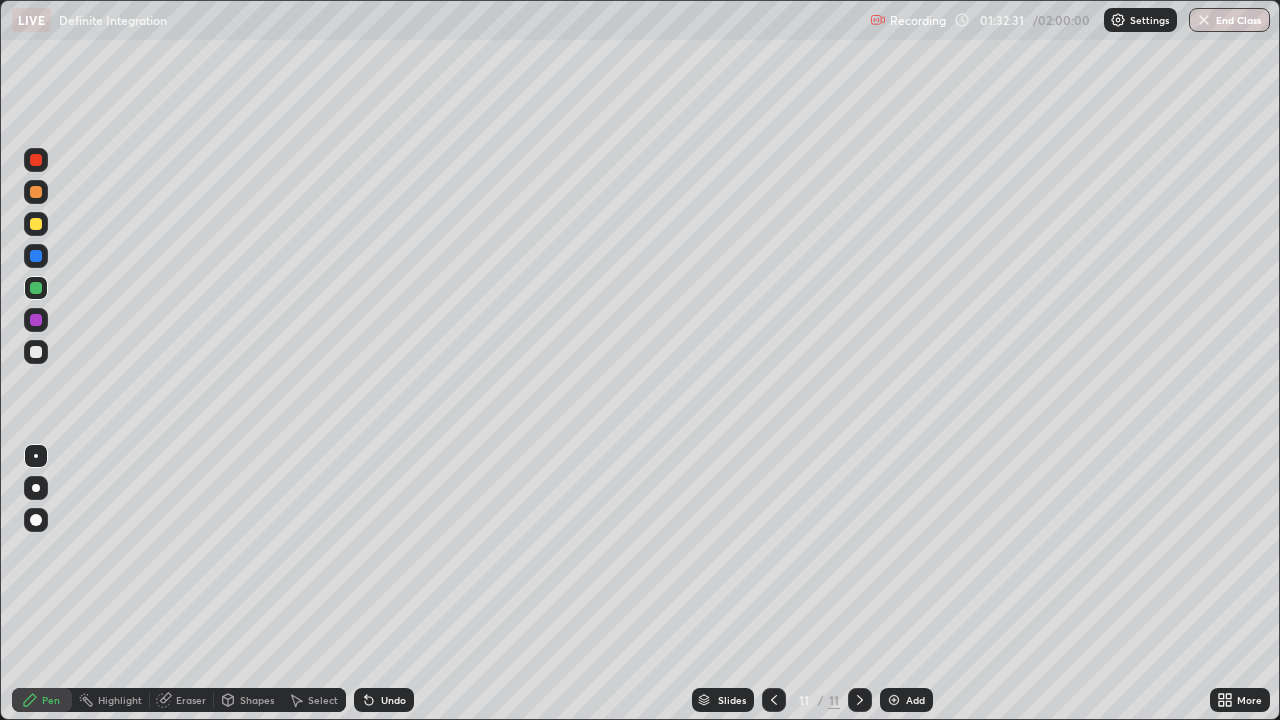 click at bounding box center [36, 192] 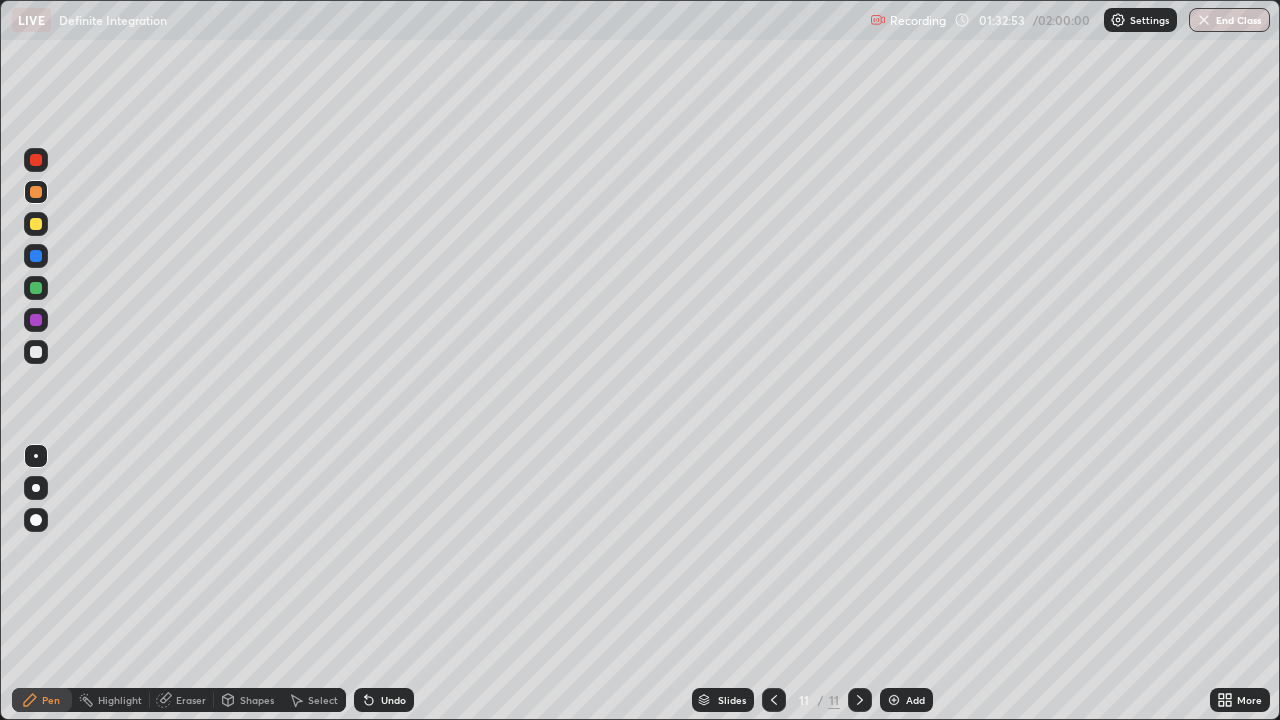 click at bounding box center (36, 224) 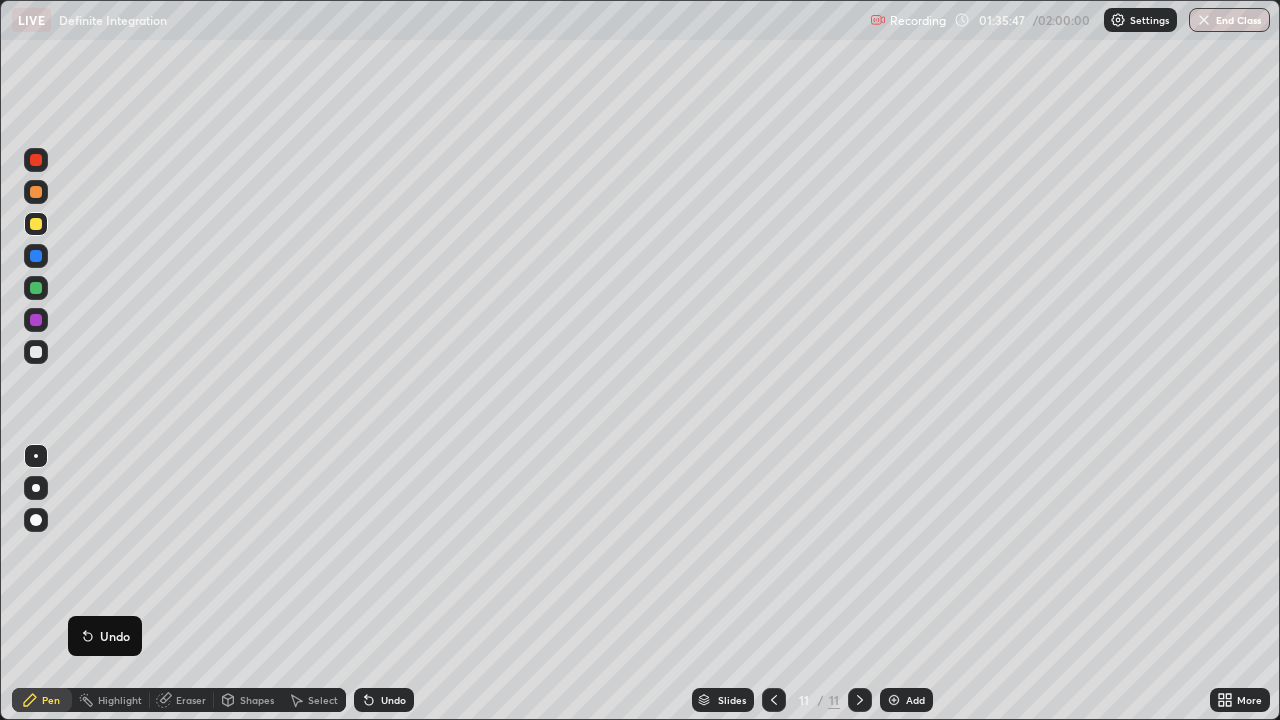 click at bounding box center [36, 352] 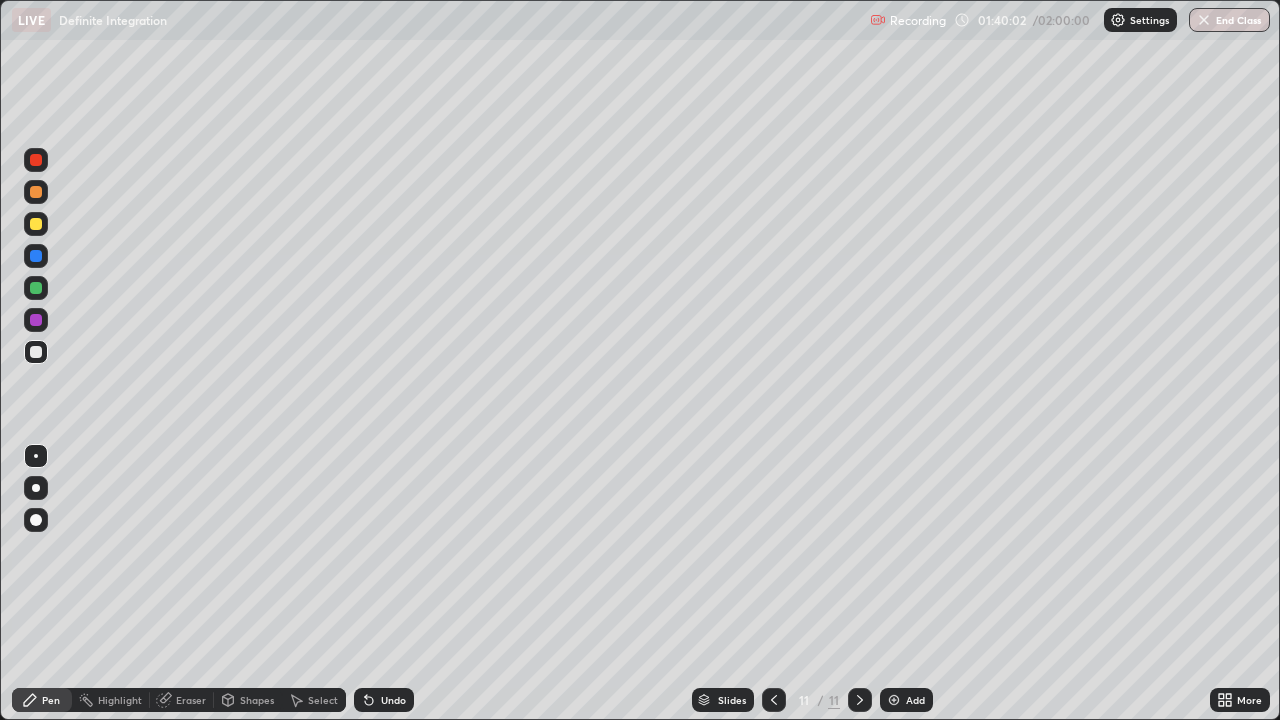 click at bounding box center [36, 224] 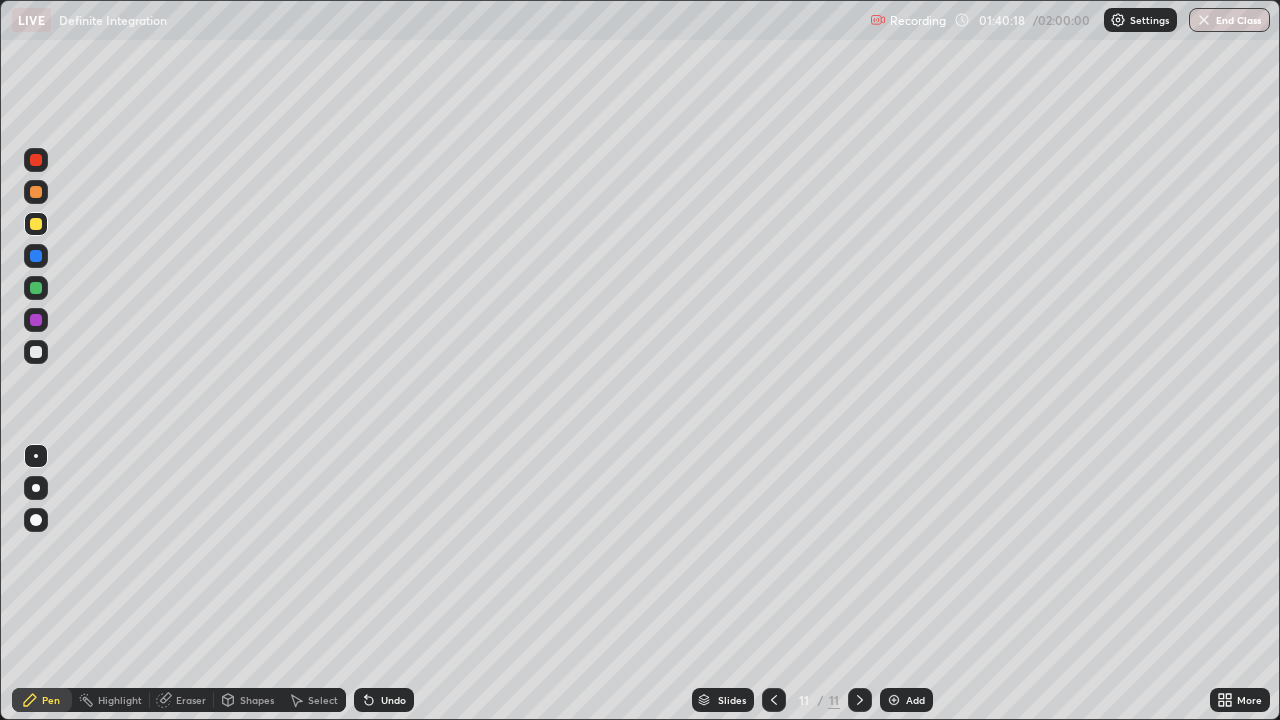 click 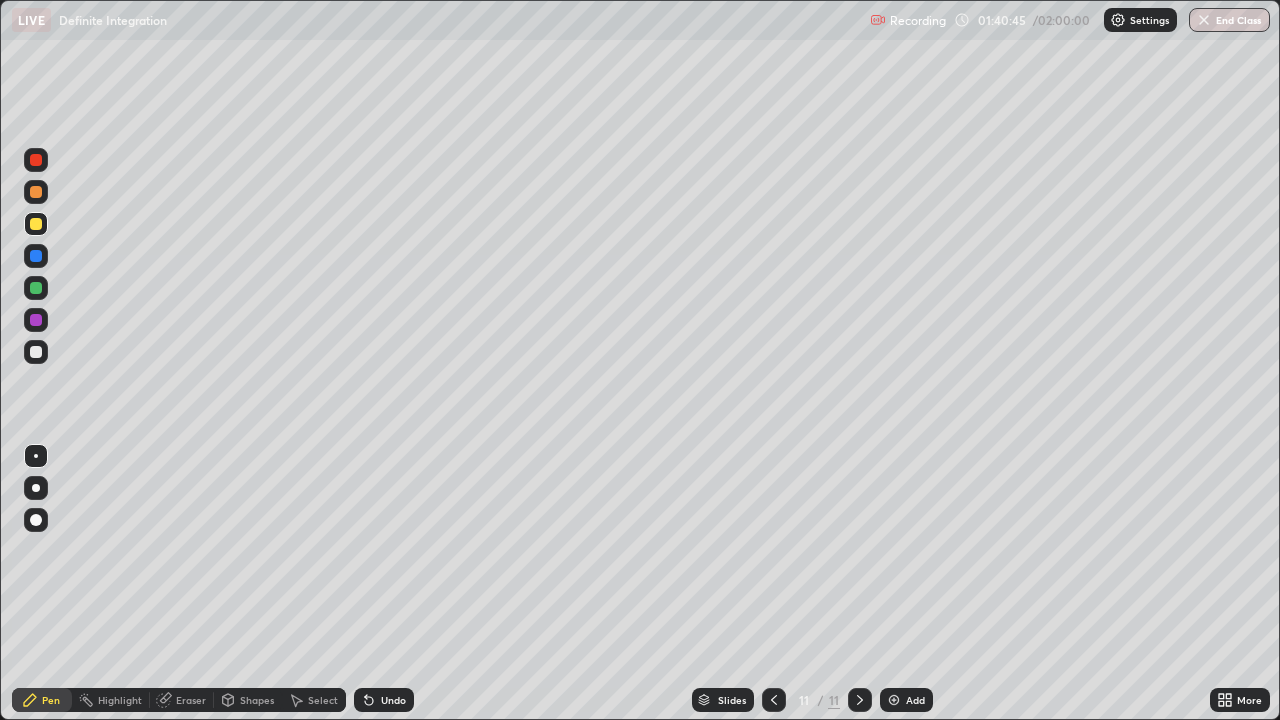 click at bounding box center (894, 700) 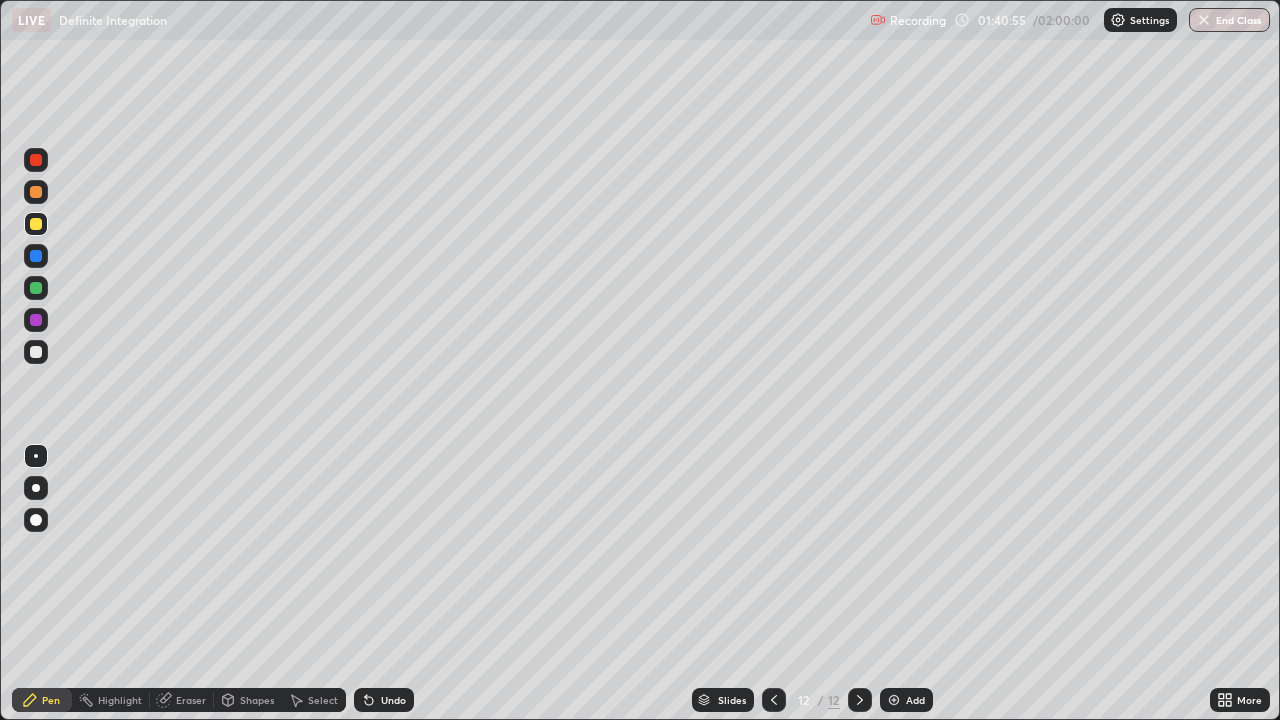 click 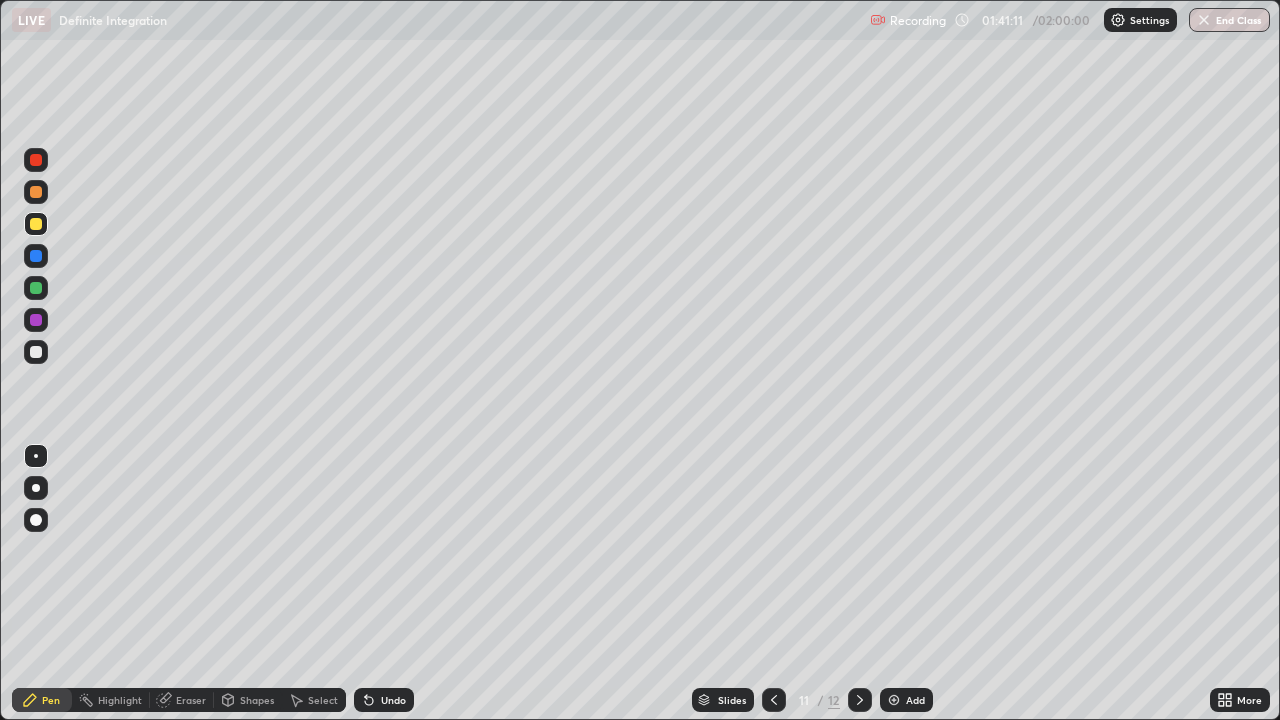 click 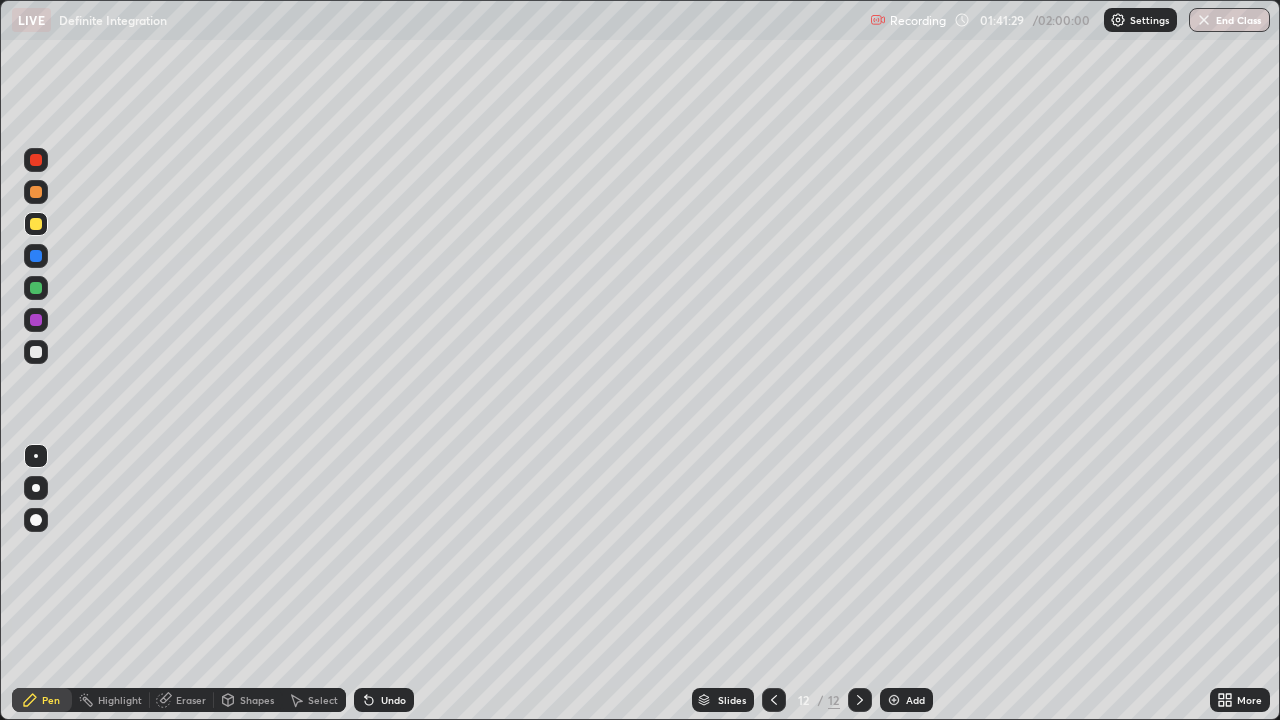 click on "Eraser" at bounding box center (191, 700) 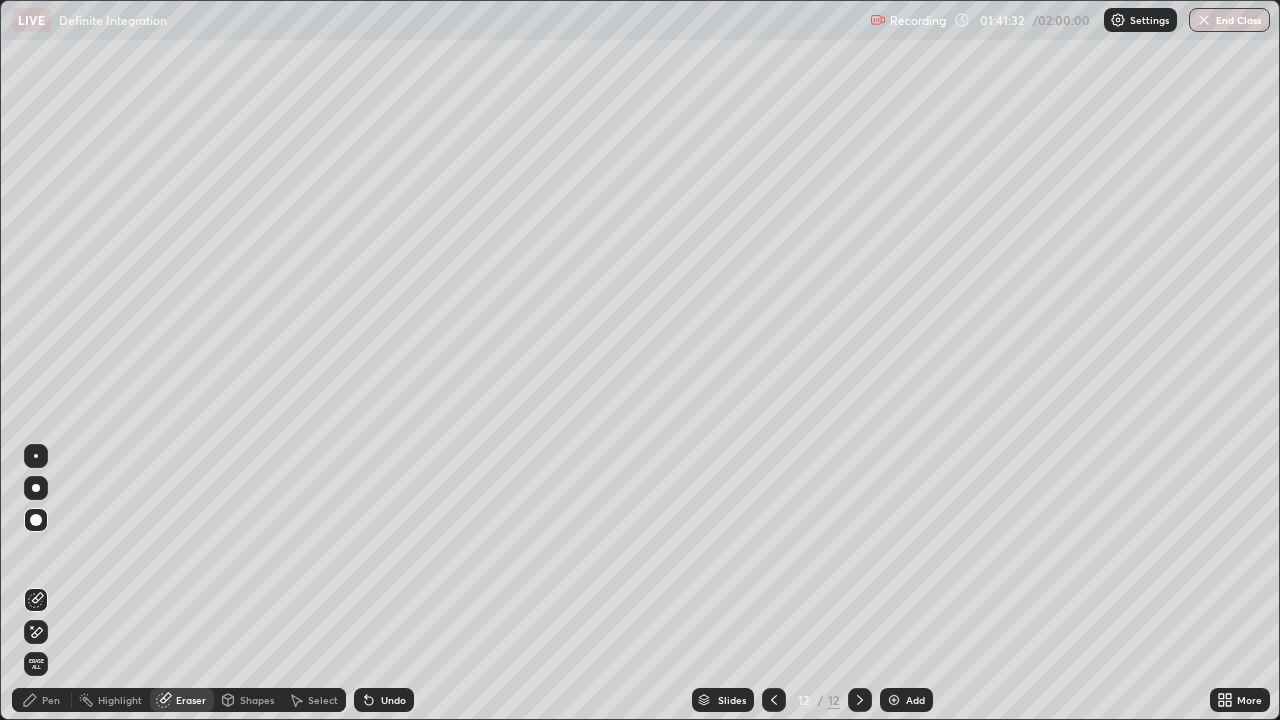 click on "Pen" at bounding box center [51, 700] 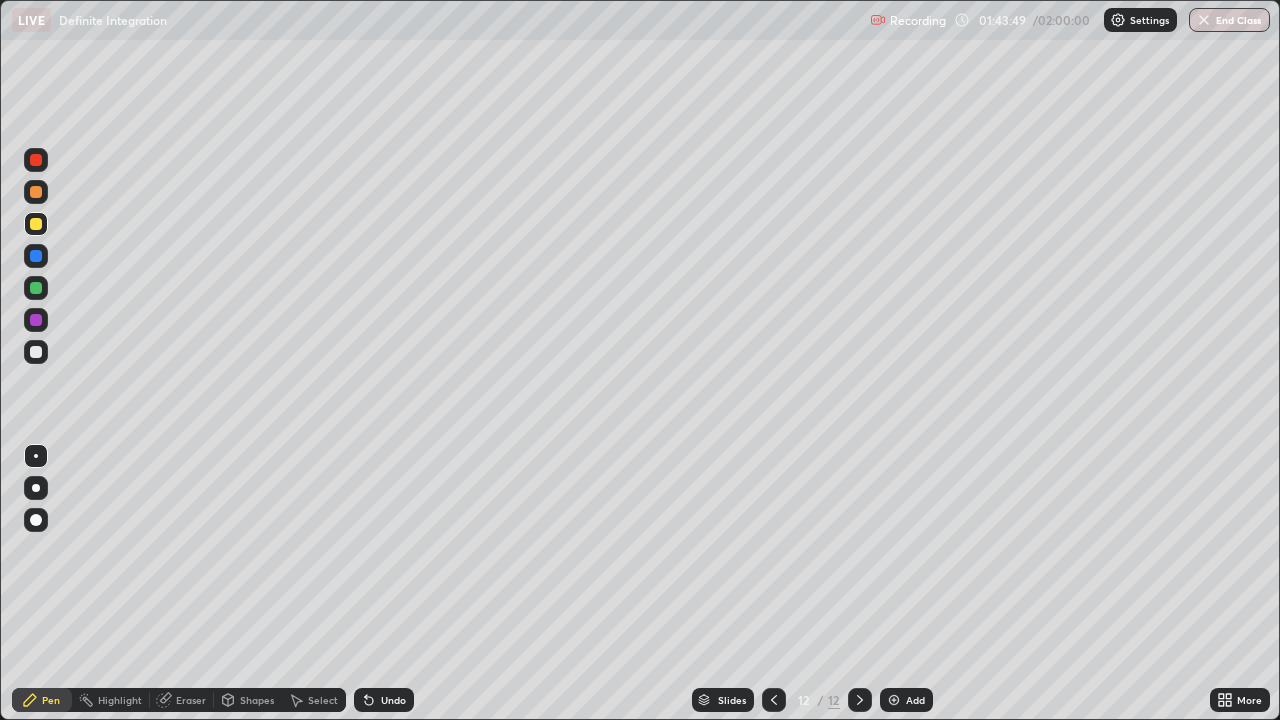 click at bounding box center (36, 352) 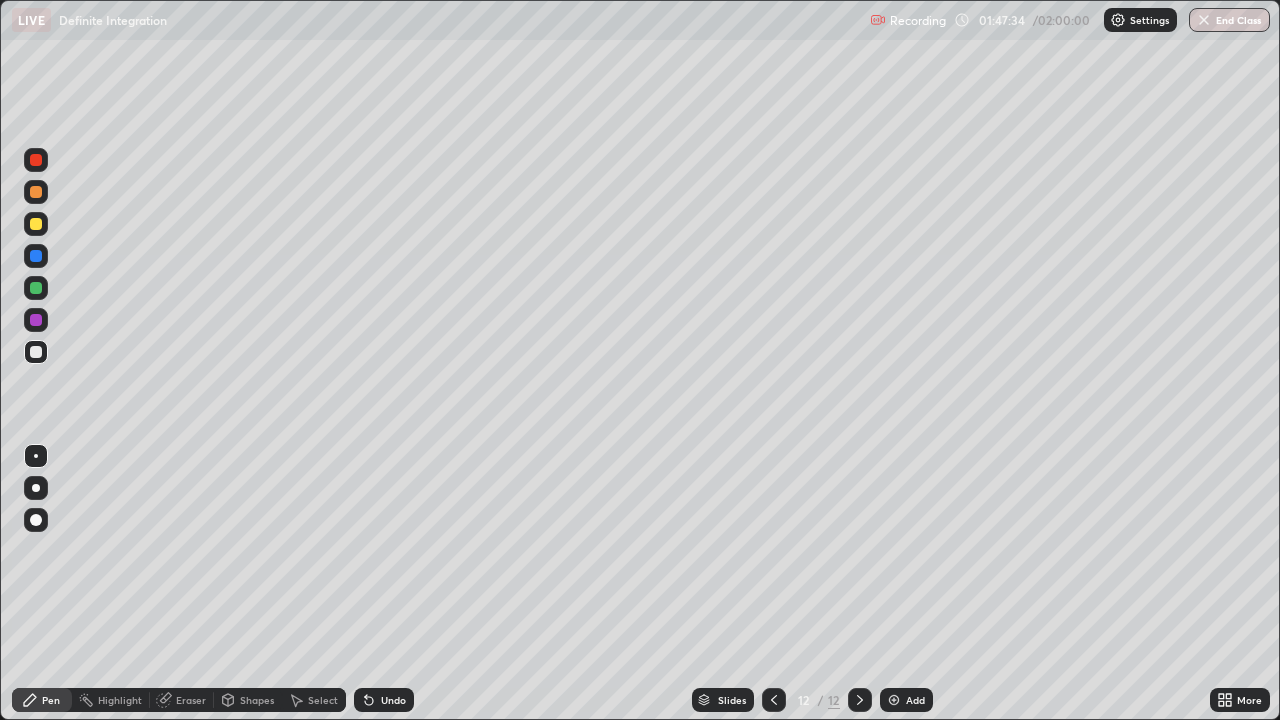 click 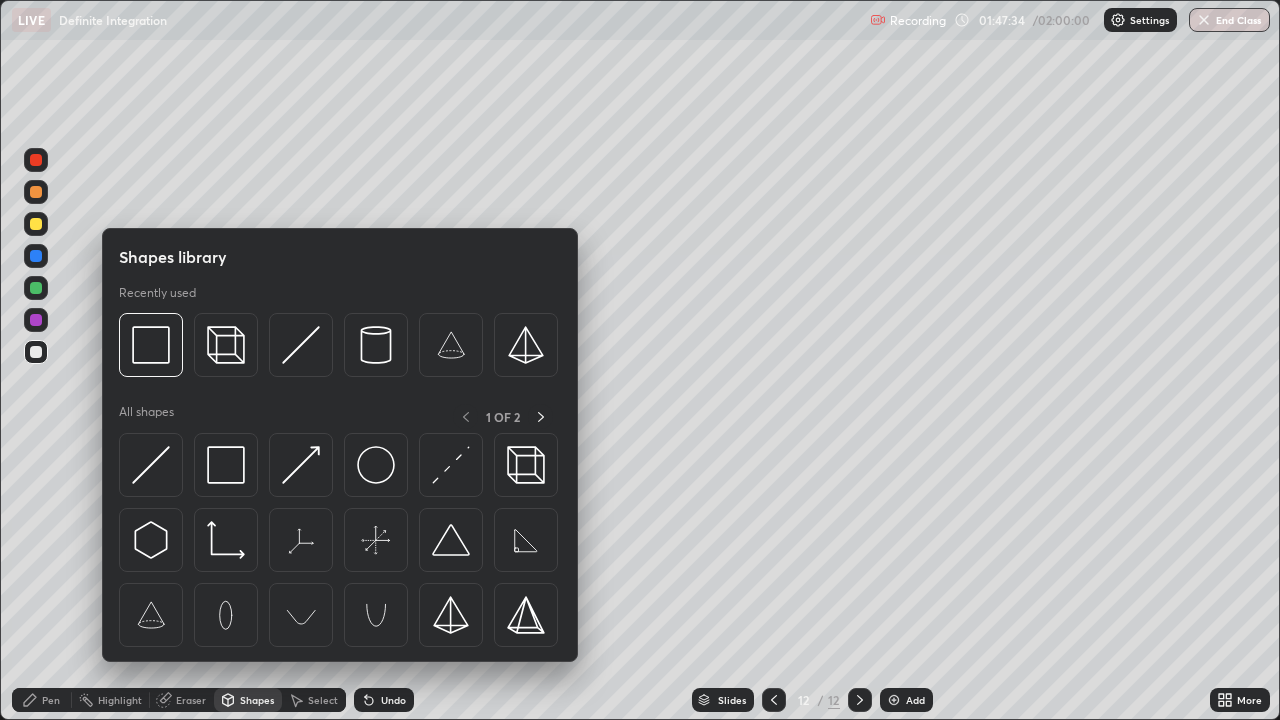 click on "Eraser" at bounding box center [191, 700] 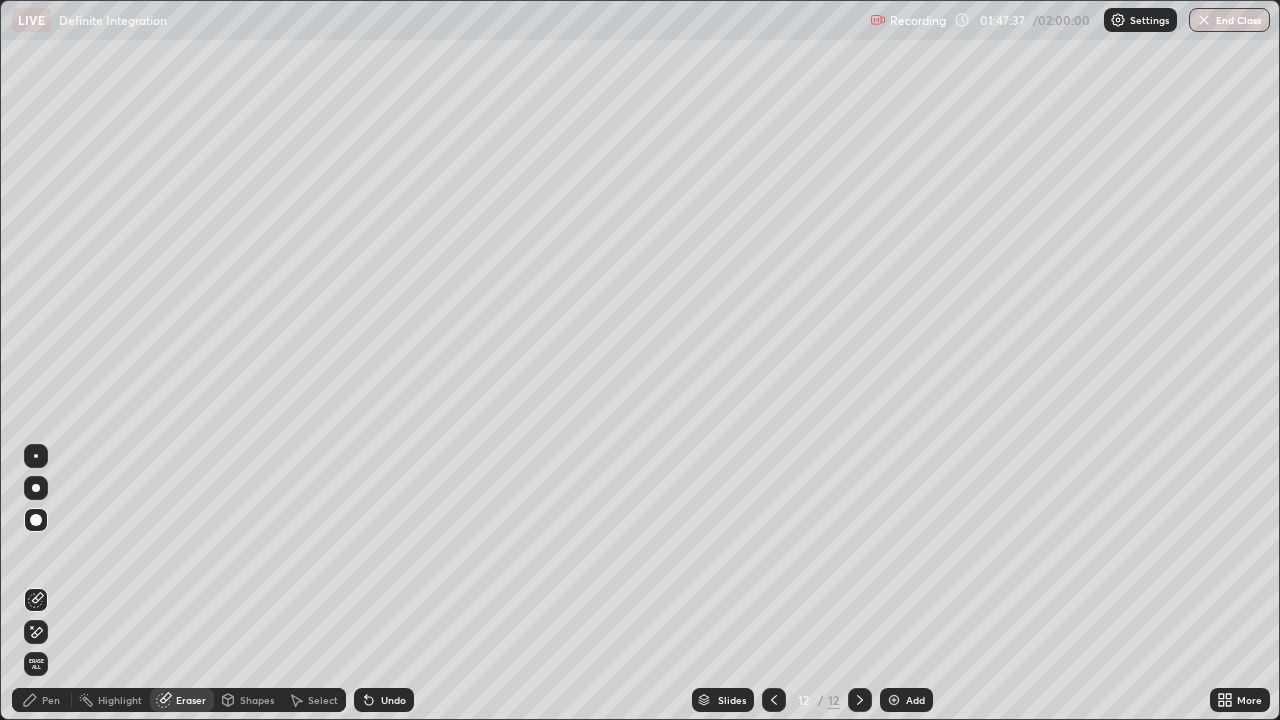 click on "Pen" at bounding box center (42, 700) 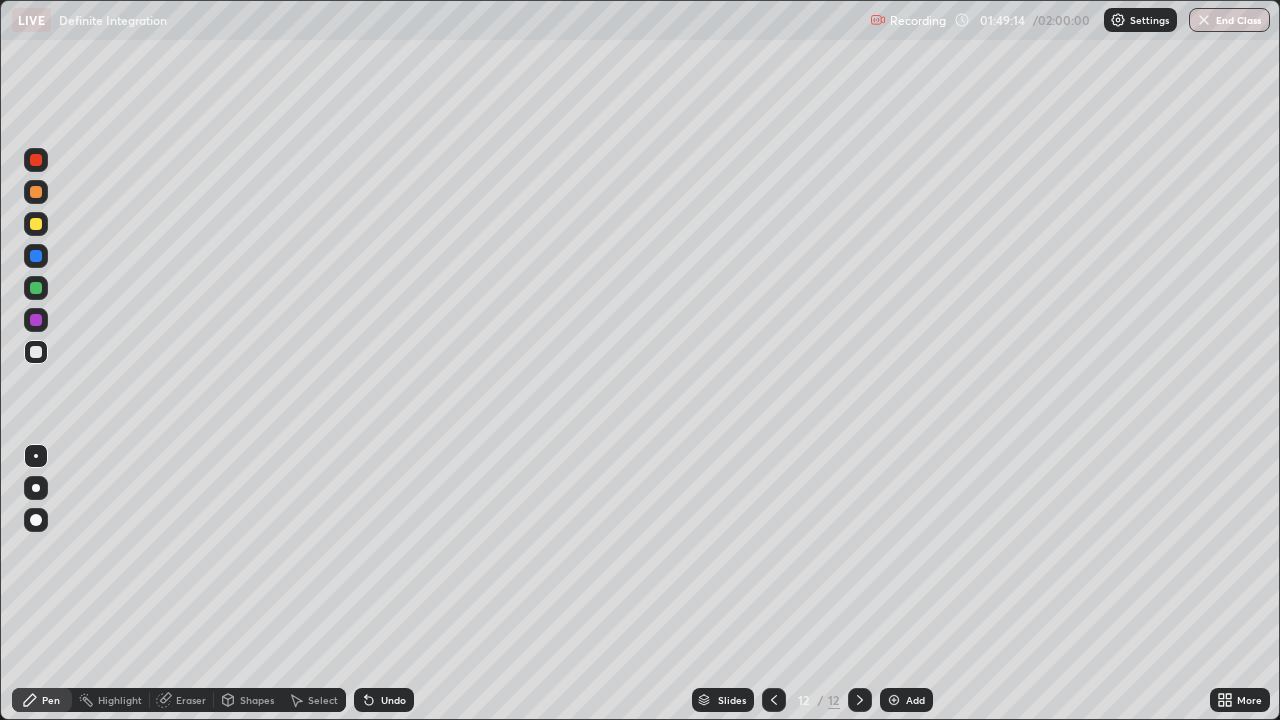 click on "Eraser" at bounding box center [182, 700] 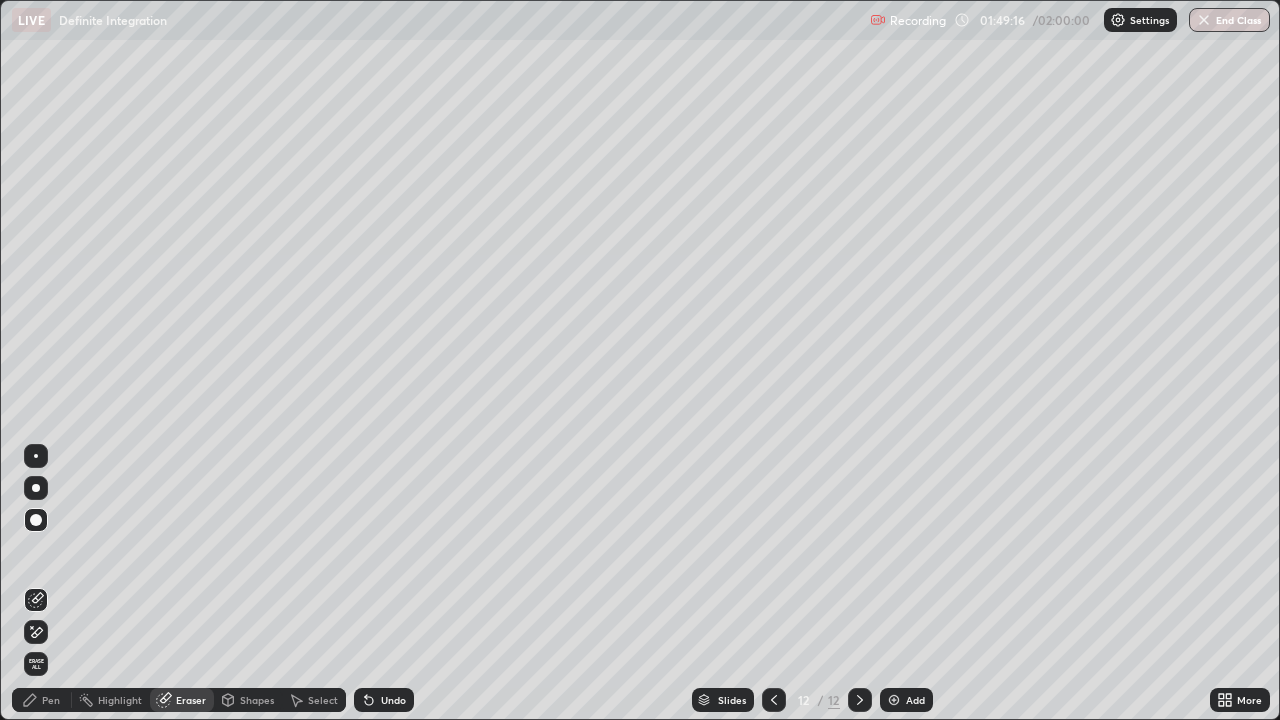 click on "Pen" at bounding box center (51, 700) 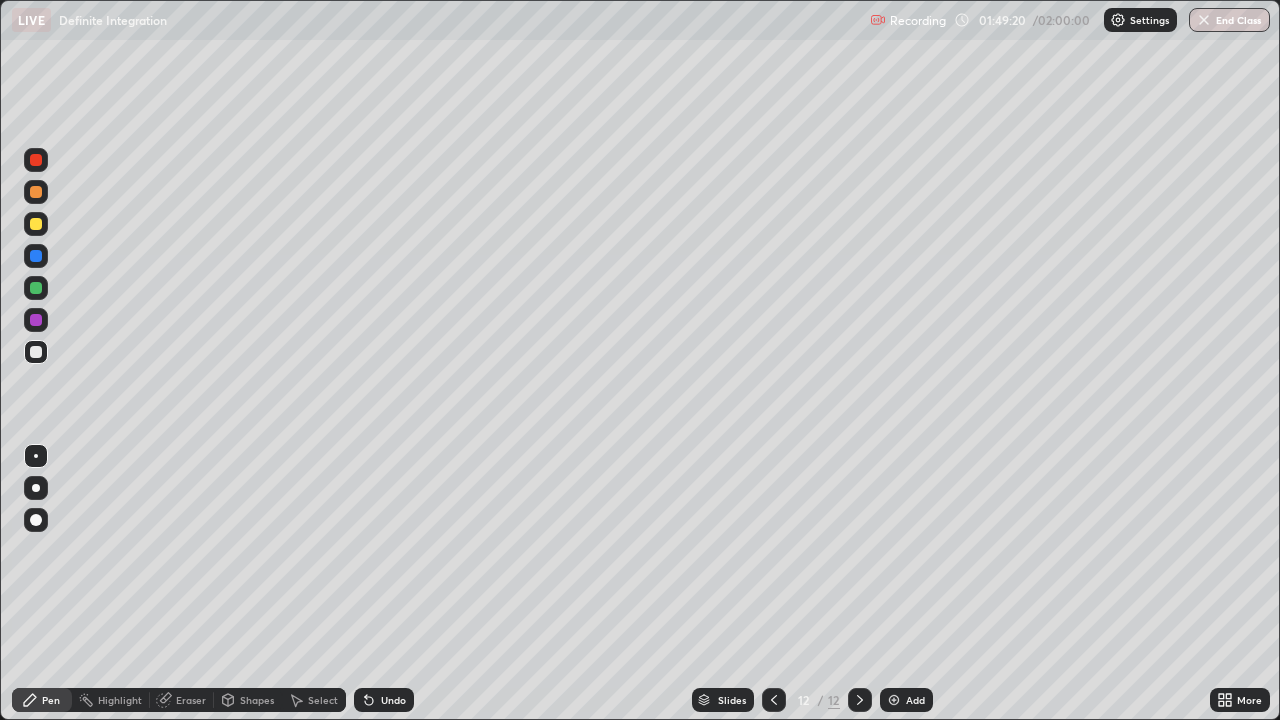click at bounding box center (36, 224) 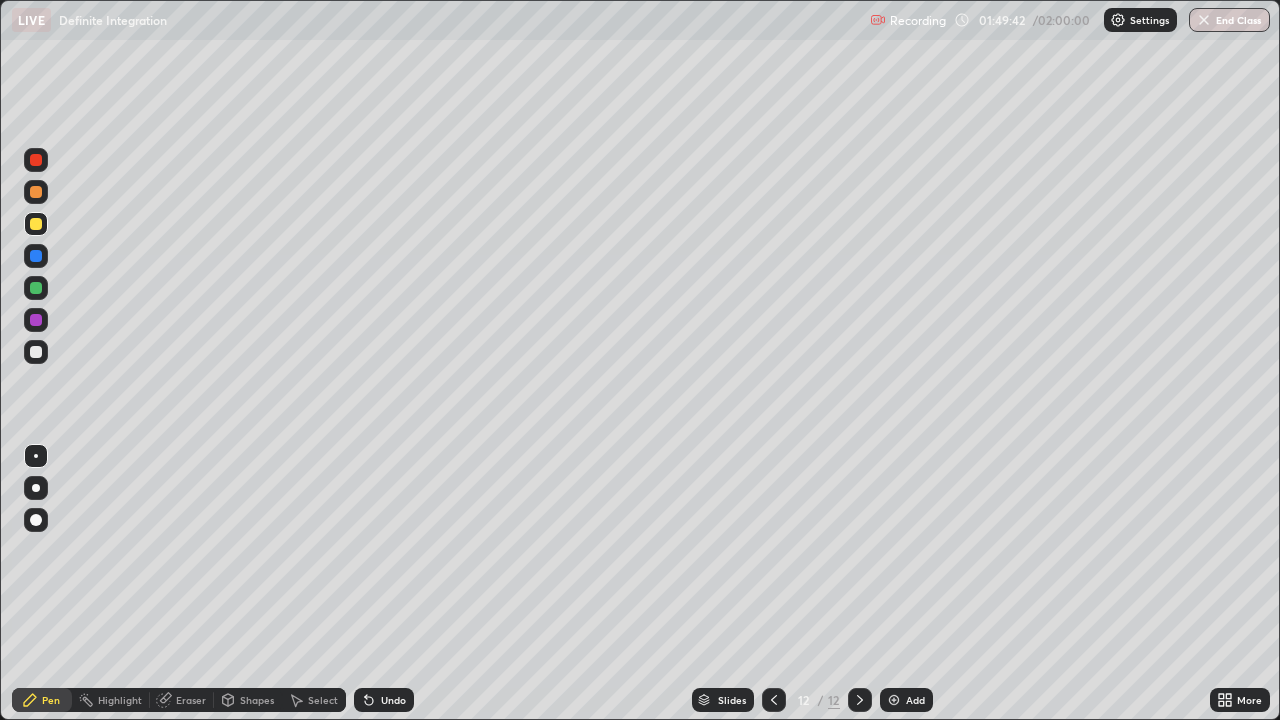 click on "Add" at bounding box center [906, 700] 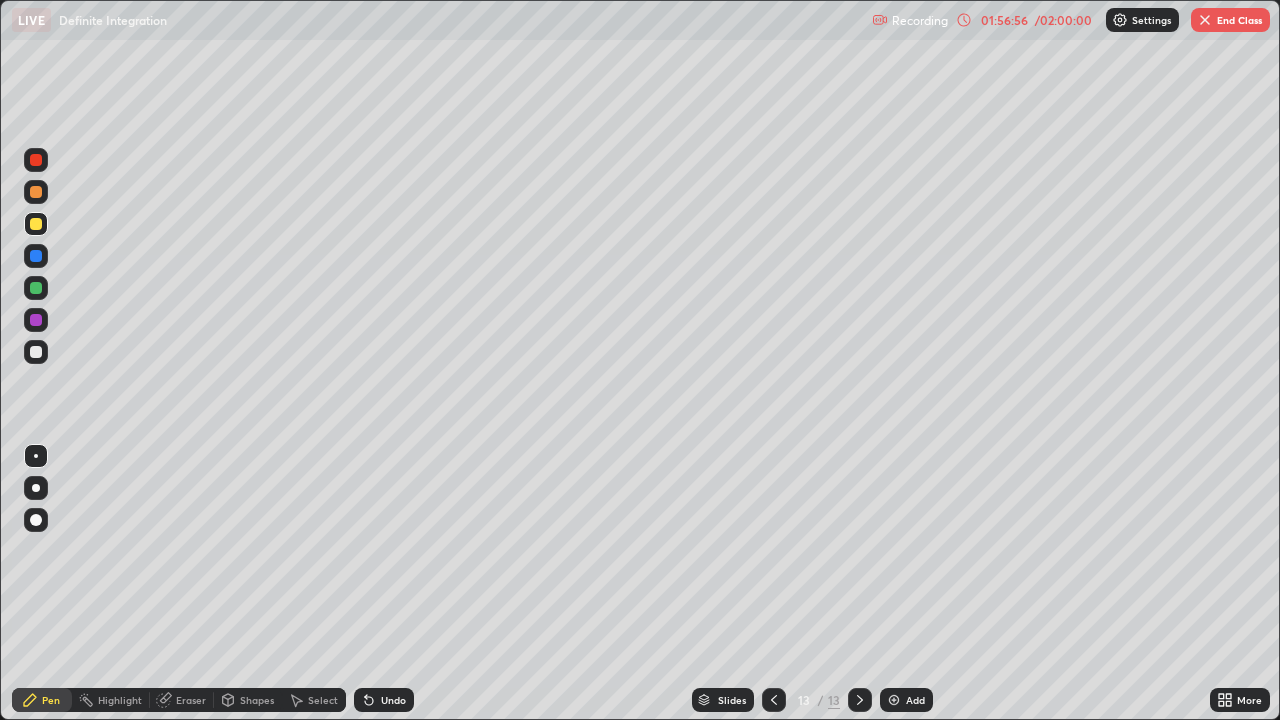 click on "End Class" at bounding box center [1230, 20] 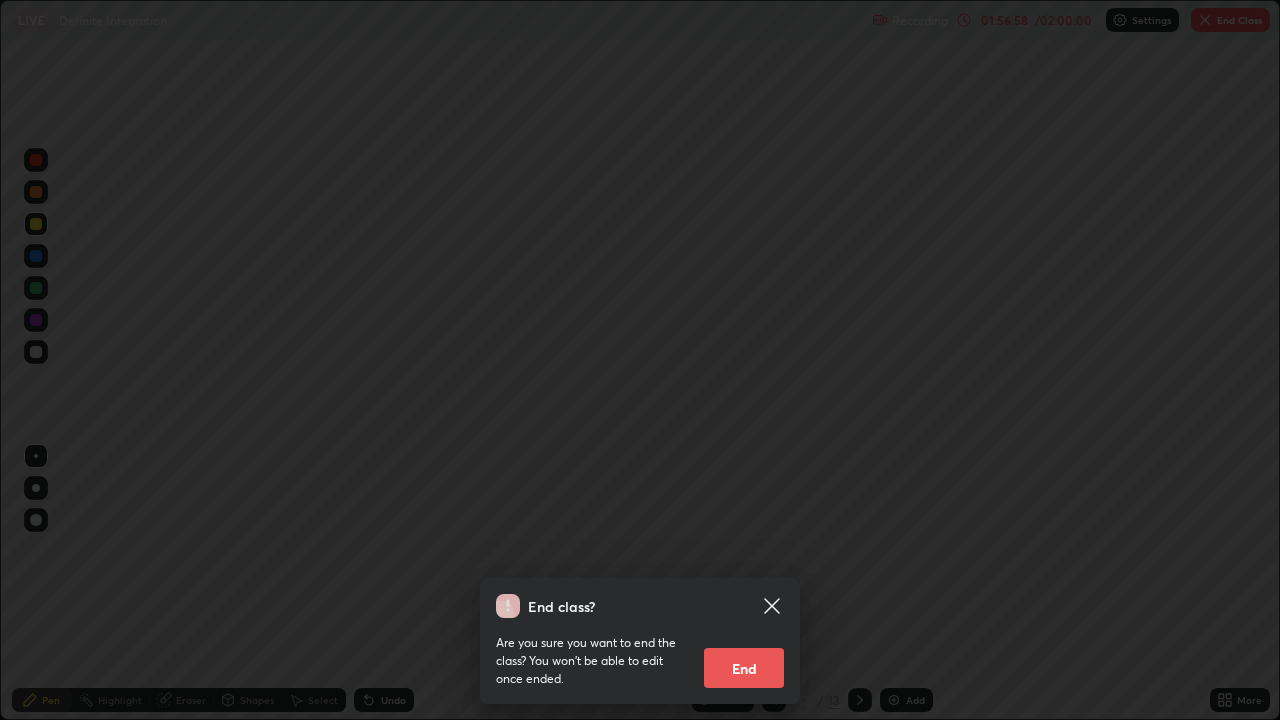 click 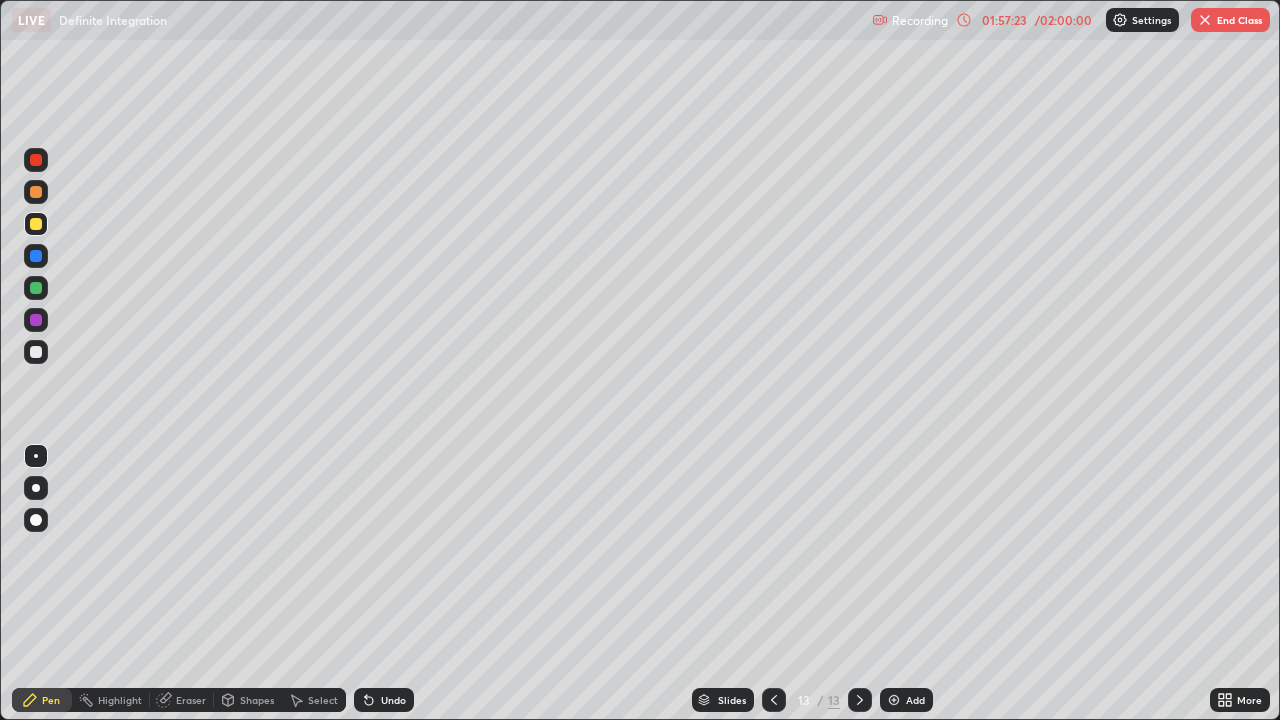 click on "End Class" at bounding box center [1230, 20] 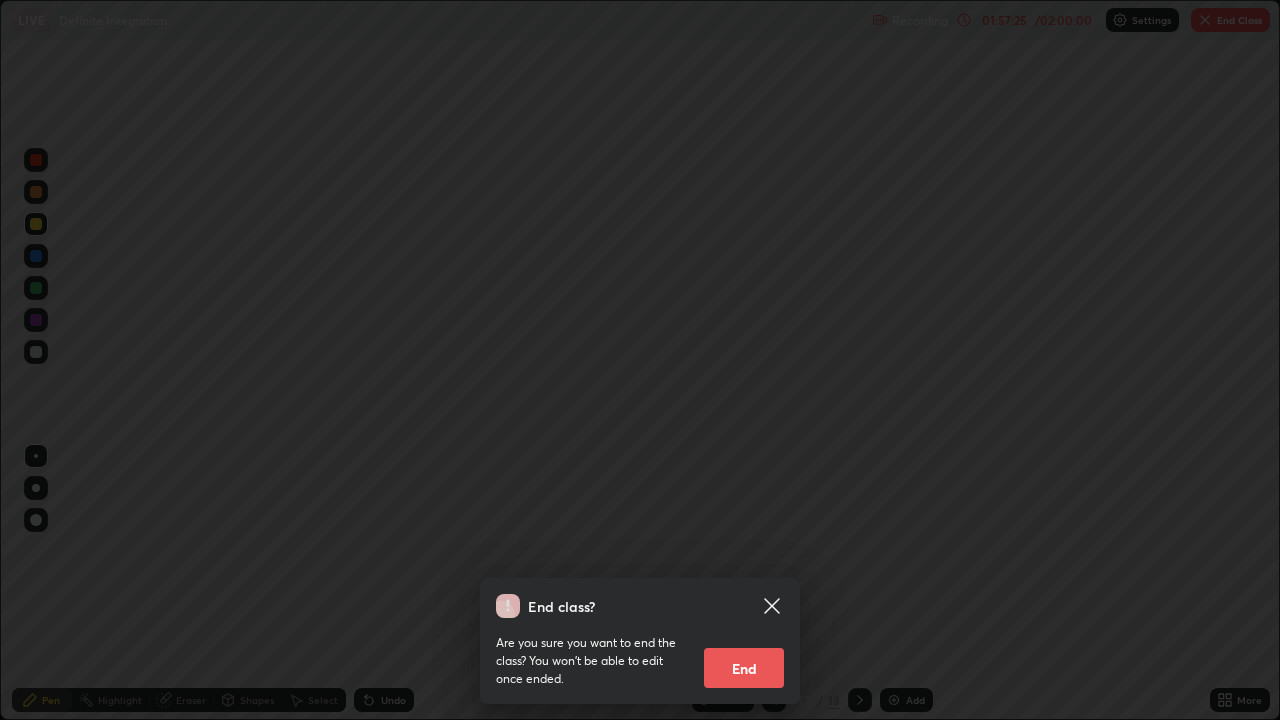 click on "End" at bounding box center [744, 668] 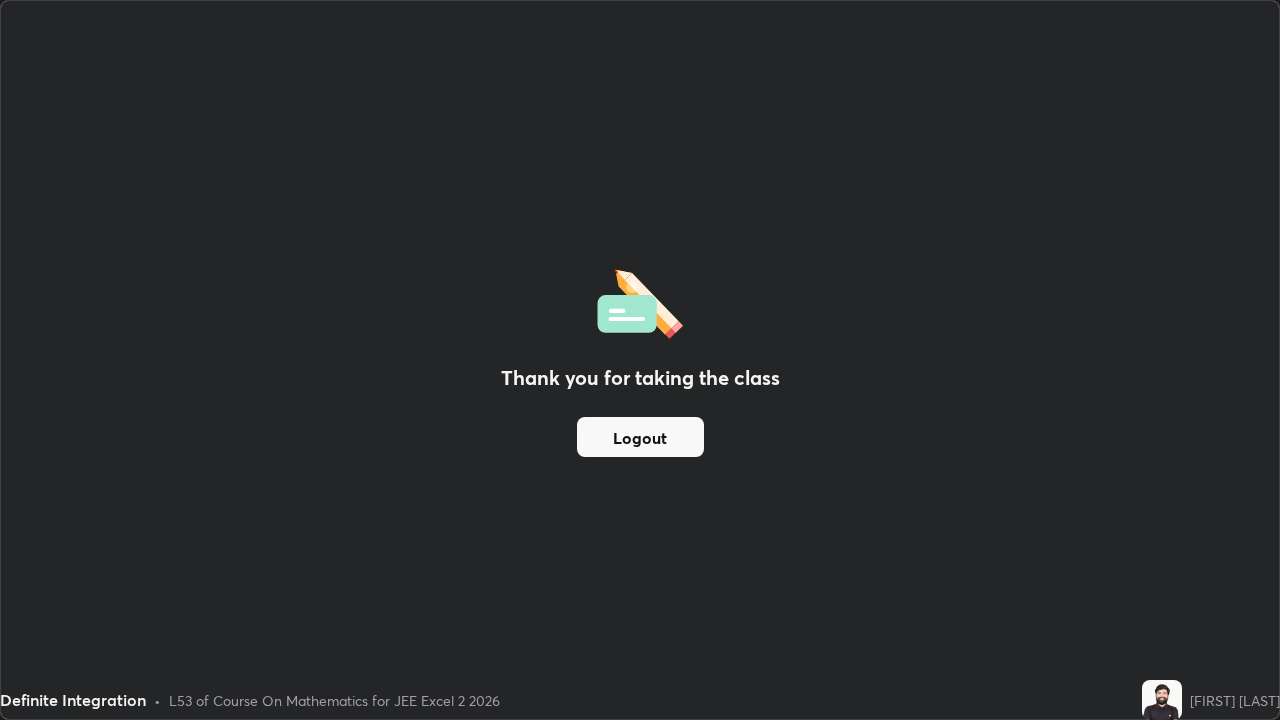 click on "Logout" at bounding box center [640, 437] 